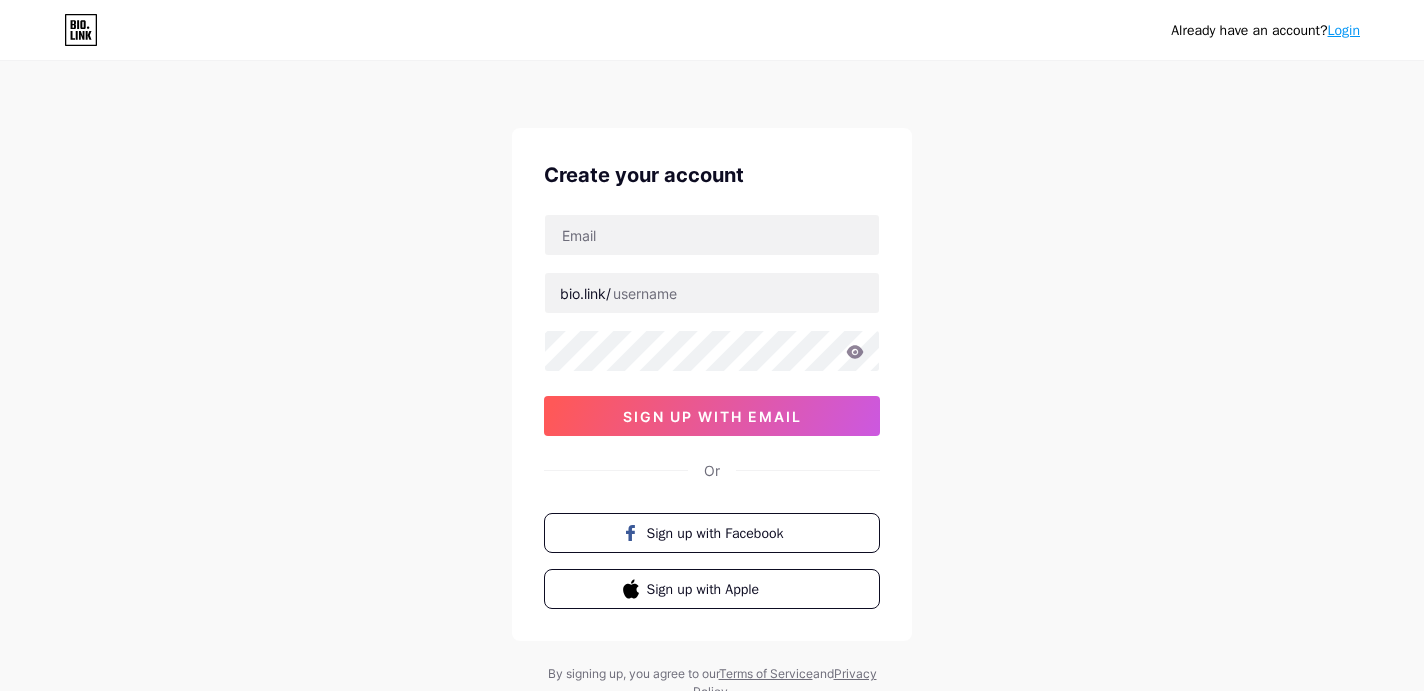 scroll, scrollTop: 0, scrollLeft: 0, axis: both 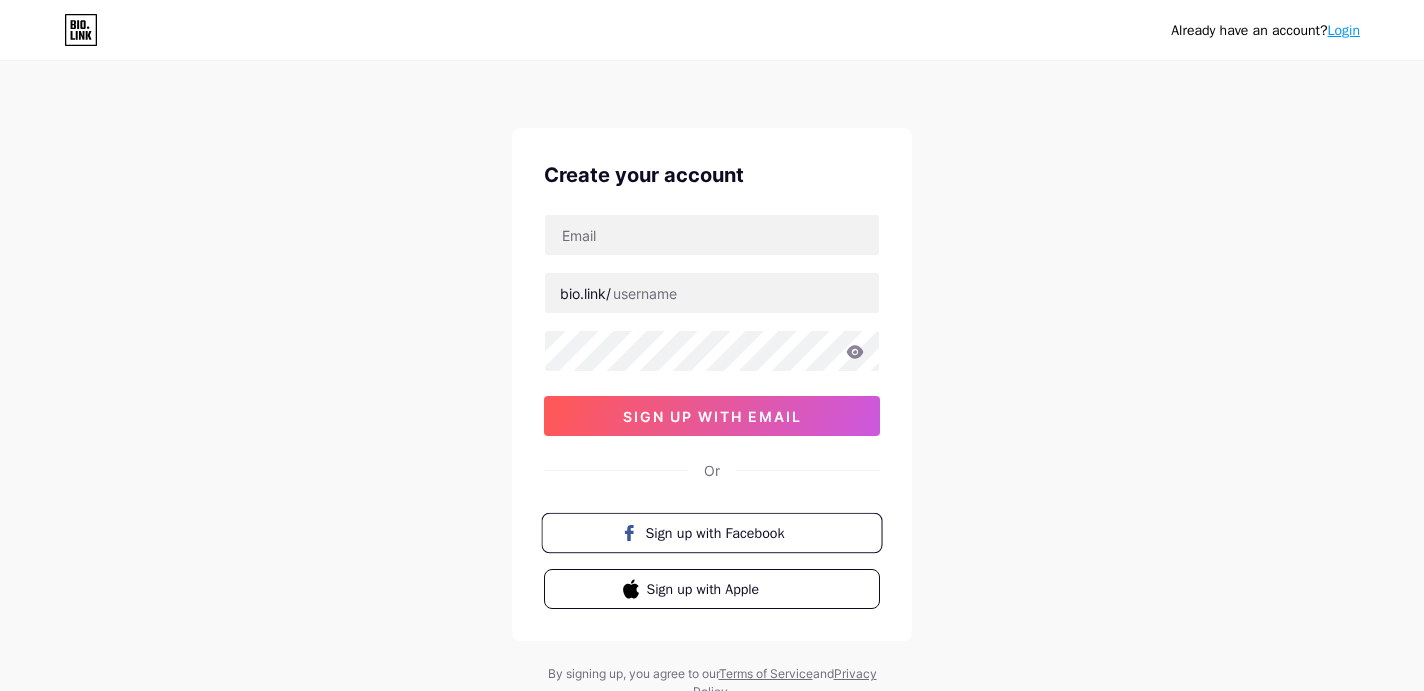 click on "Sign up with Facebook" at bounding box center [724, 532] 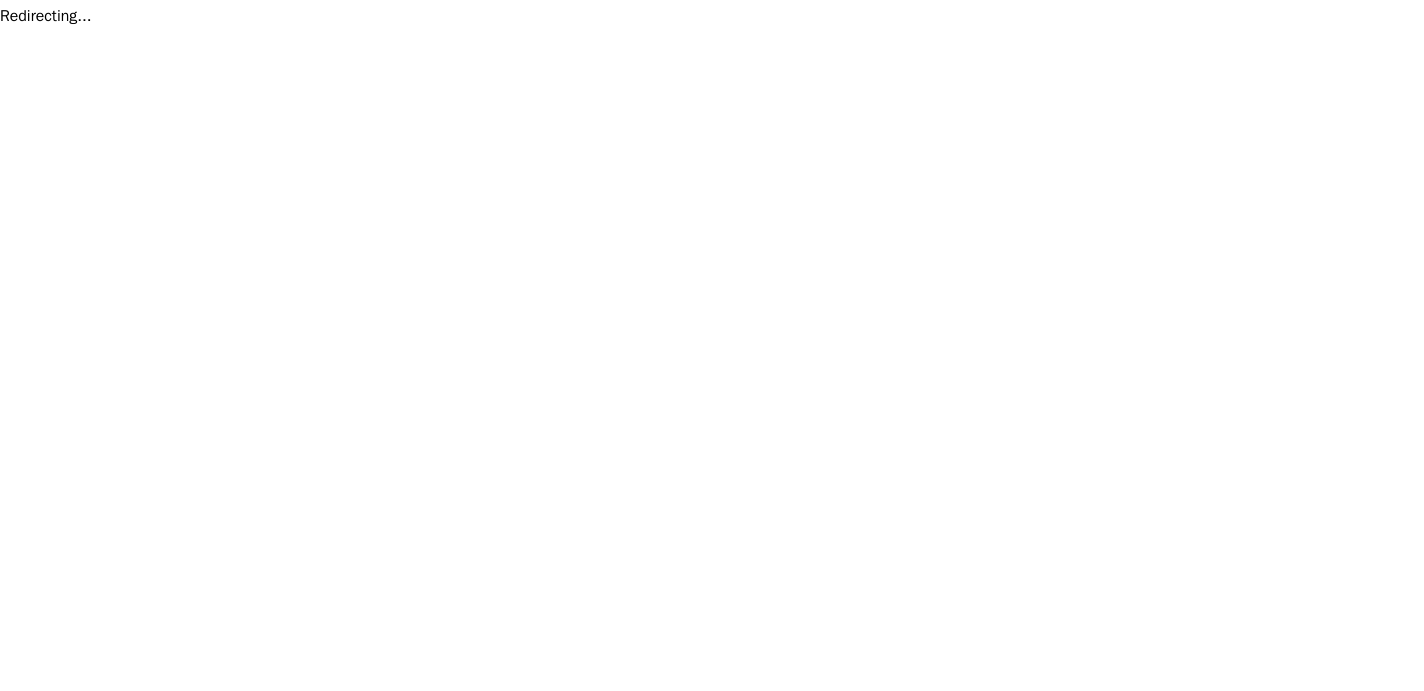 scroll, scrollTop: 0, scrollLeft: 0, axis: both 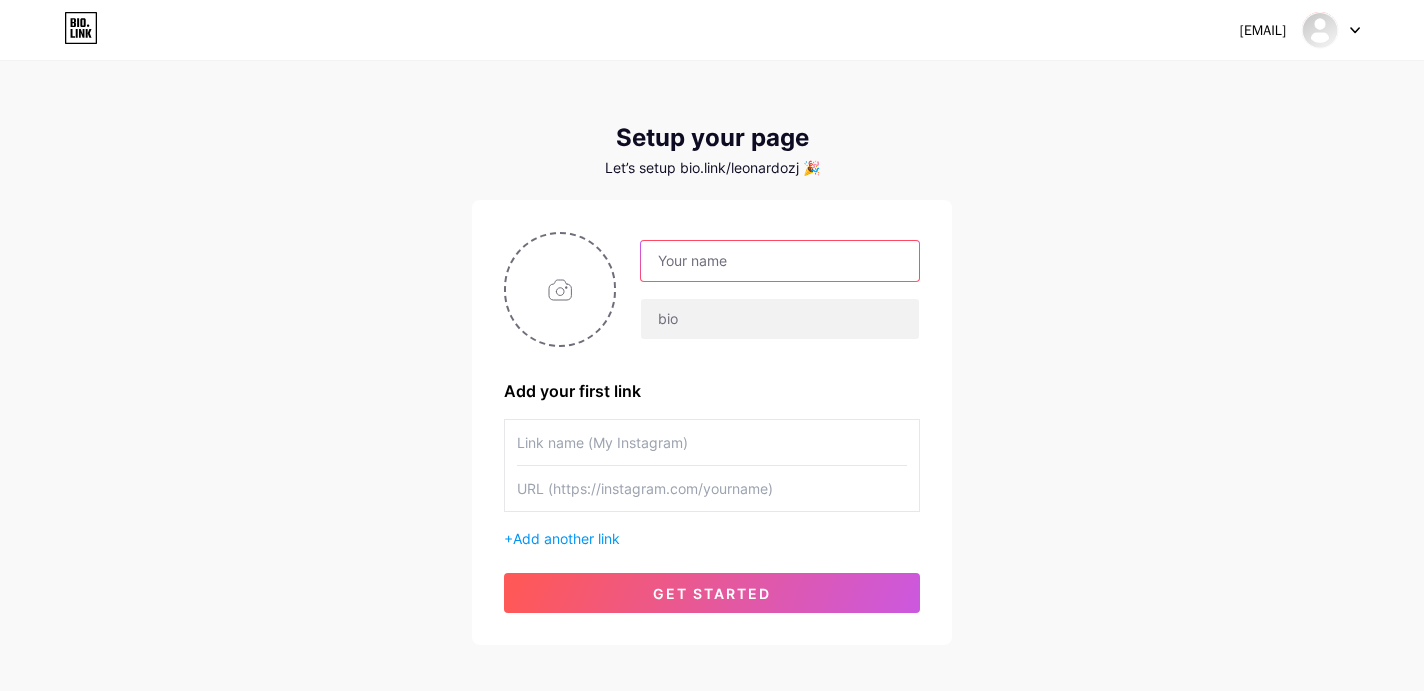 click at bounding box center (780, 261) 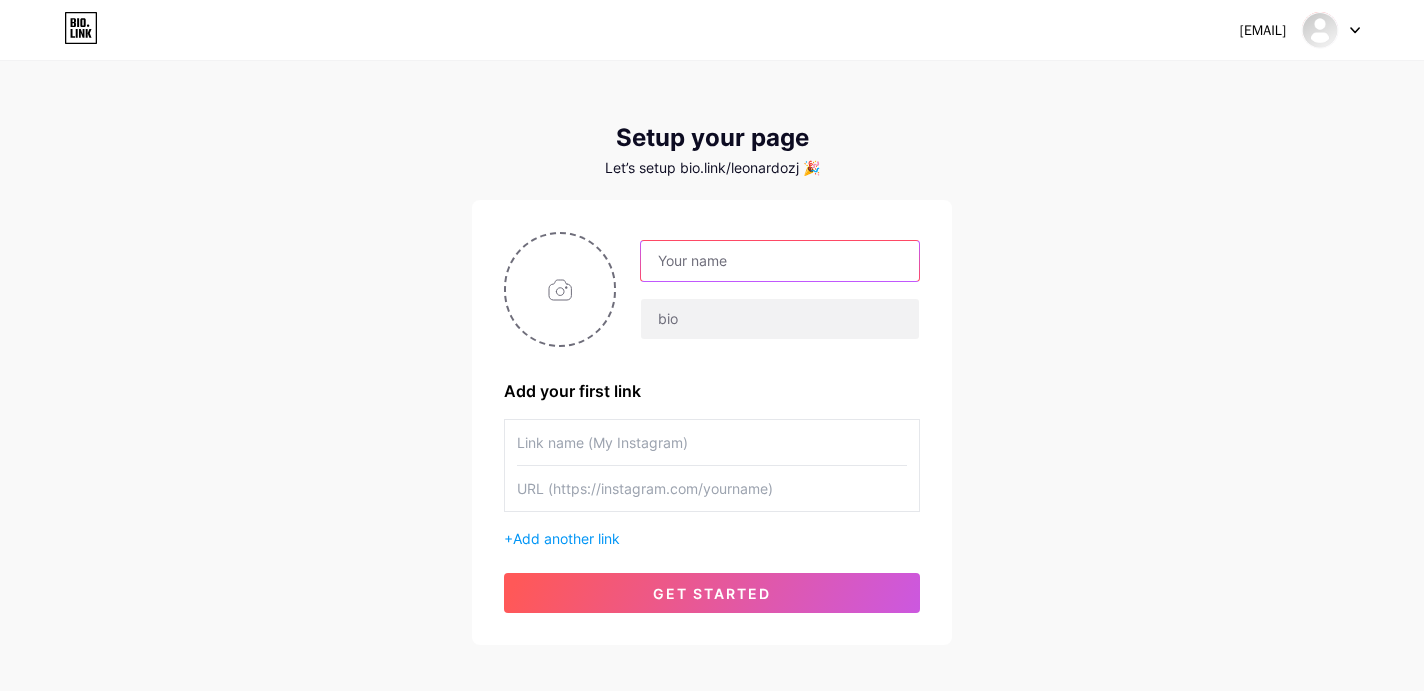 type on "l" 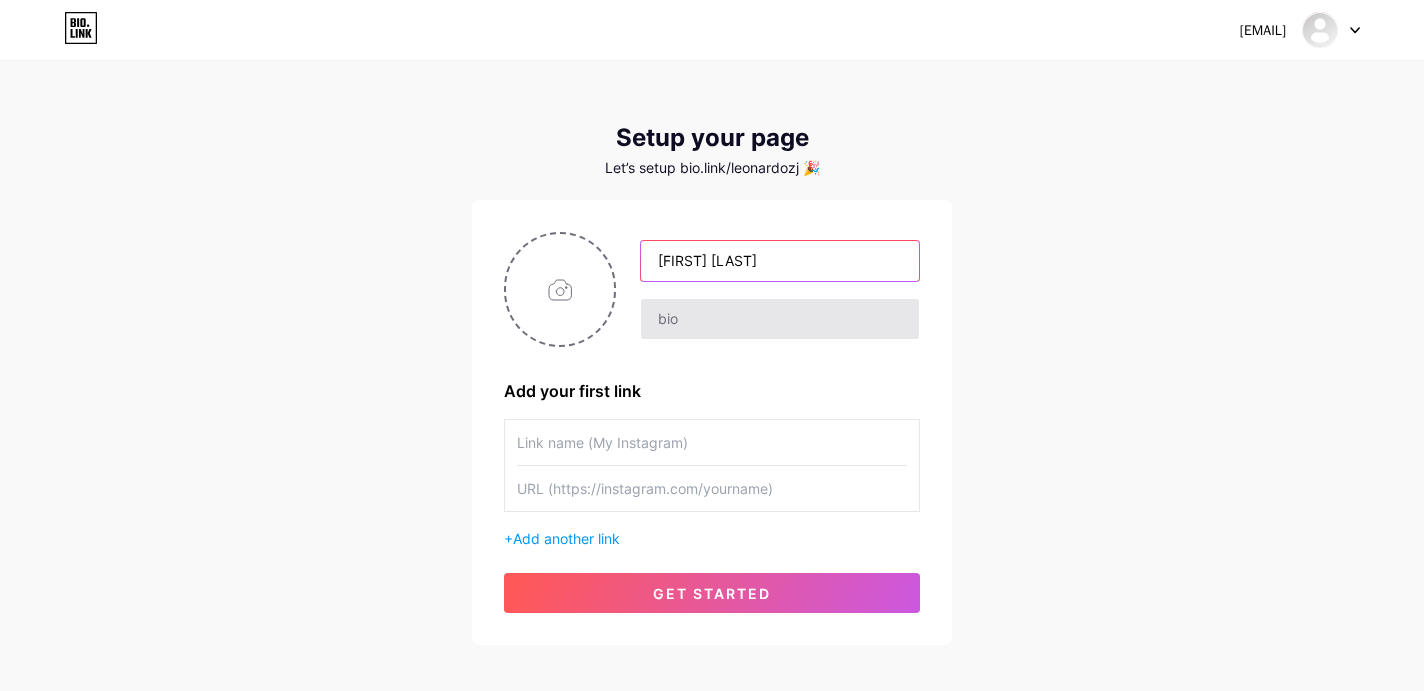 type on "[FIRST] [MIDDLE] [LAST]" 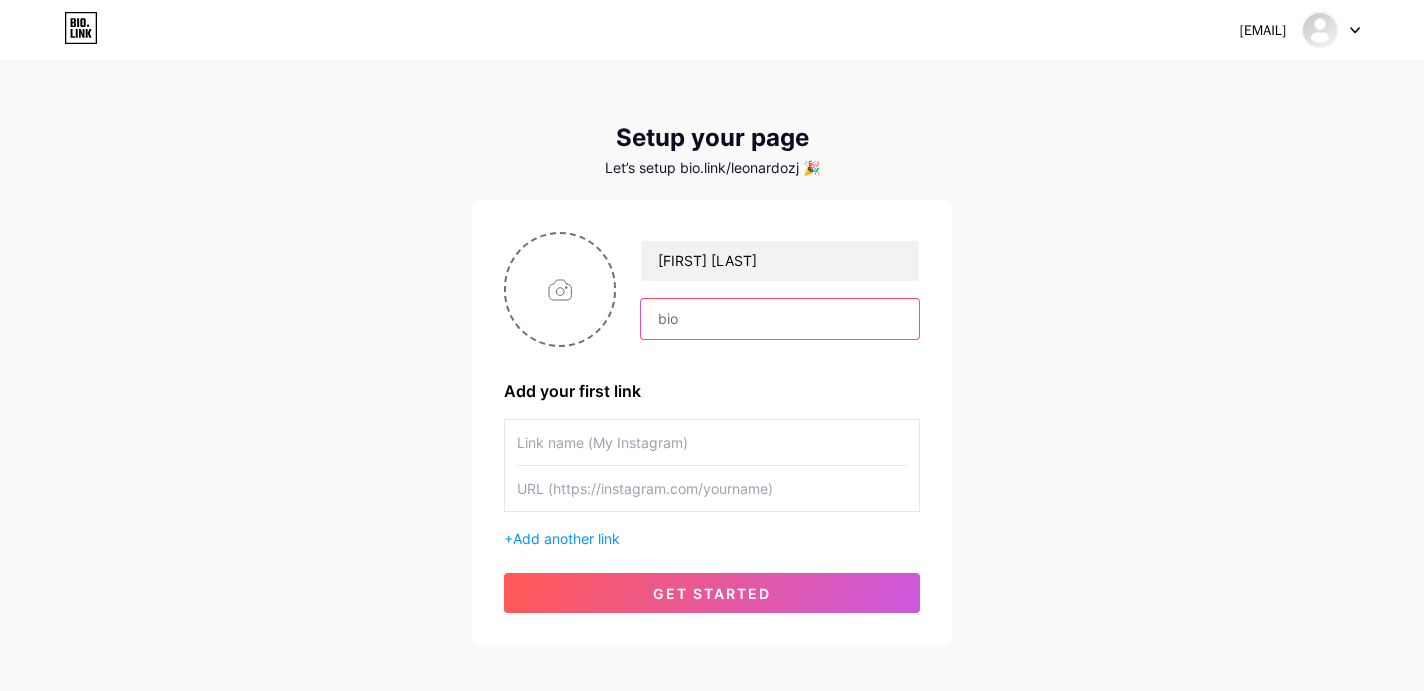 click at bounding box center (780, 319) 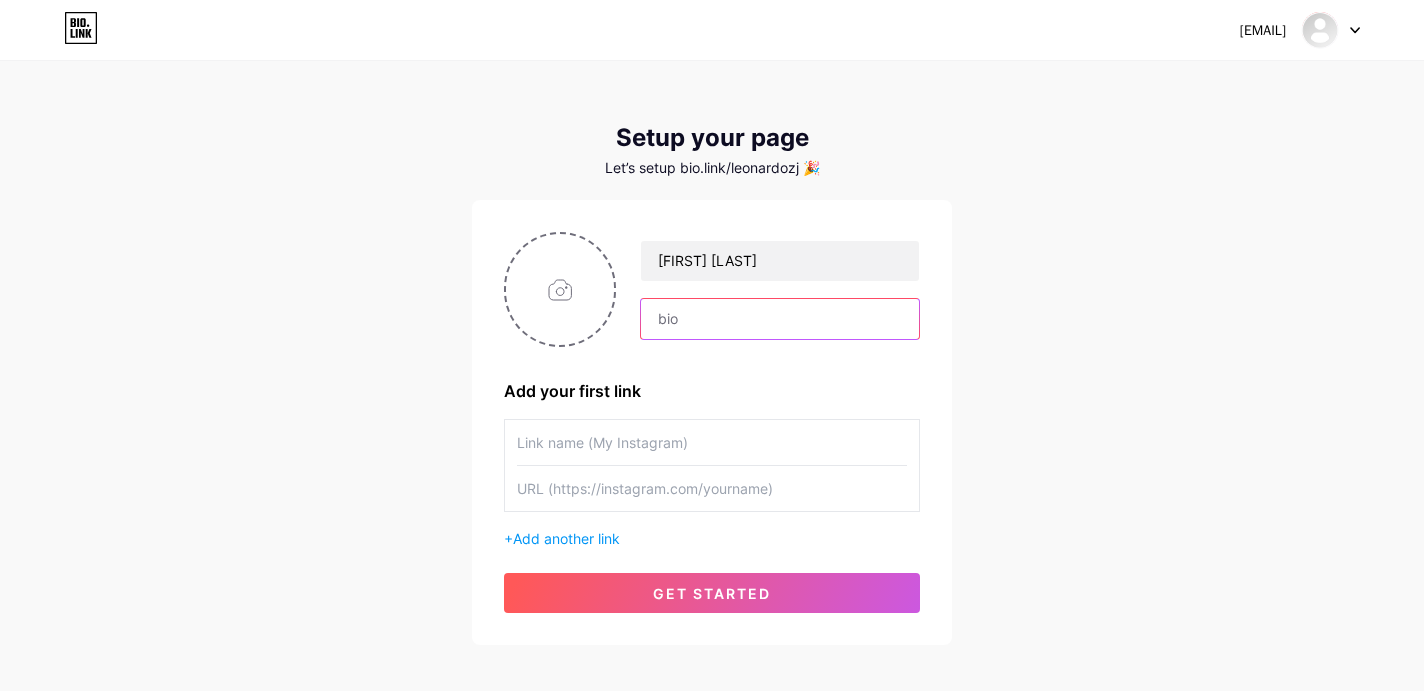 click at bounding box center [780, 319] 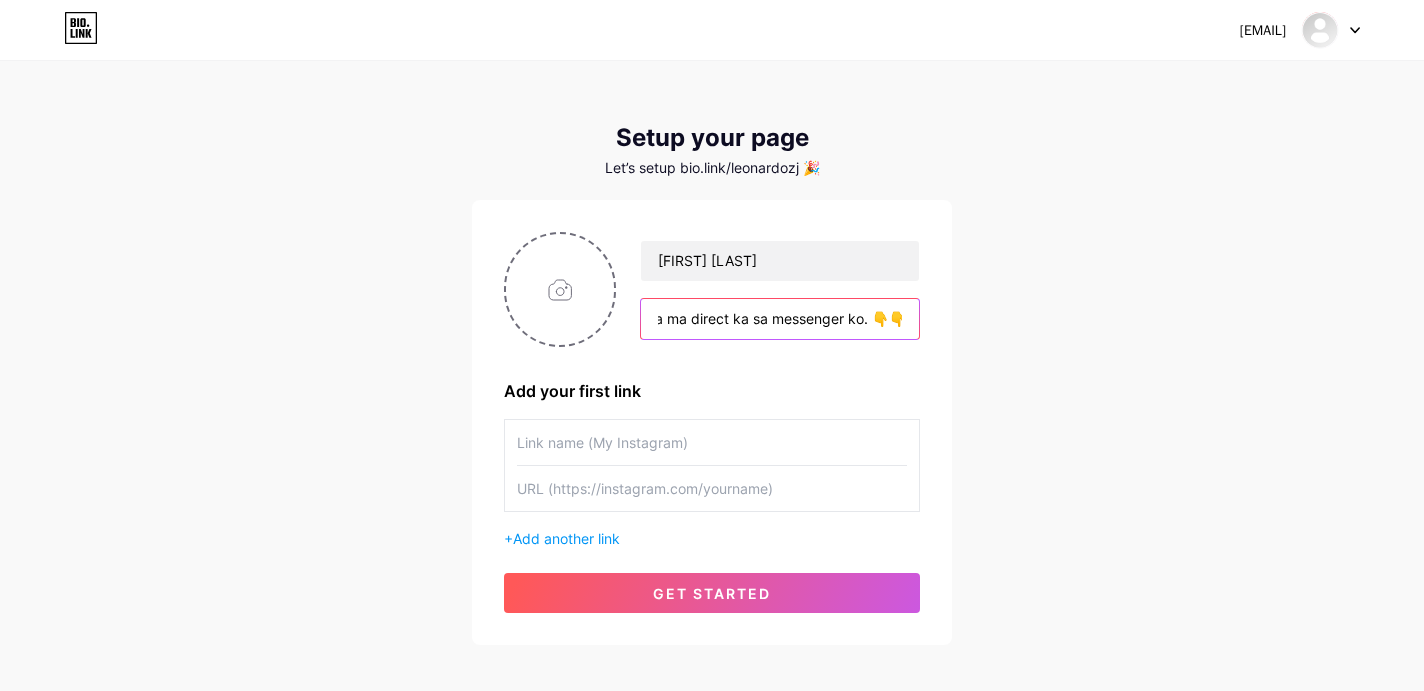 scroll, scrollTop: 0, scrollLeft: 289, axis: horizontal 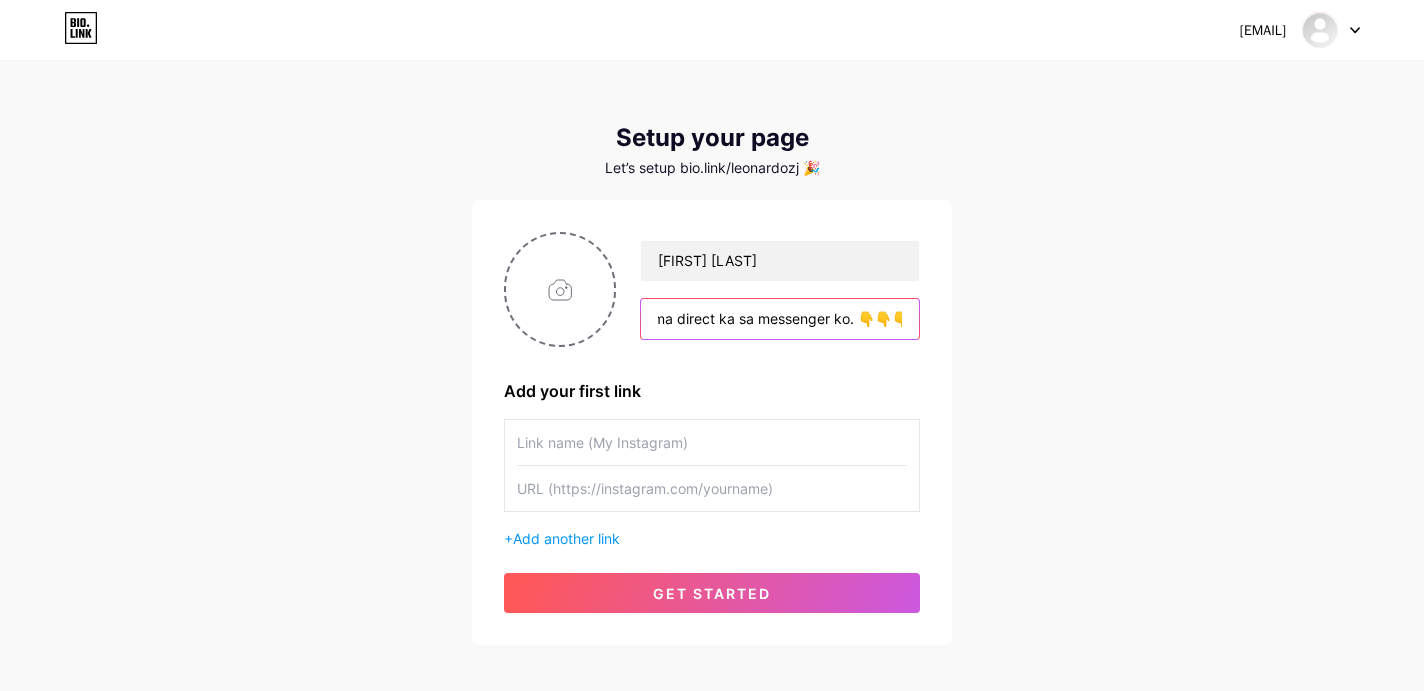 type on "Click the "Message Me" button below para ma direct ka sa messenger ko. 👇👇👇" 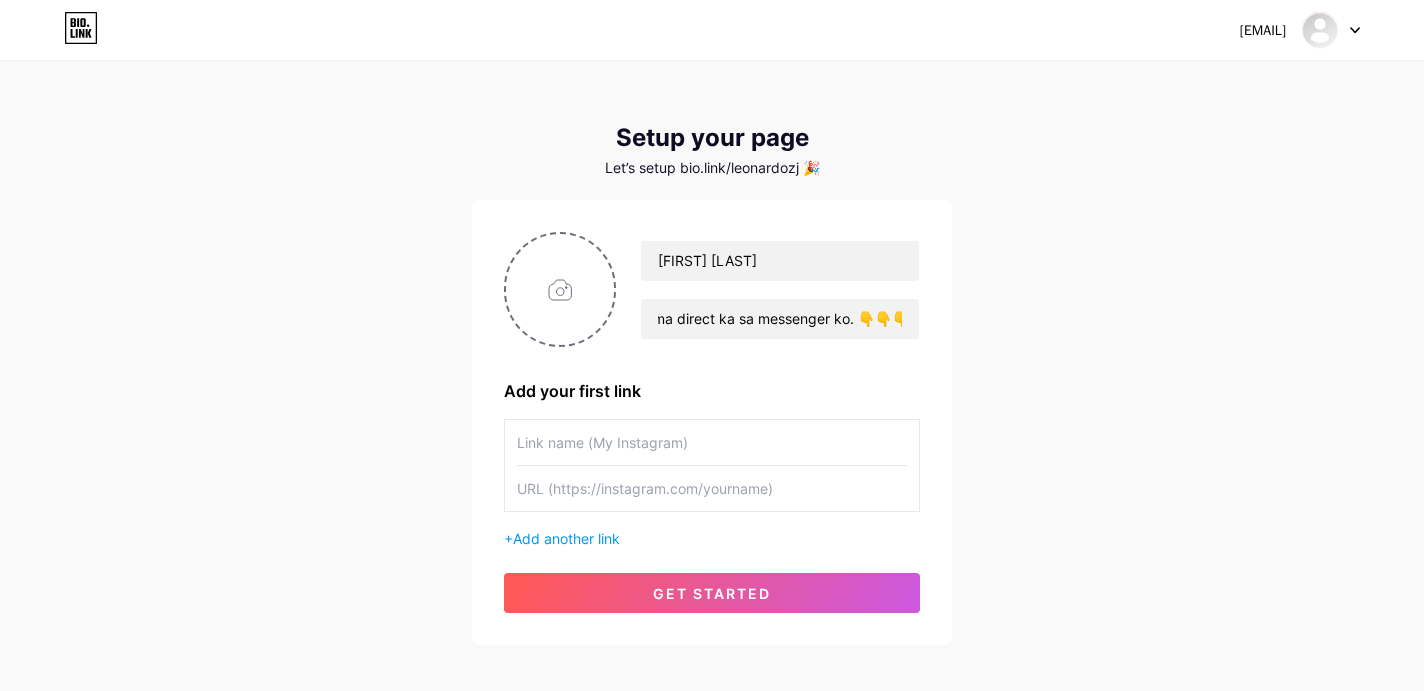 scroll, scrollTop: 0, scrollLeft: 0, axis: both 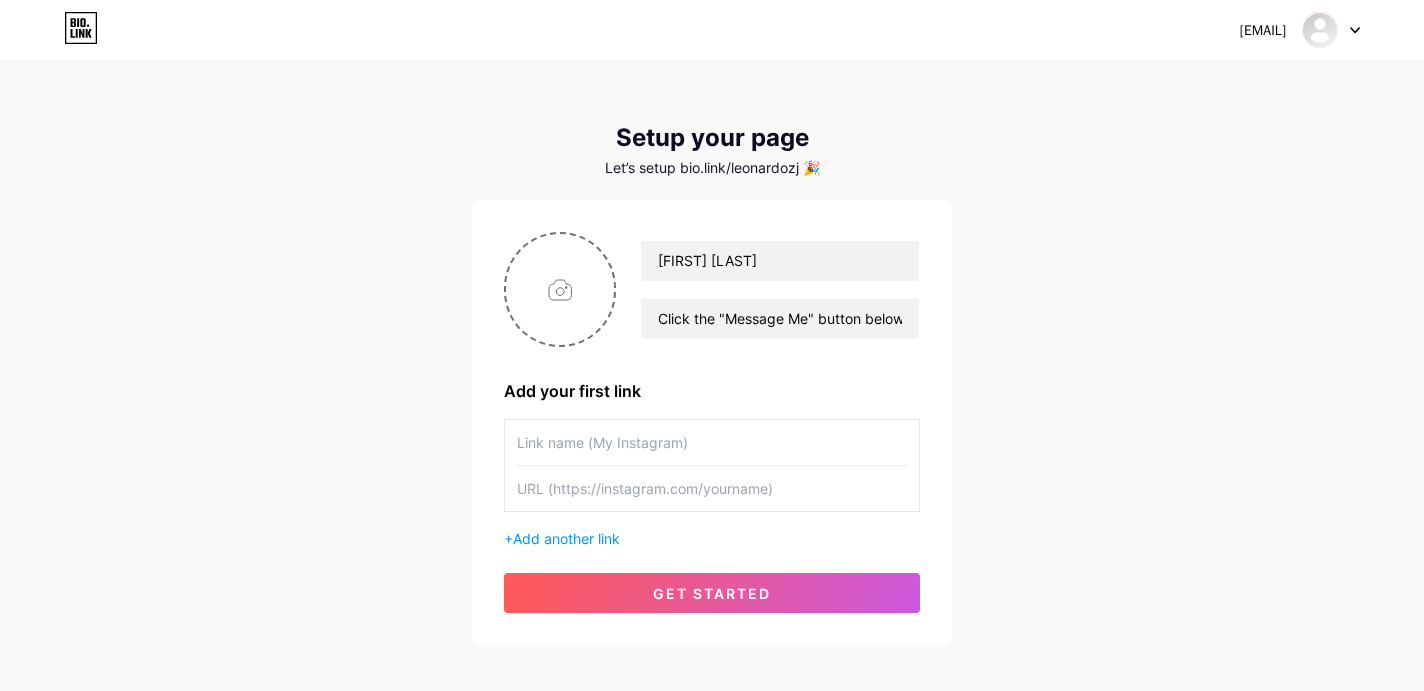 click at bounding box center (712, 442) 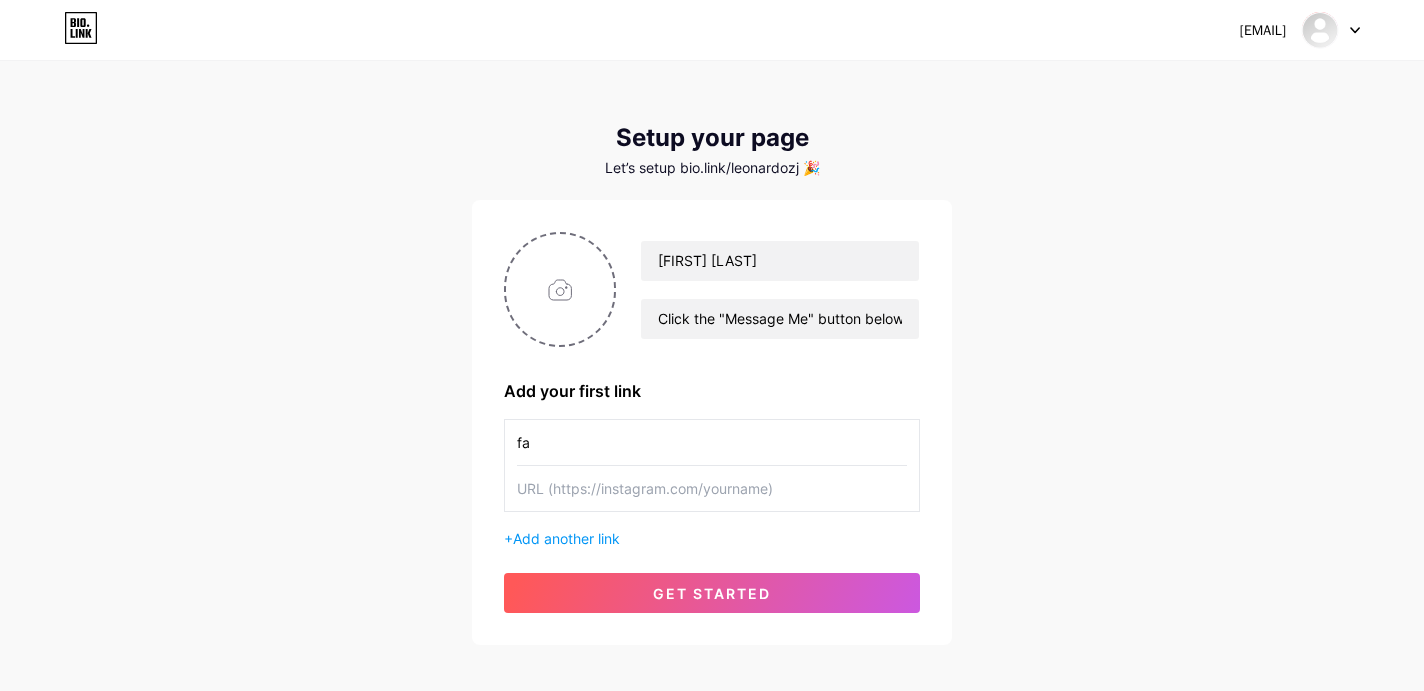 type on "f" 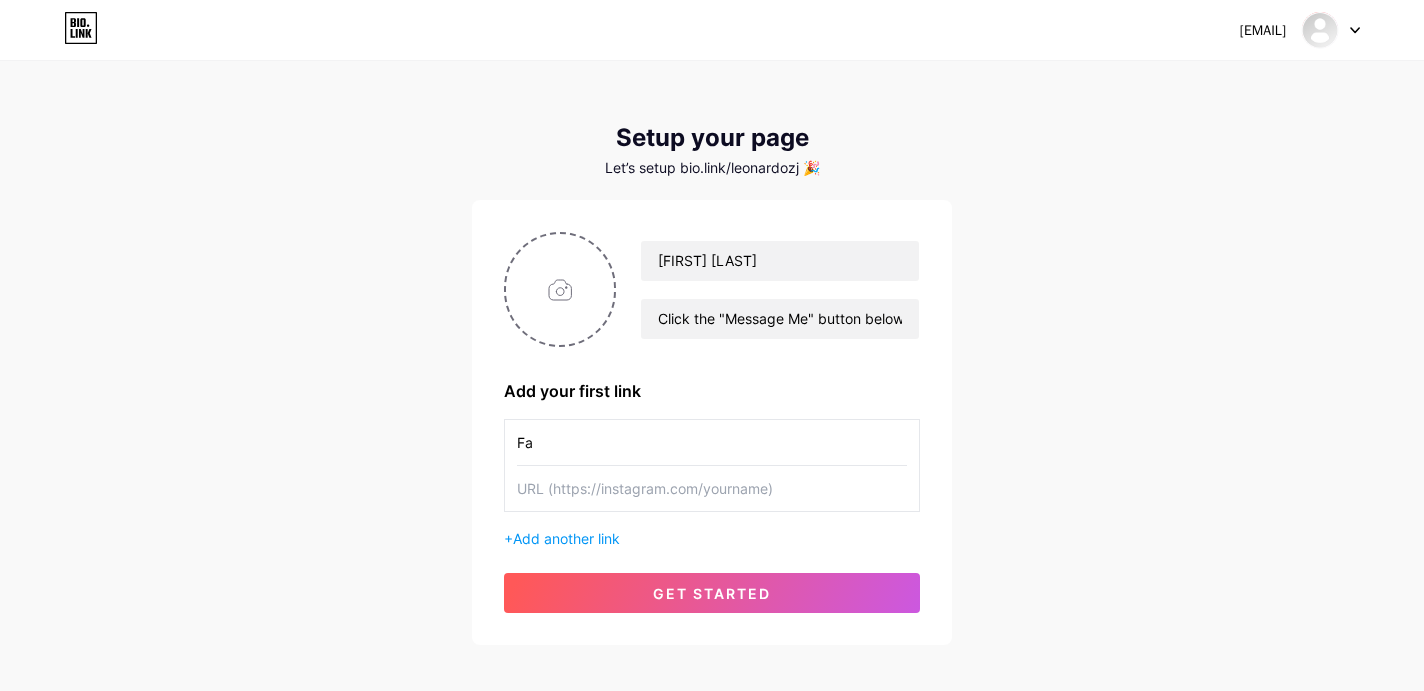 type on "F" 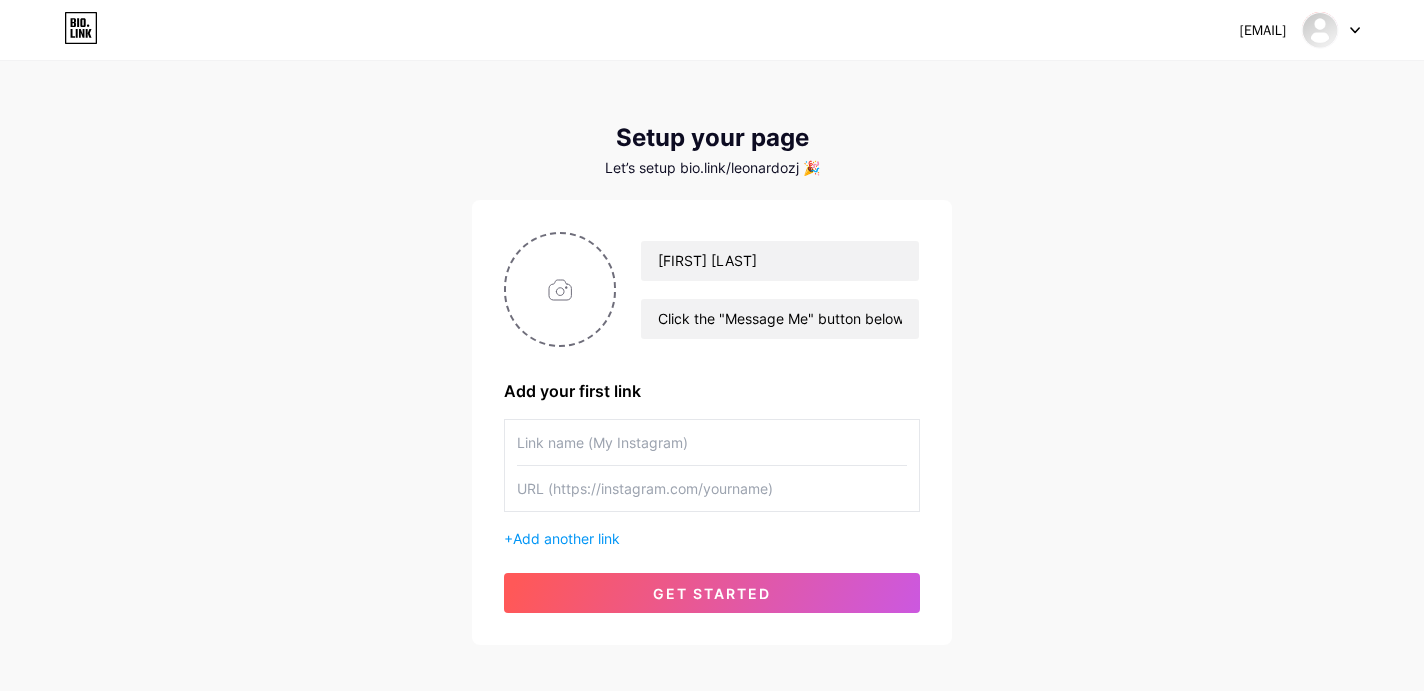 click at bounding box center (712, 488) 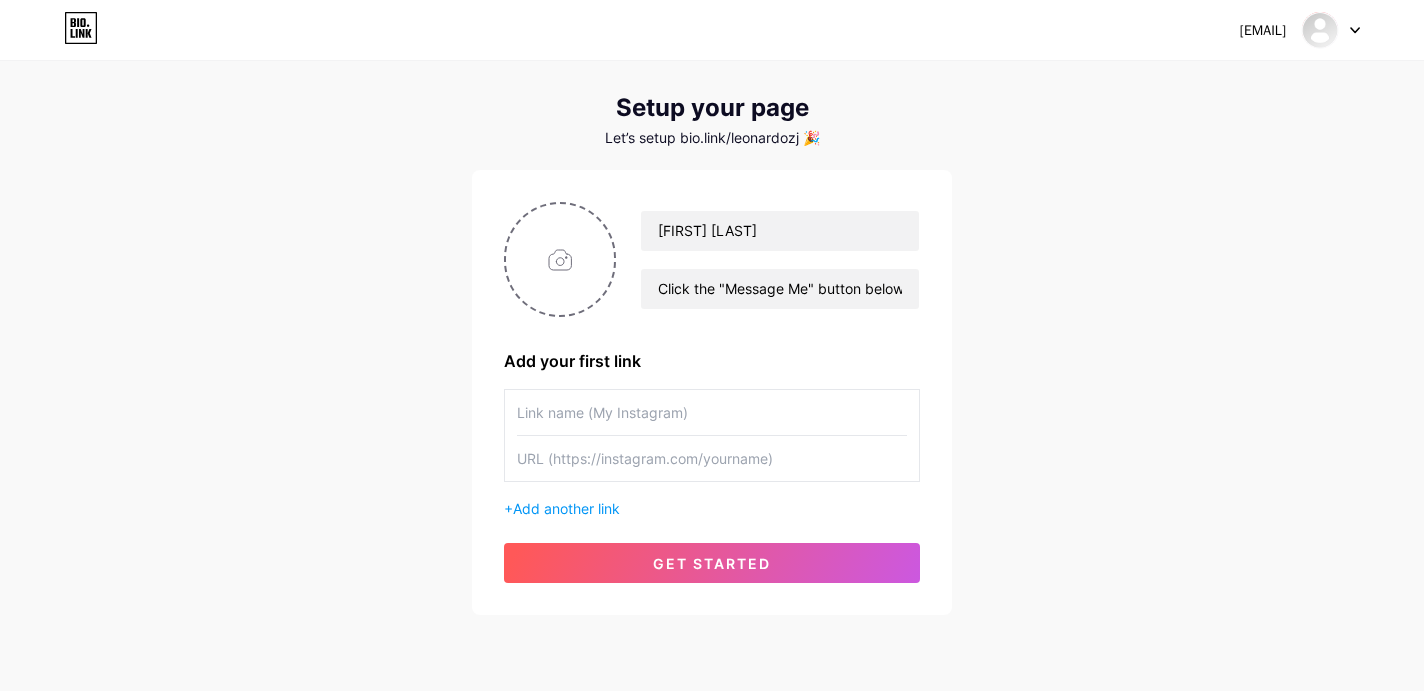 scroll, scrollTop: 35, scrollLeft: 0, axis: vertical 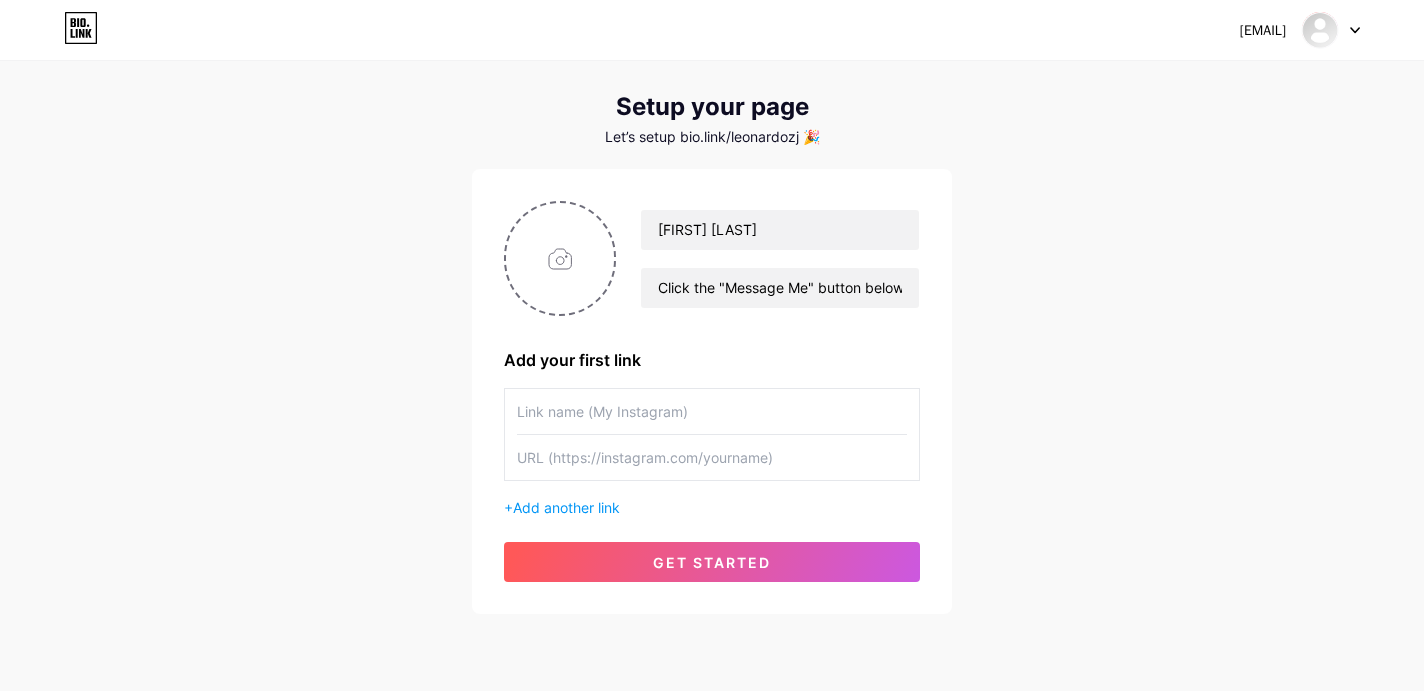 click at bounding box center [712, 411] 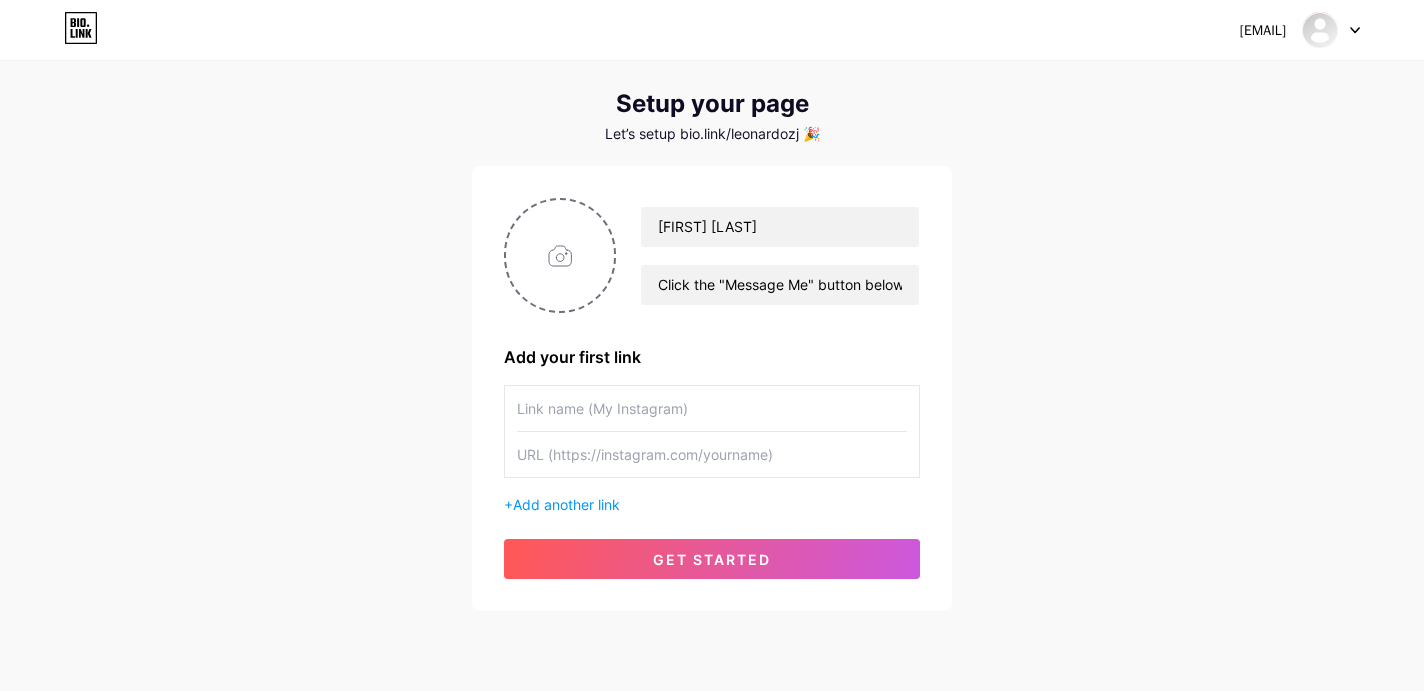 scroll, scrollTop: 39, scrollLeft: 0, axis: vertical 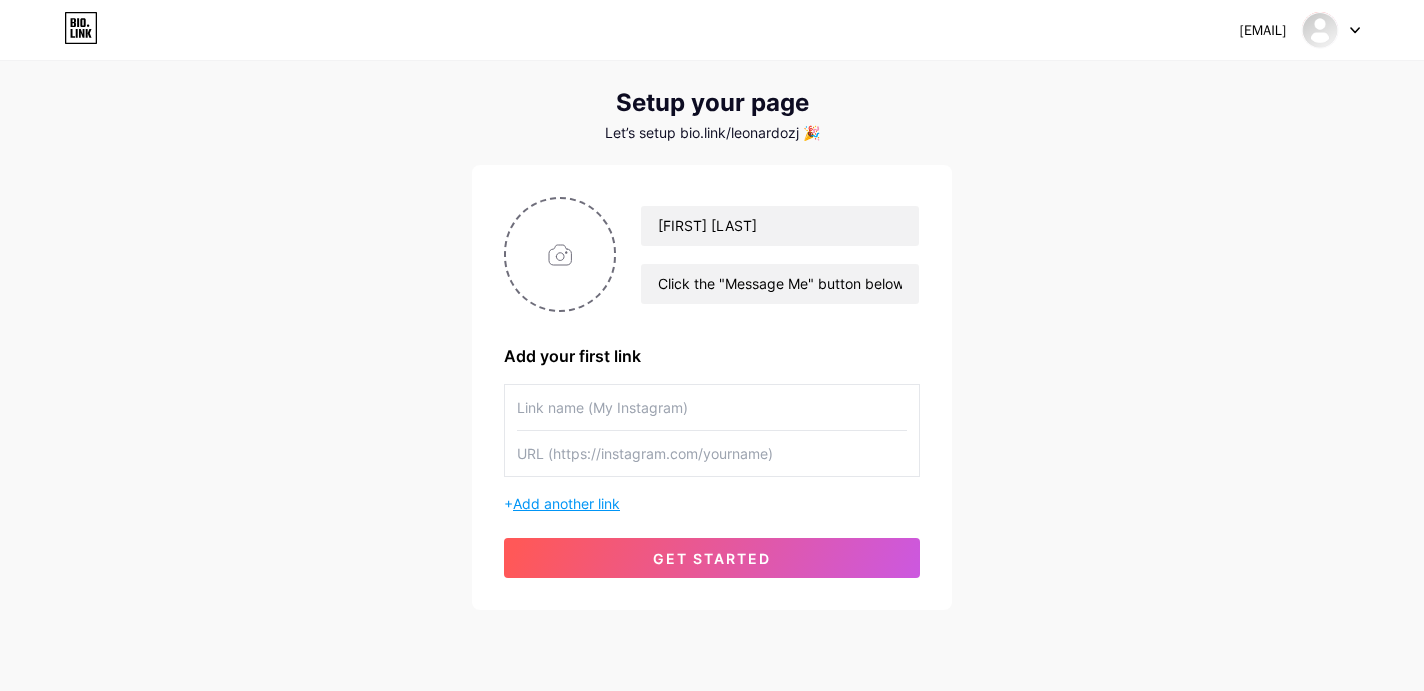 click on "Add another link" at bounding box center [566, 503] 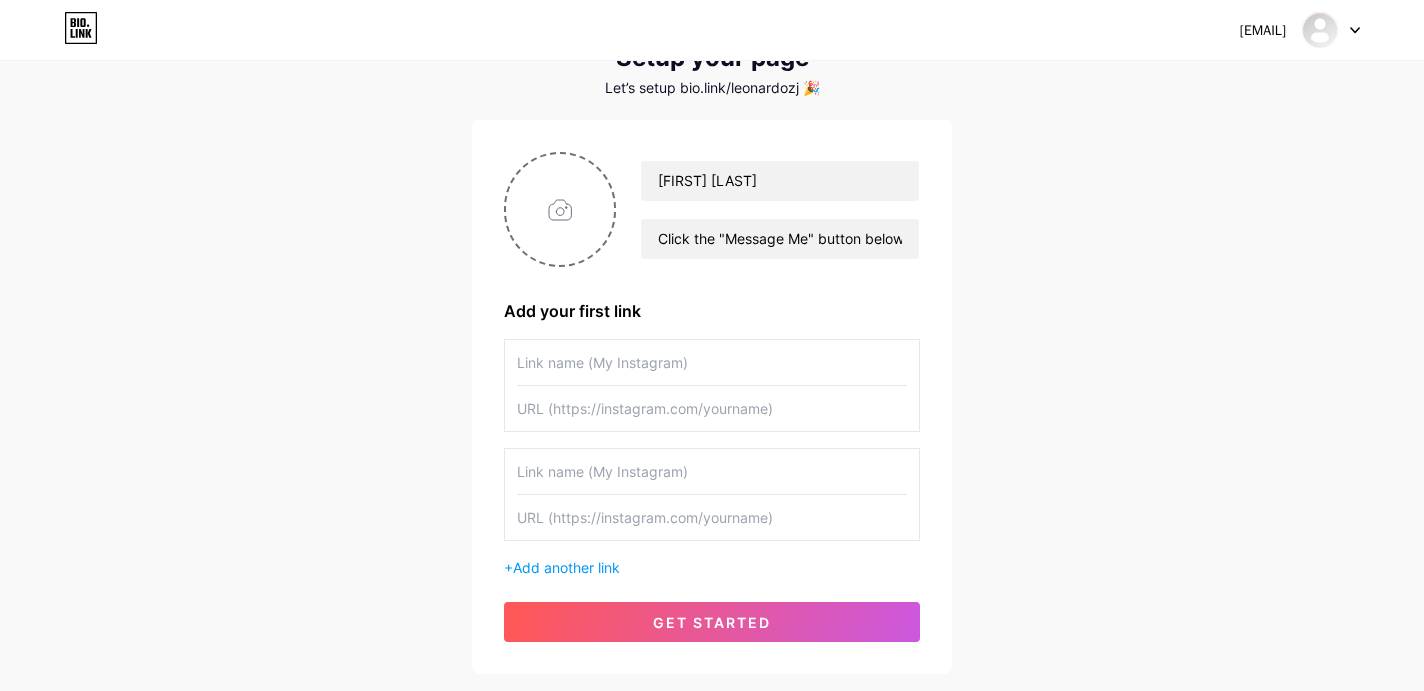 scroll, scrollTop: 85, scrollLeft: 0, axis: vertical 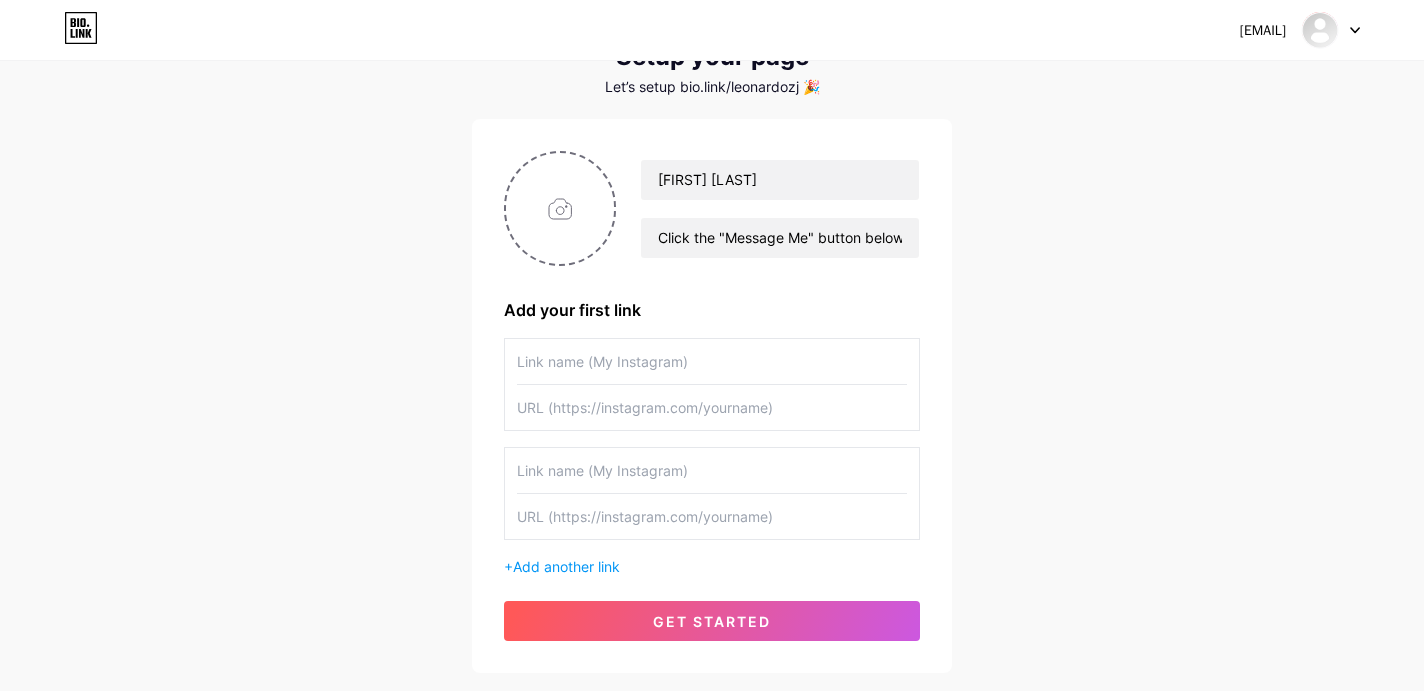click at bounding box center (712, 470) 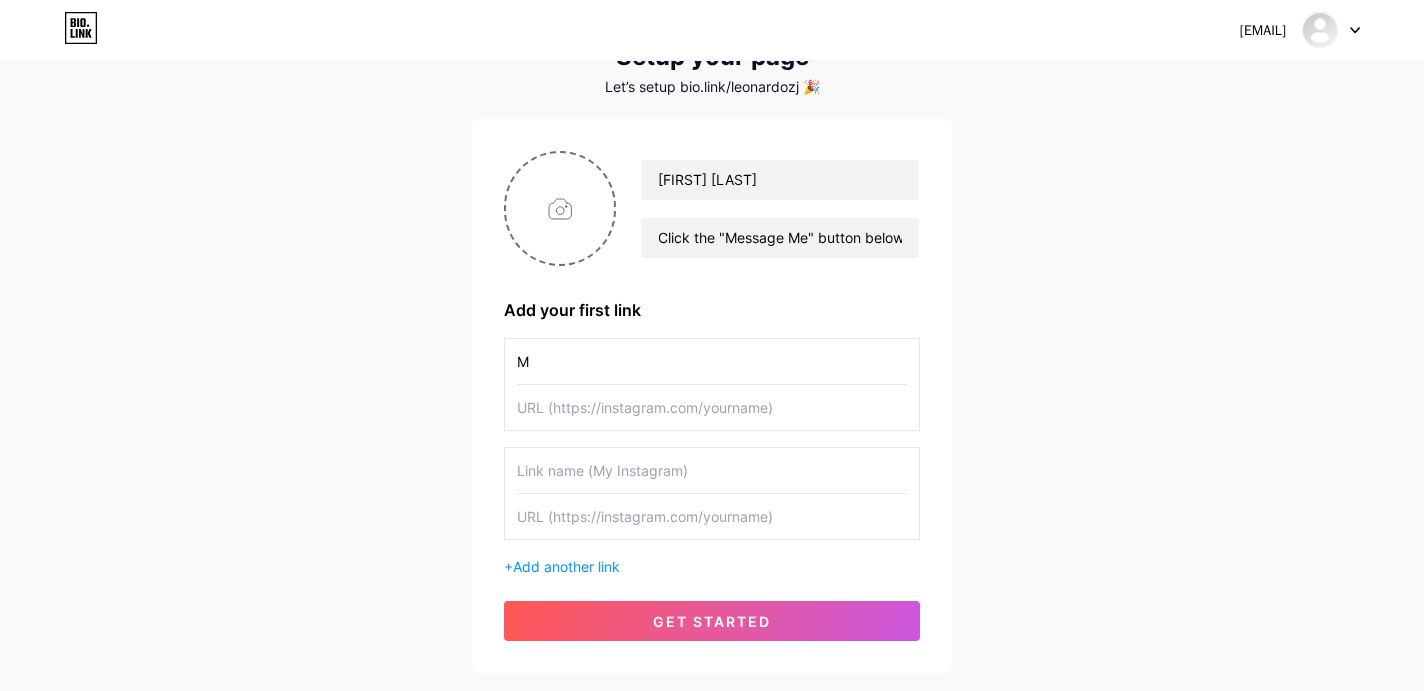 type on "M" 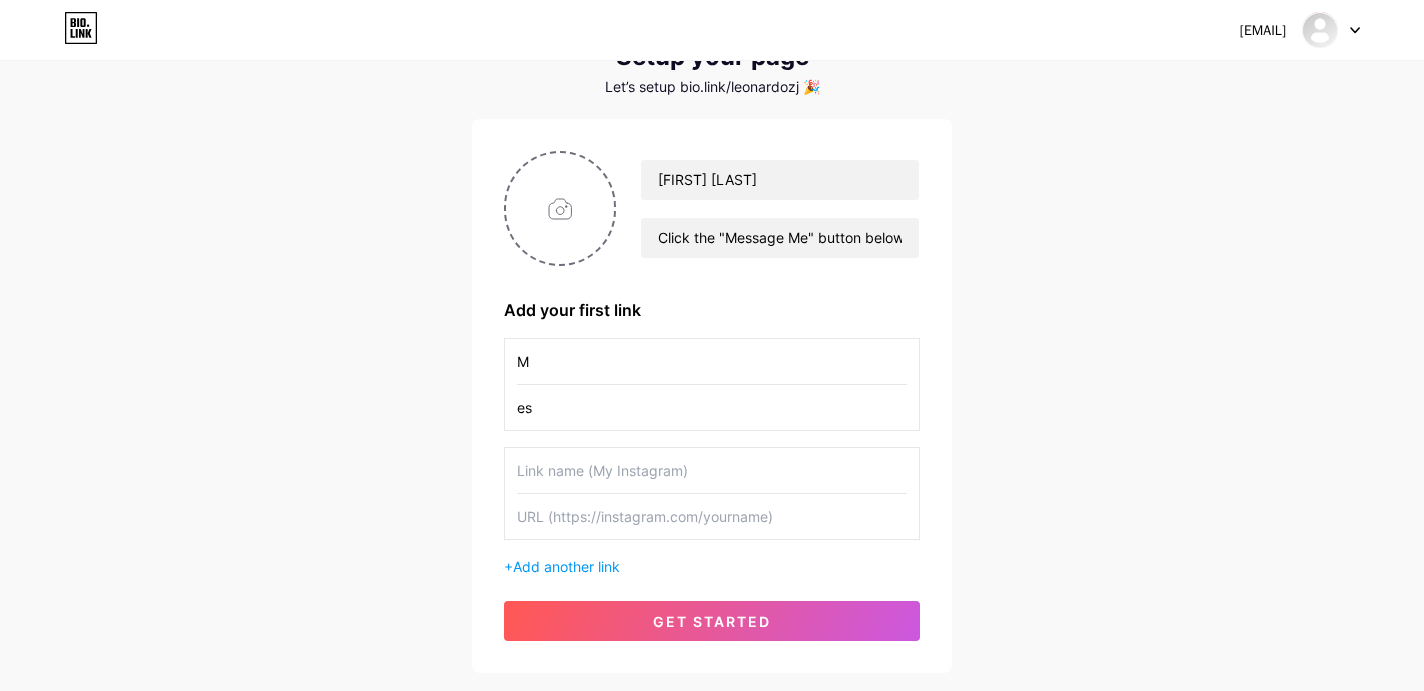 type on "e" 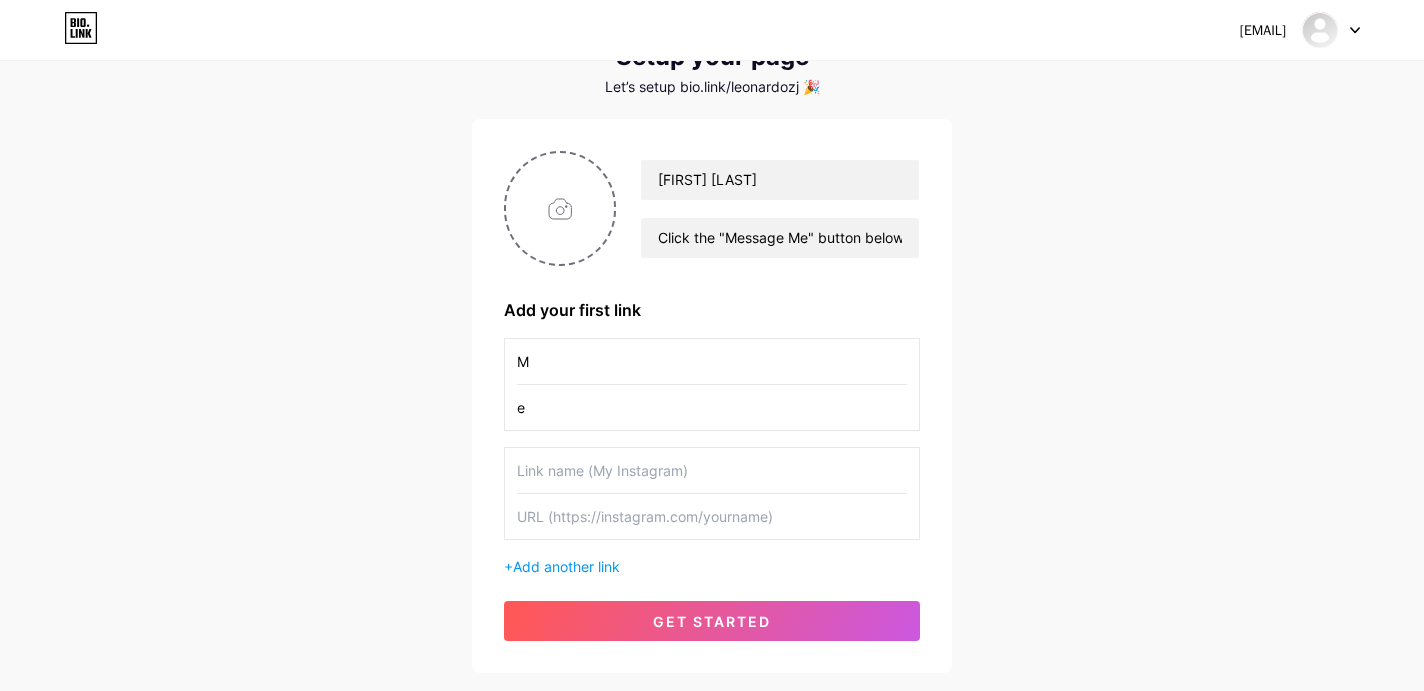 type 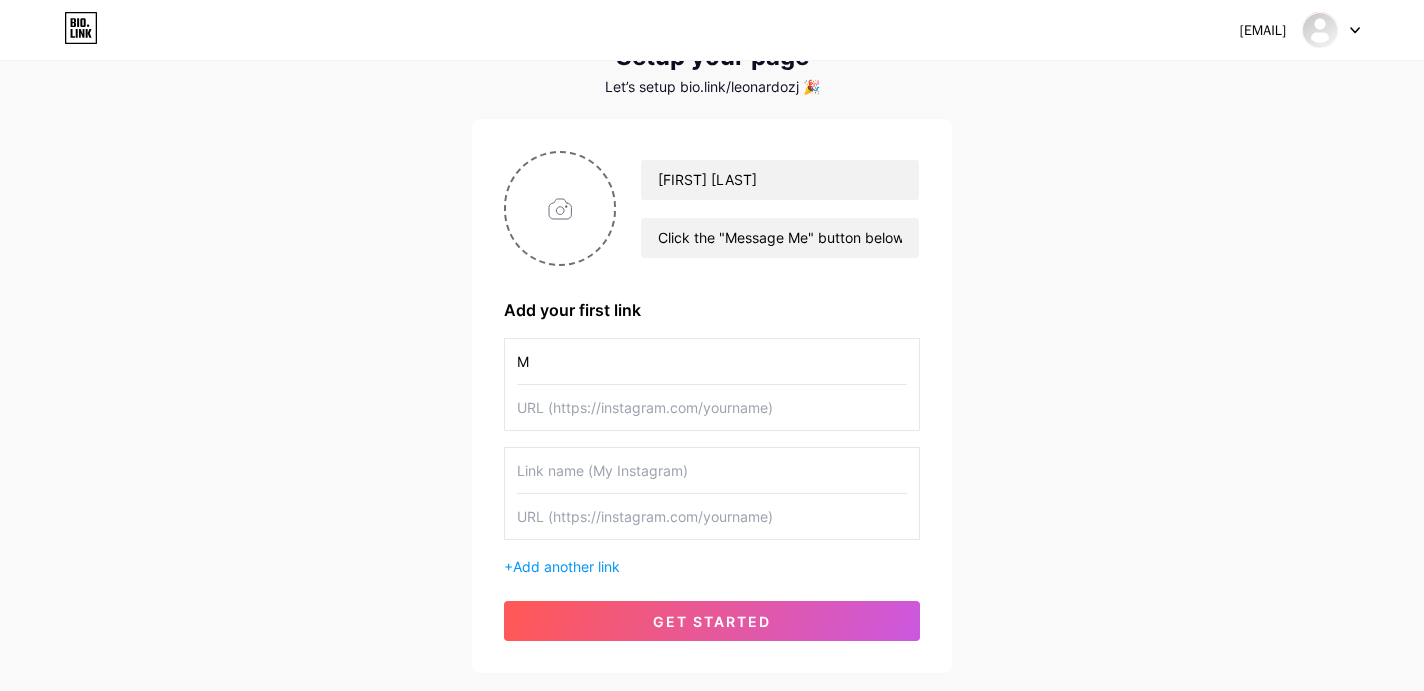 click on "M" at bounding box center [712, 361] 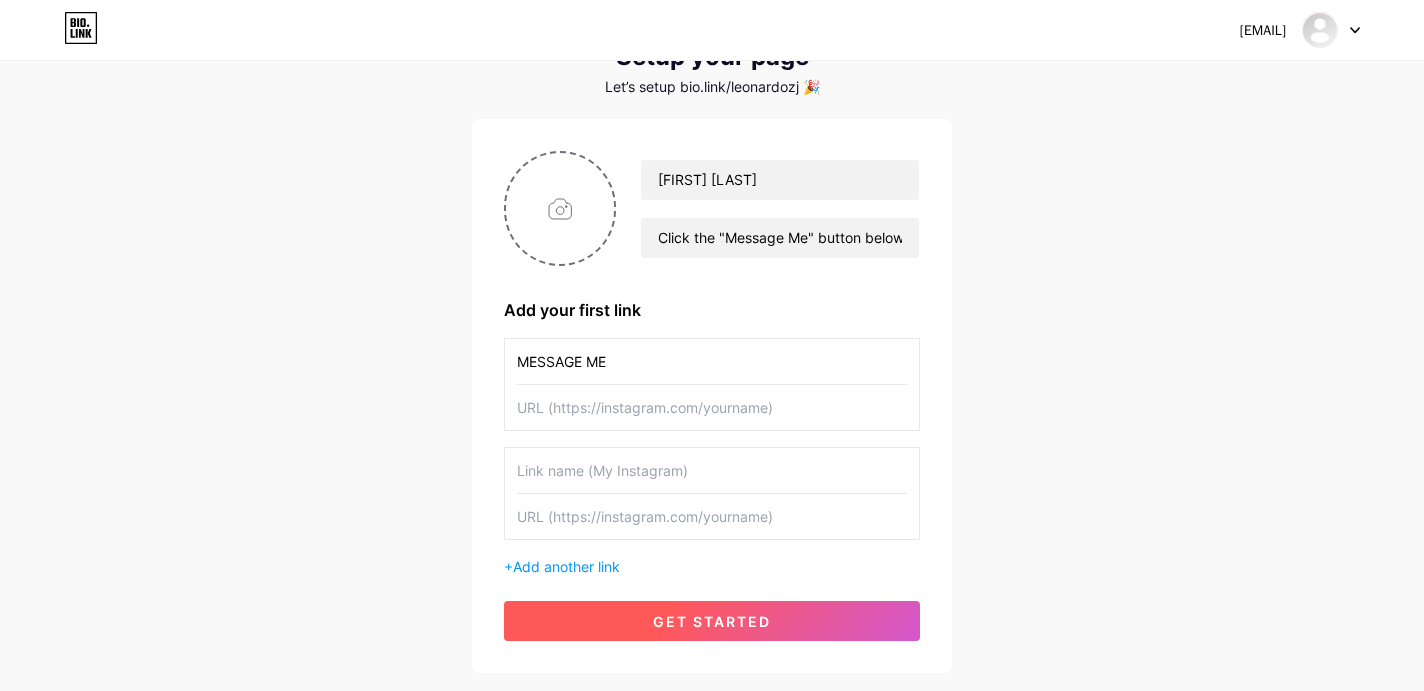 click on "get started" at bounding box center (712, 621) 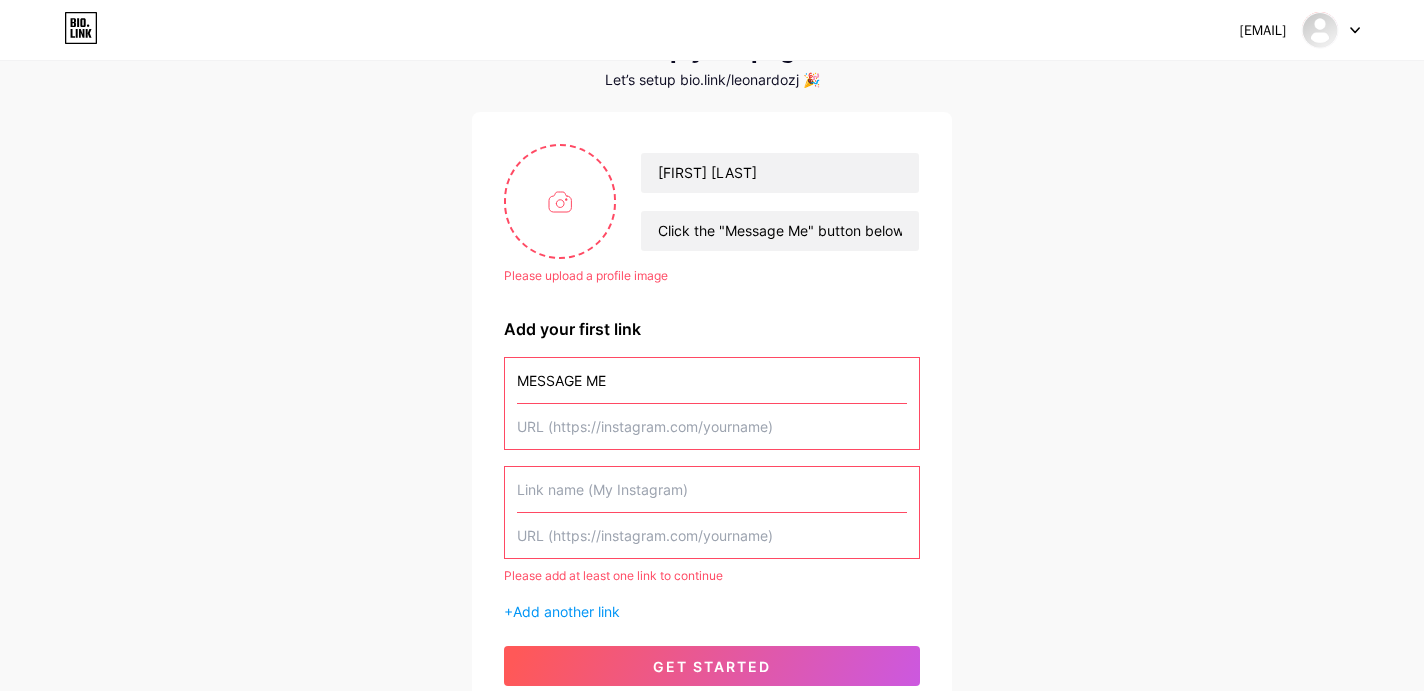 scroll, scrollTop: 93, scrollLeft: 0, axis: vertical 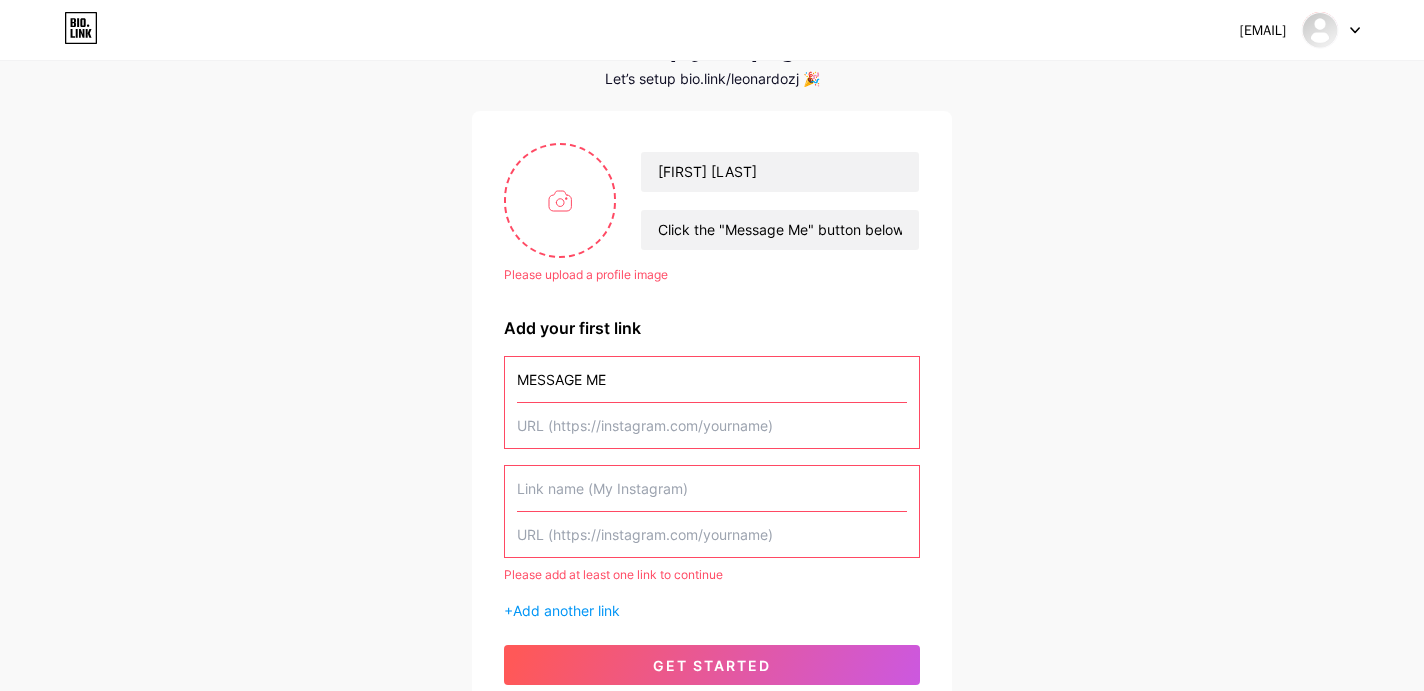 click at bounding box center [712, 534] 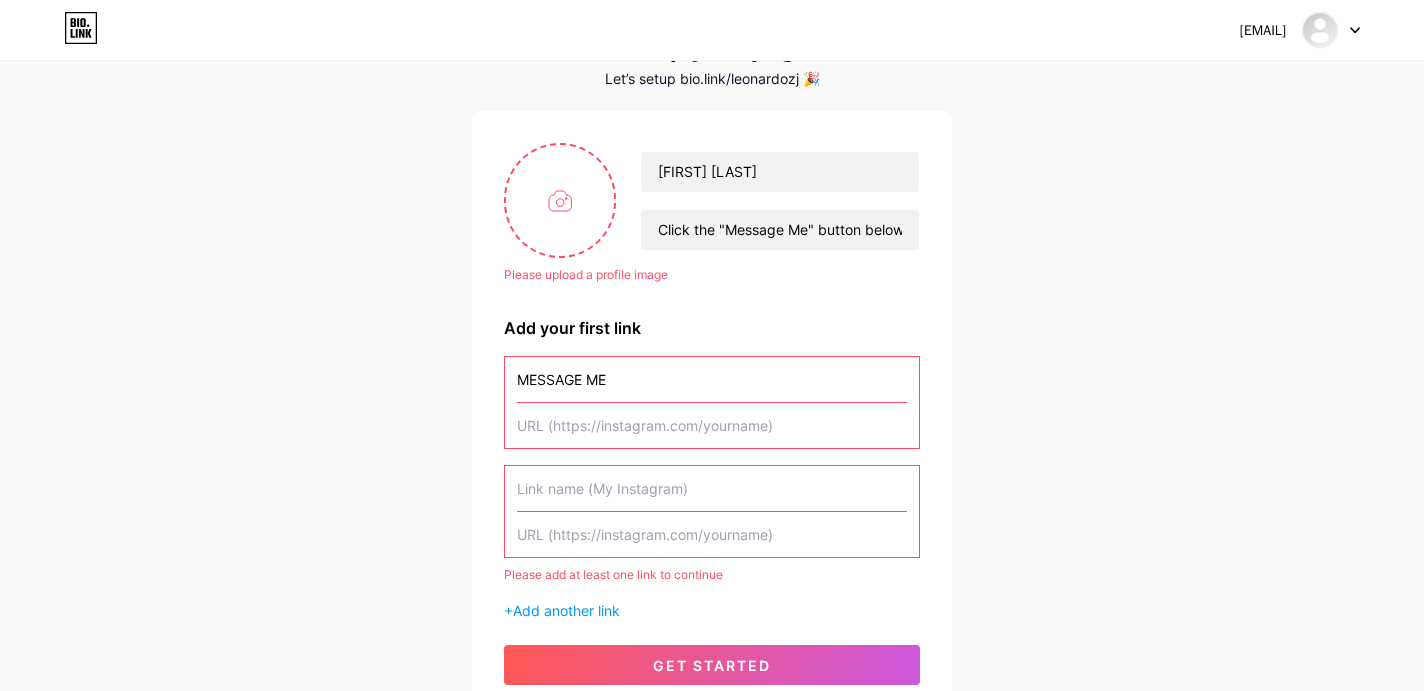 scroll, scrollTop: 97, scrollLeft: 0, axis: vertical 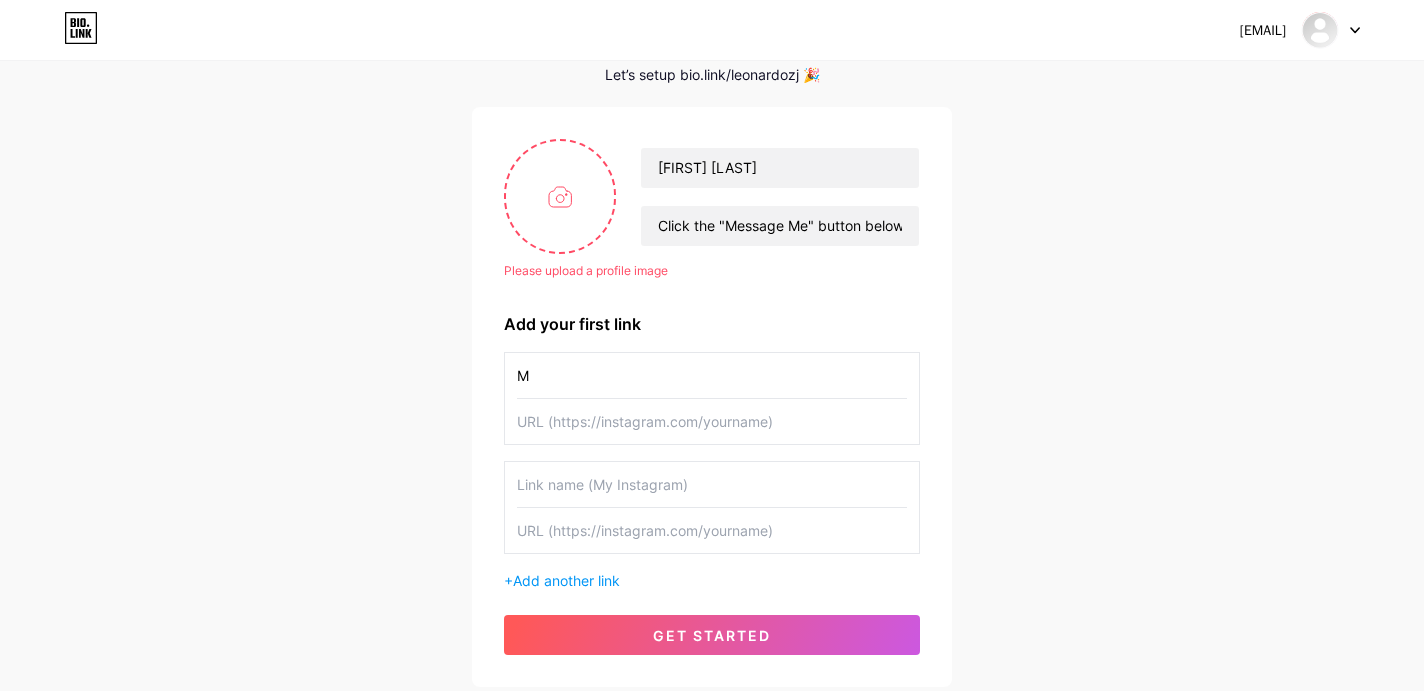 click at bounding box center [712, 484] 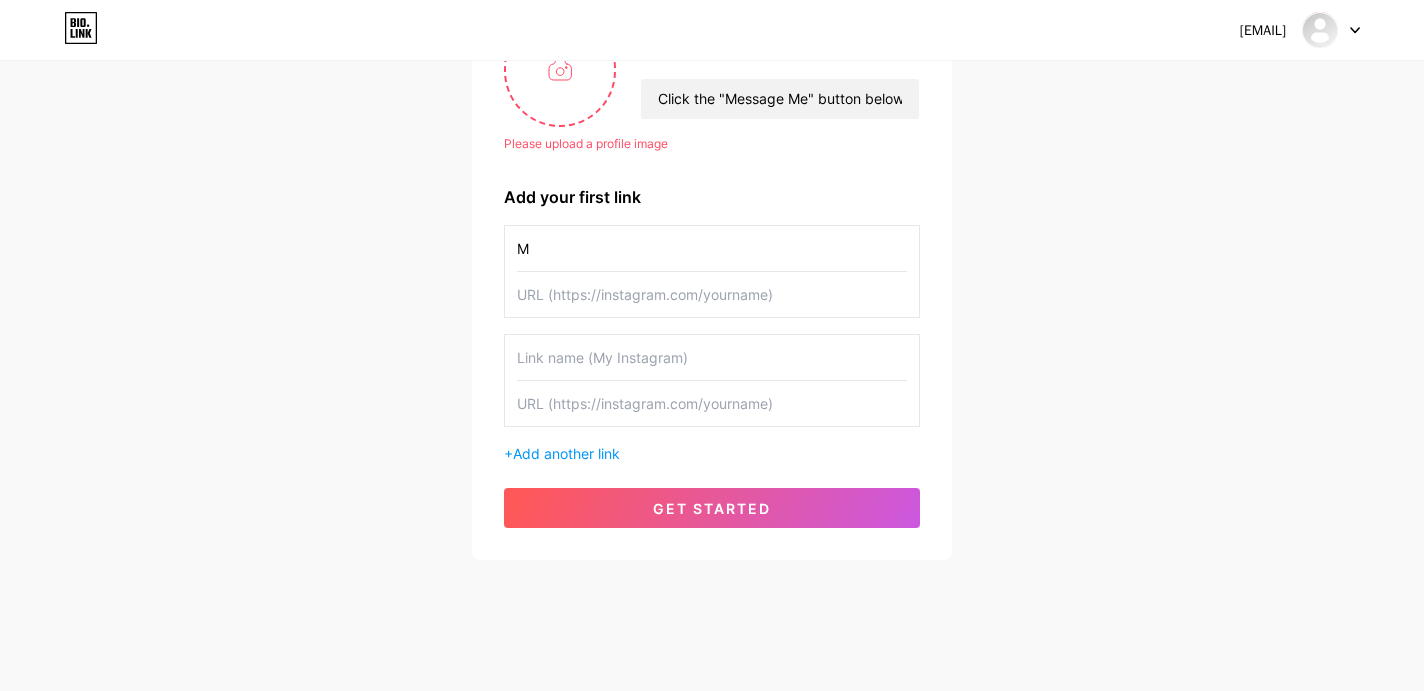 scroll, scrollTop: 201, scrollLeft: 0, axis: vertical 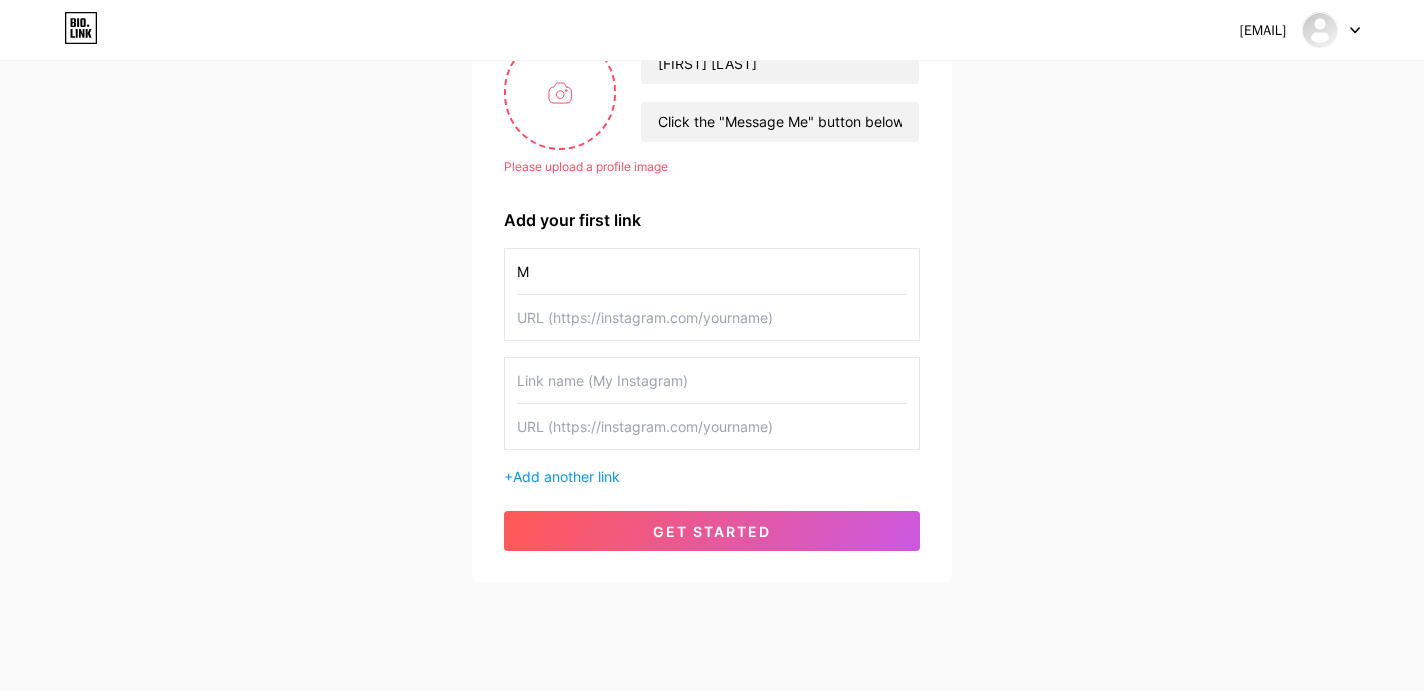 click on "M" at bounding box center (712, 271) 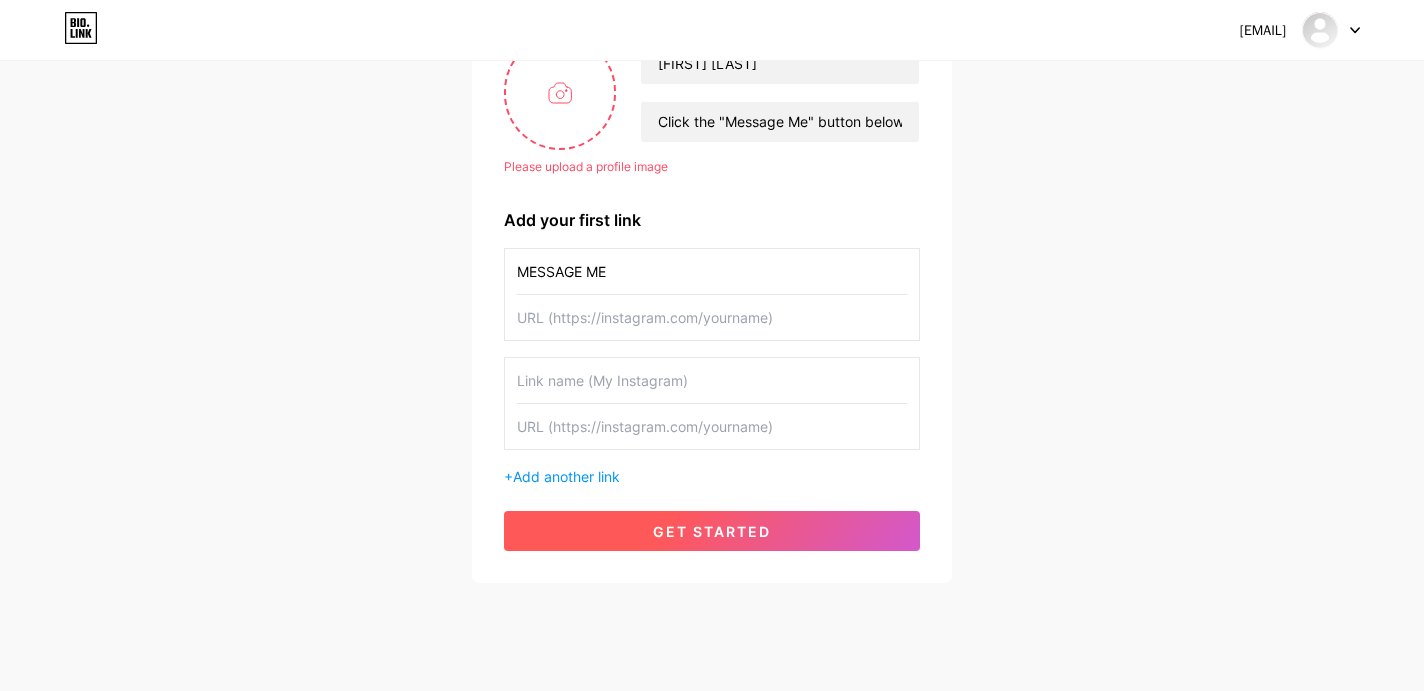 type on "MESSAGE ME" 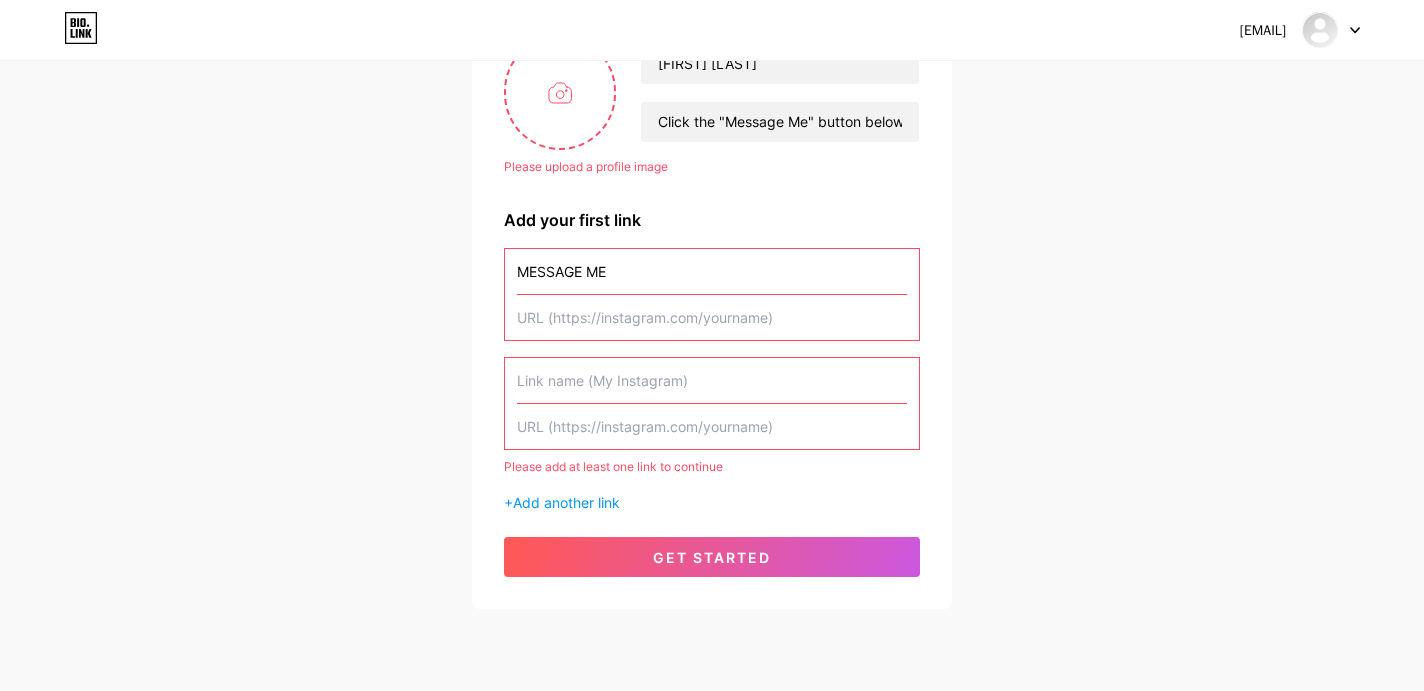 click at bounding box center (712, 317) 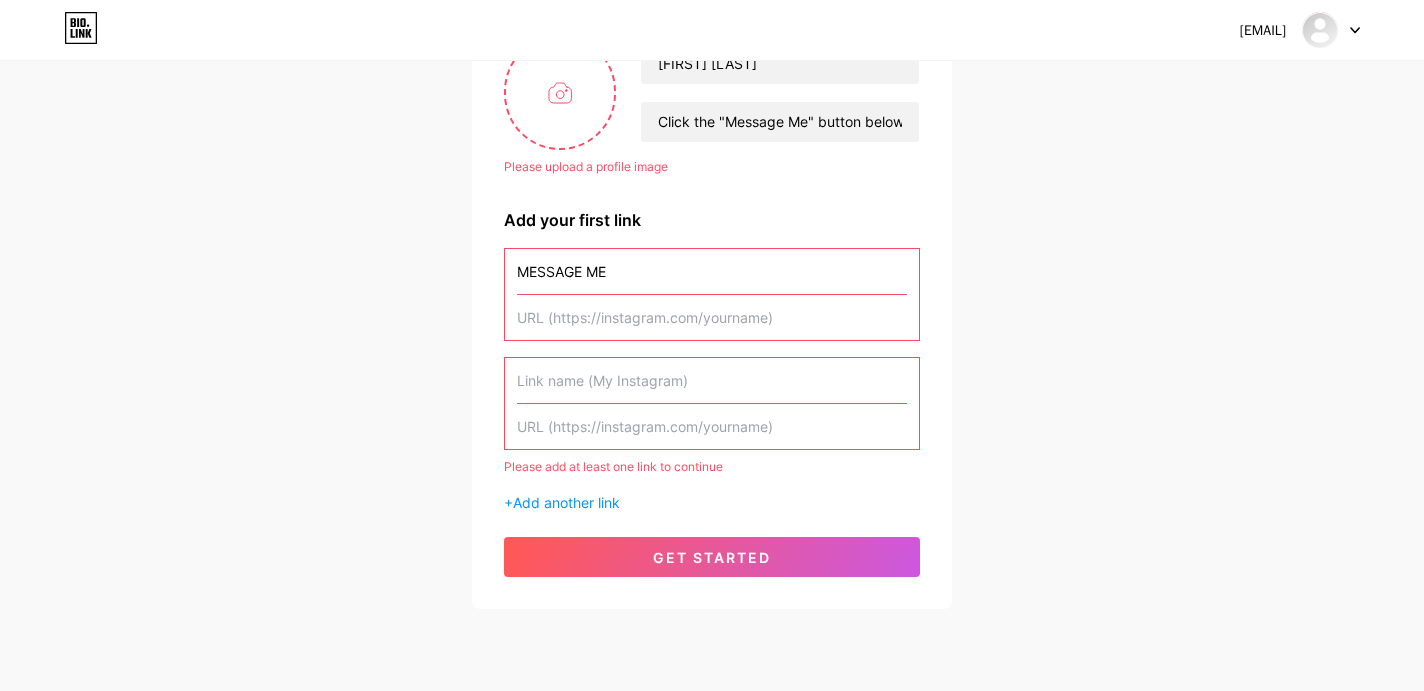 paste on "https://m.me/CoachLeonardoAntolinOrtiz1310" 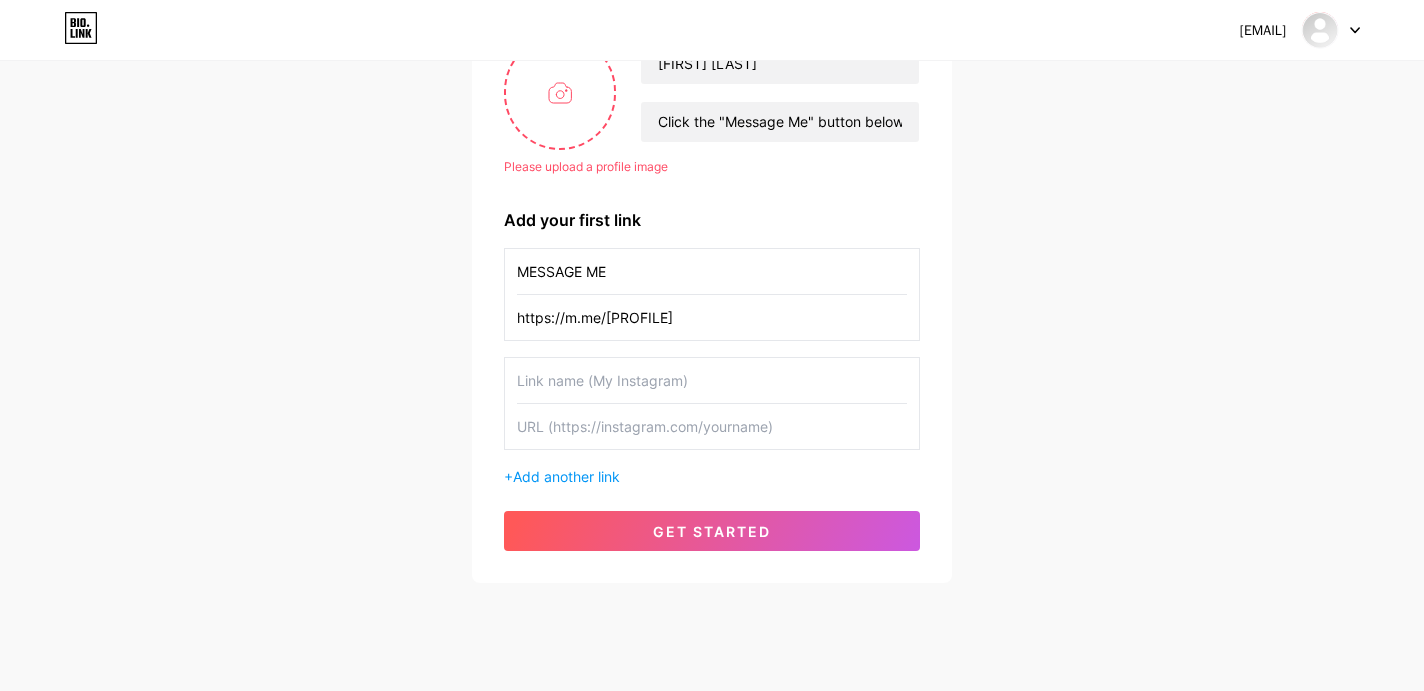 type on "https://m.me/CoachLeonardoAntolinOrtiz1310" 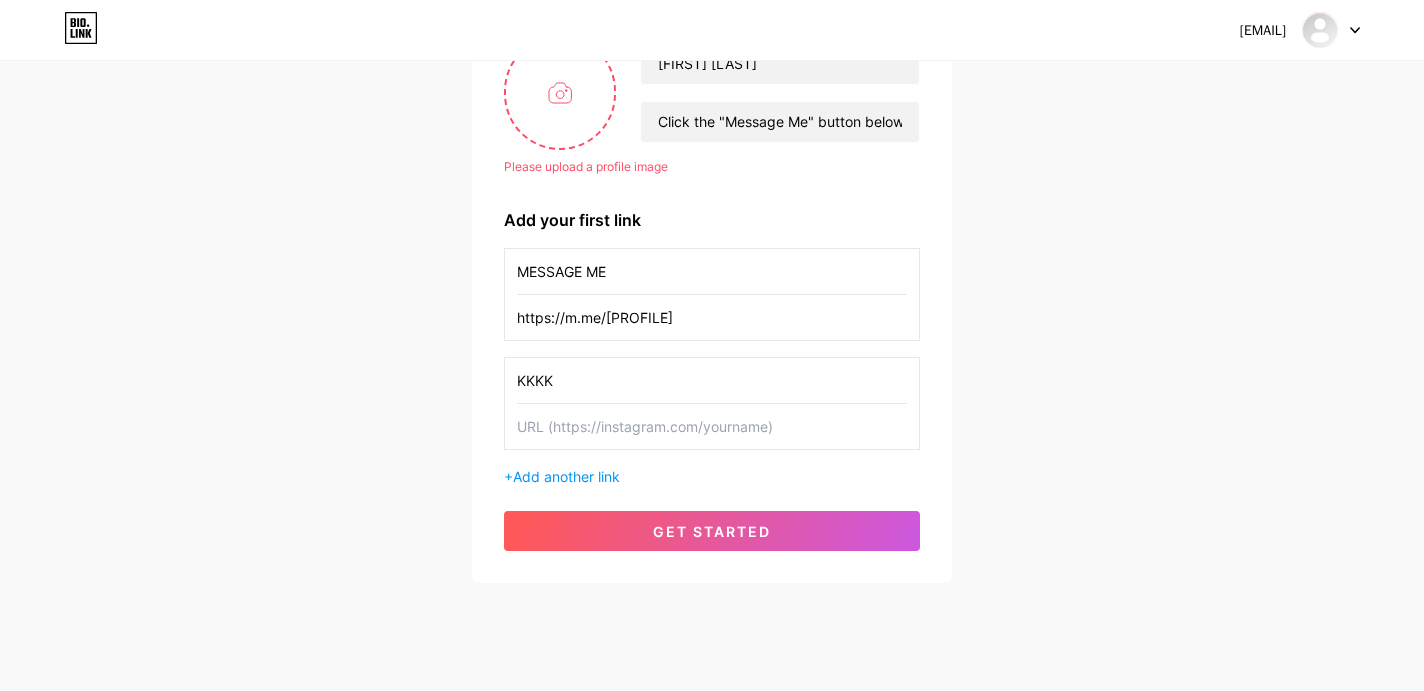 type on "KKKK" 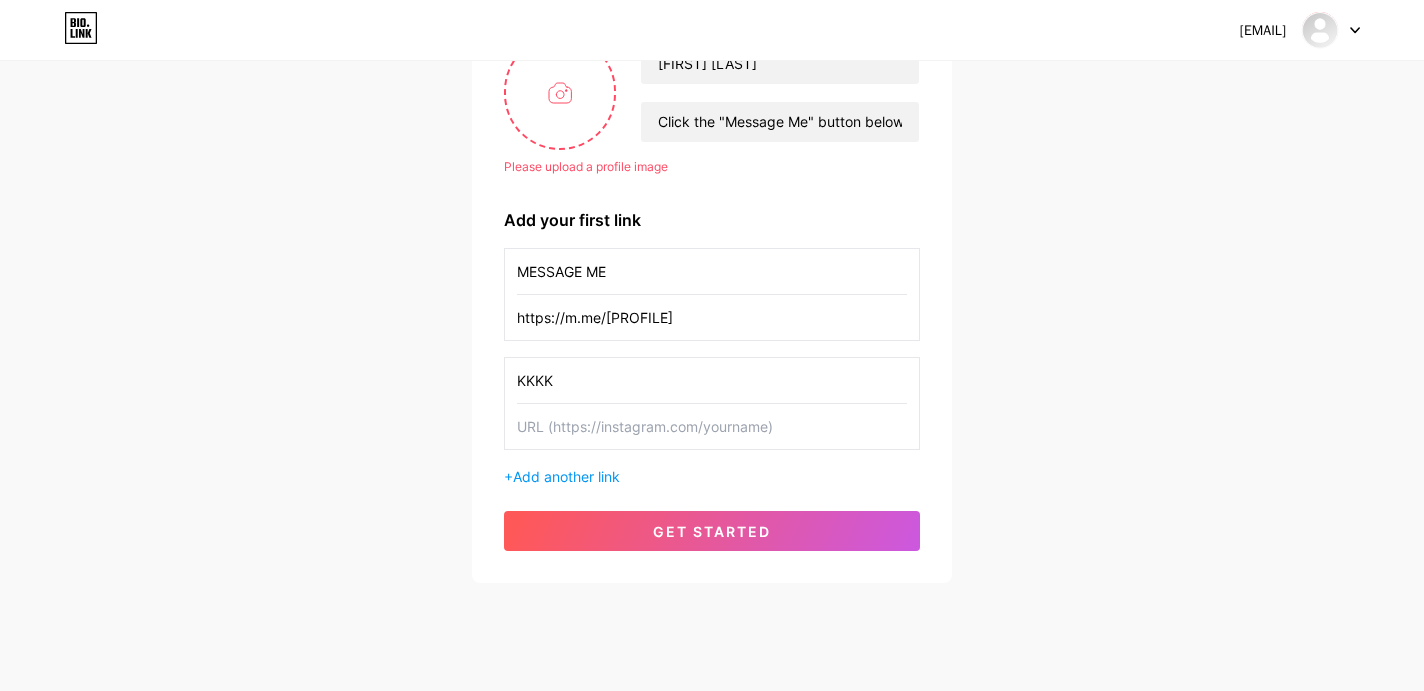 click at bounding box center (712, 426) 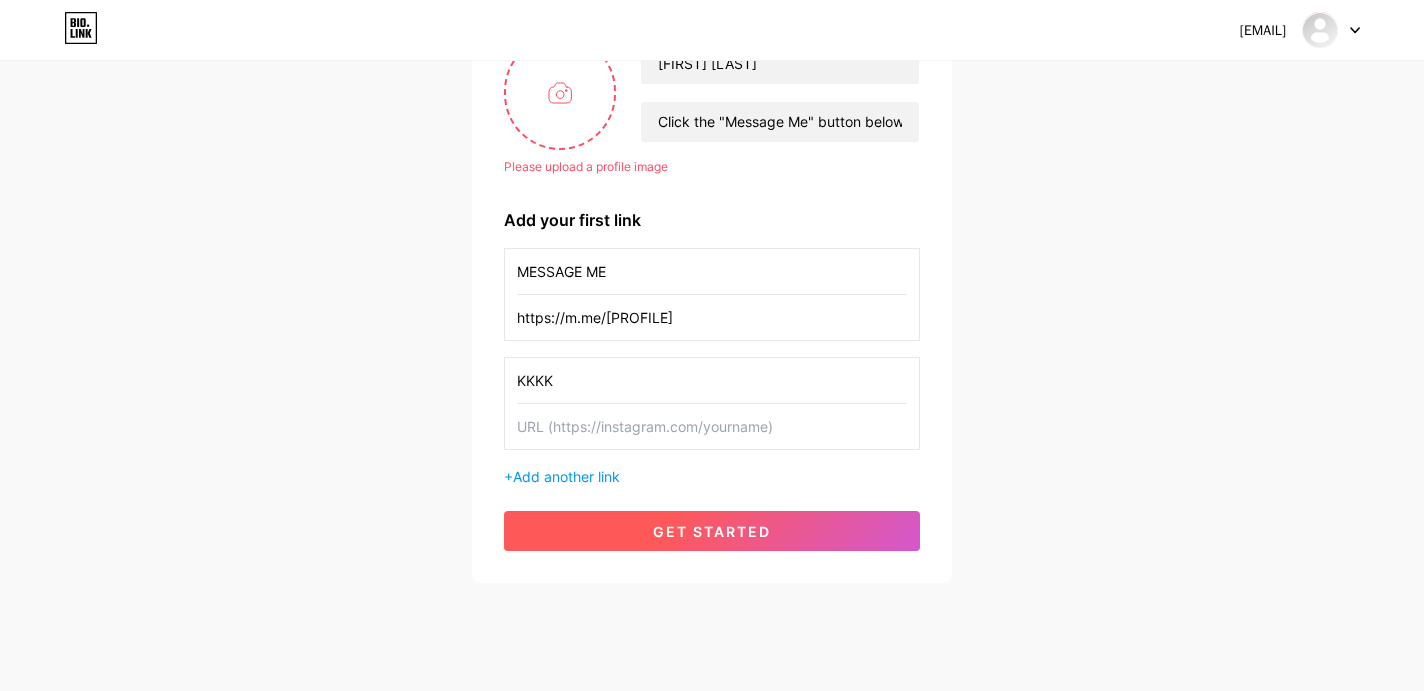 click on "get started" at bounding box center (712, 531) 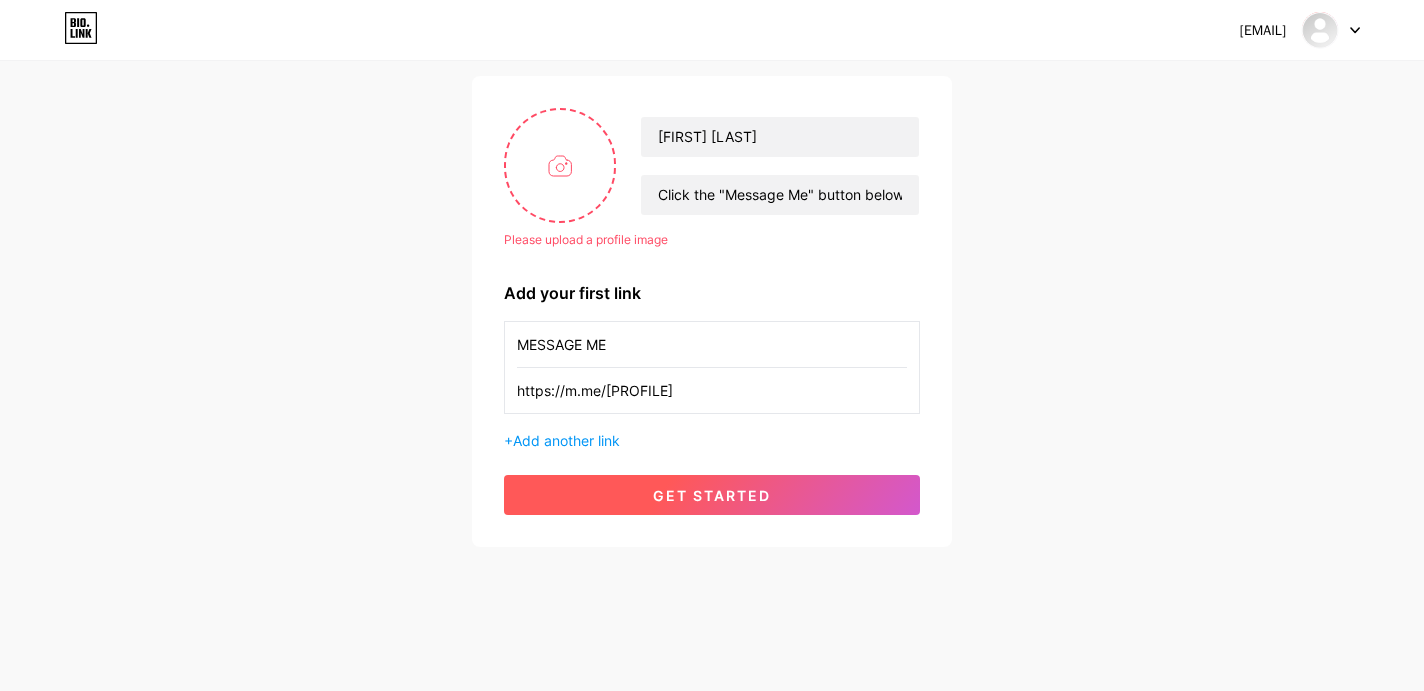 click on "get started" at bounding box center [712, 495] 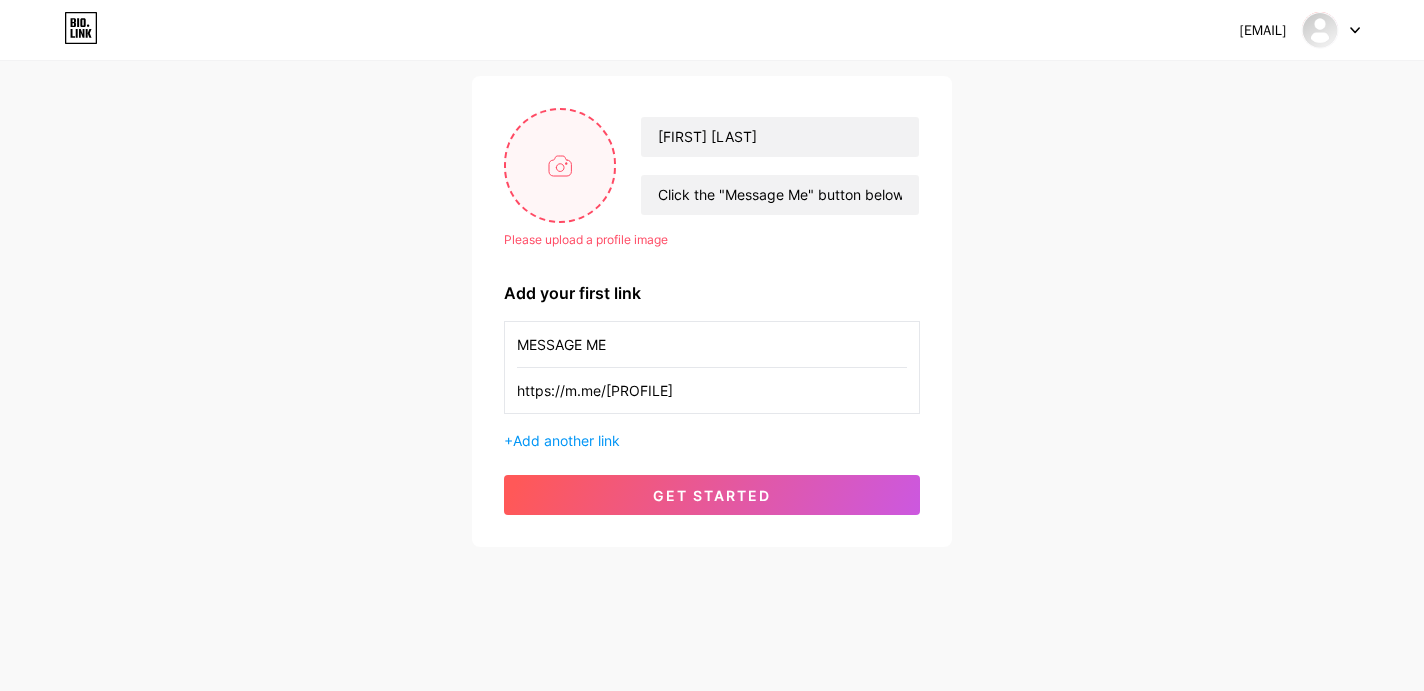 click at bounding box center (560, 165) 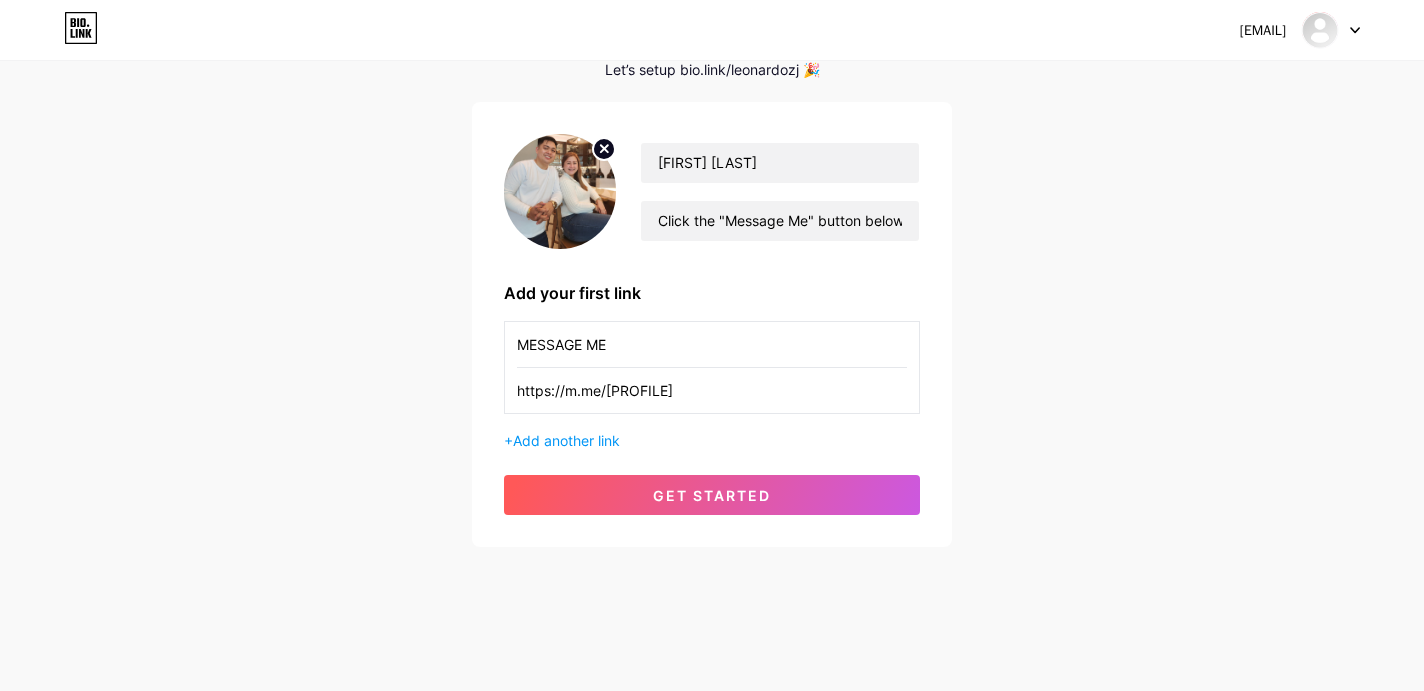scroll, scrollTop: 102, scrollLeft: 0, axis: vertical 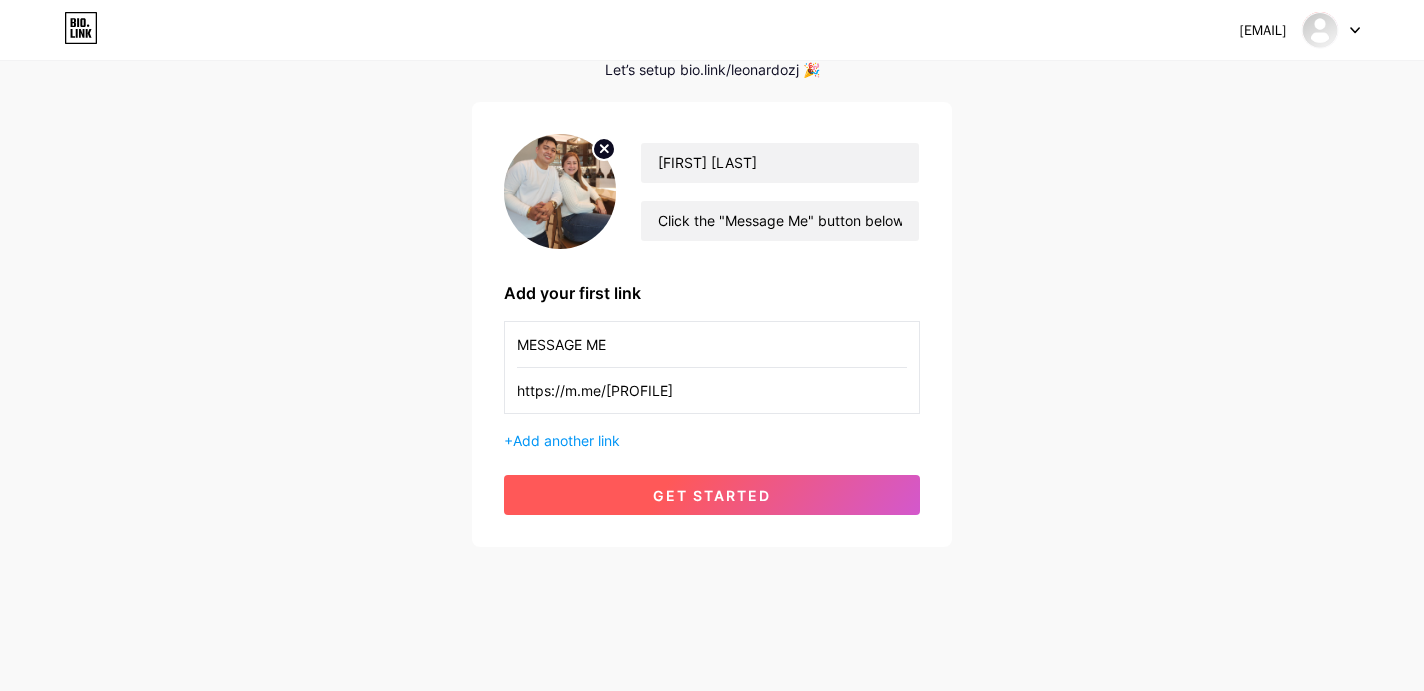 click on "get started" at bounding box center [712, 495] 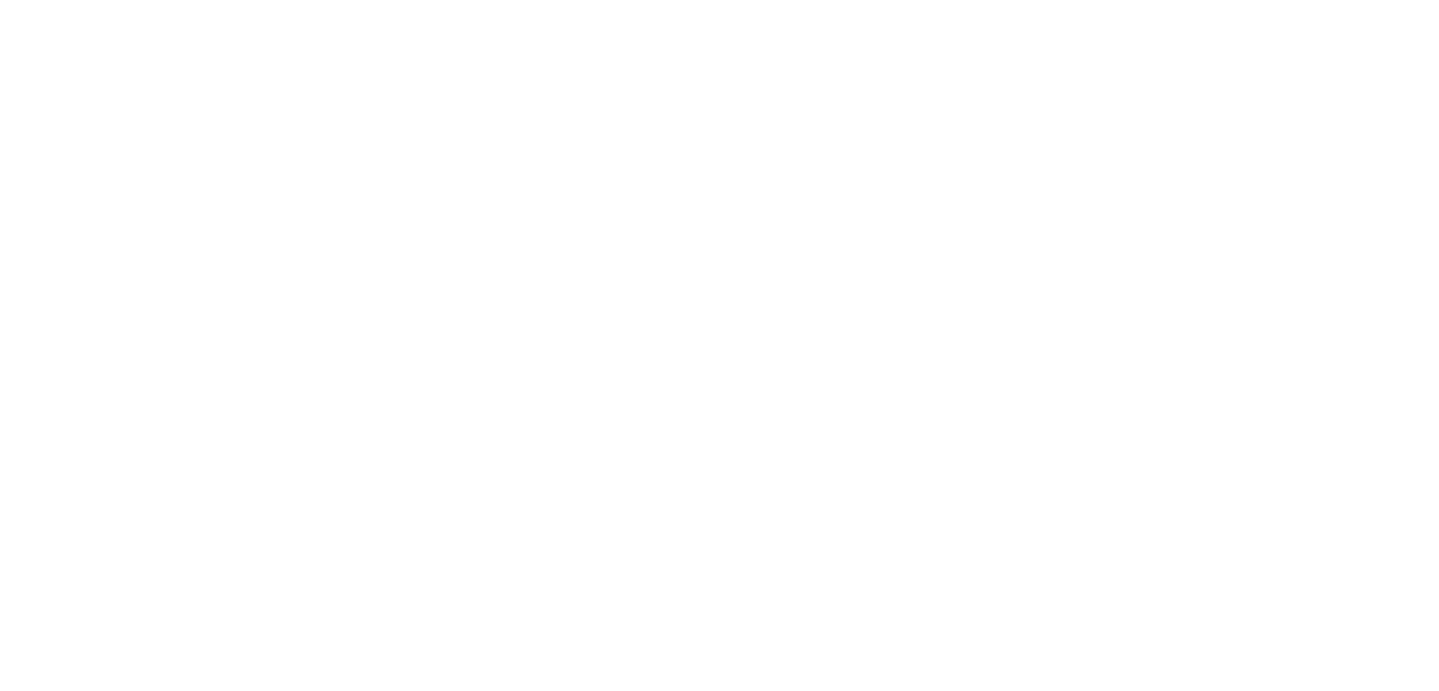 scroll, scrollTop: 0, scrollLeft: 0, axis: both 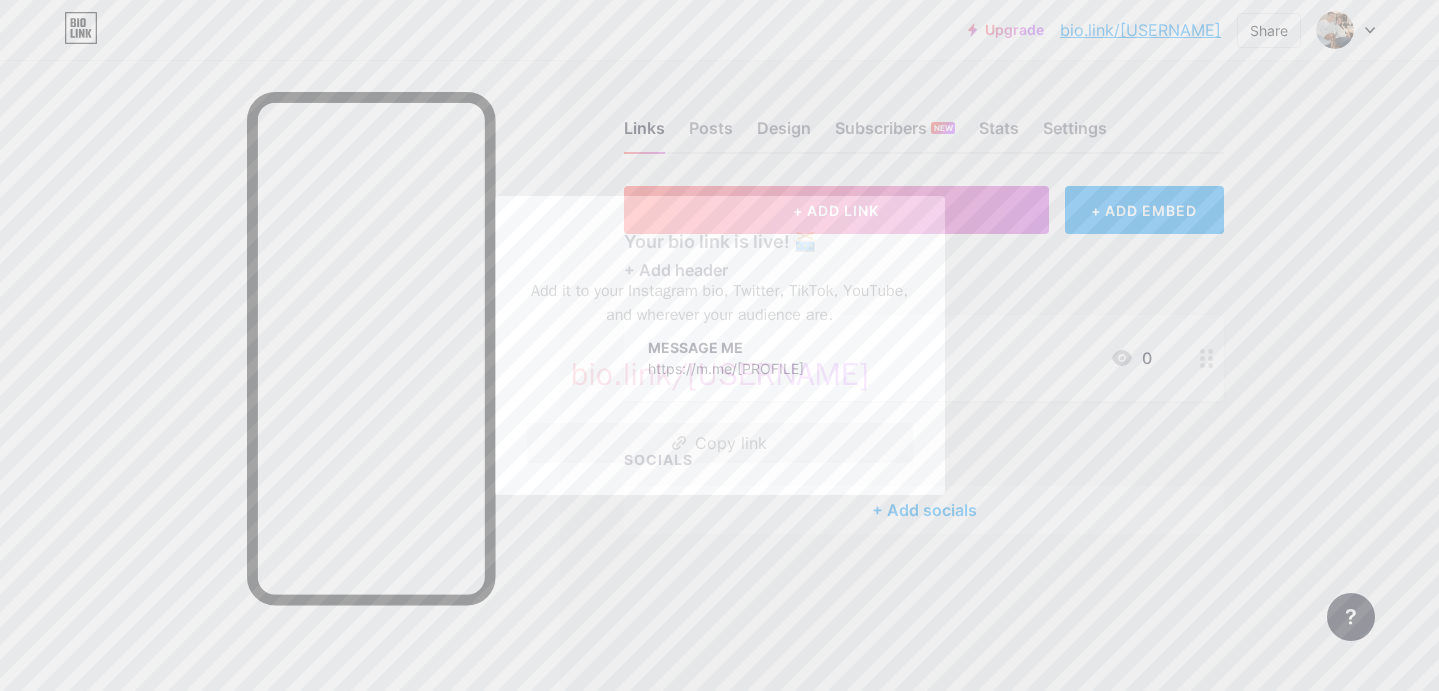 click on "Copy link" at bounding box center [720, 443] 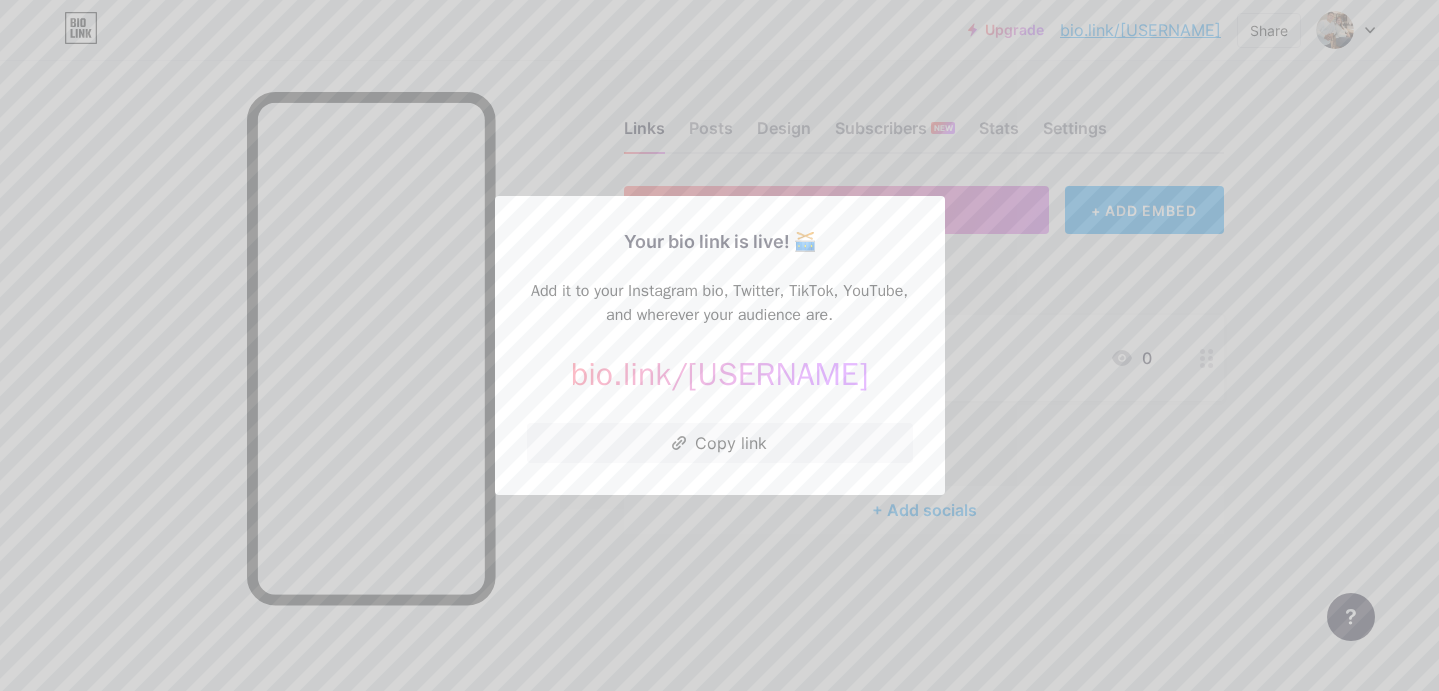 click at bounding box center [719, 345] 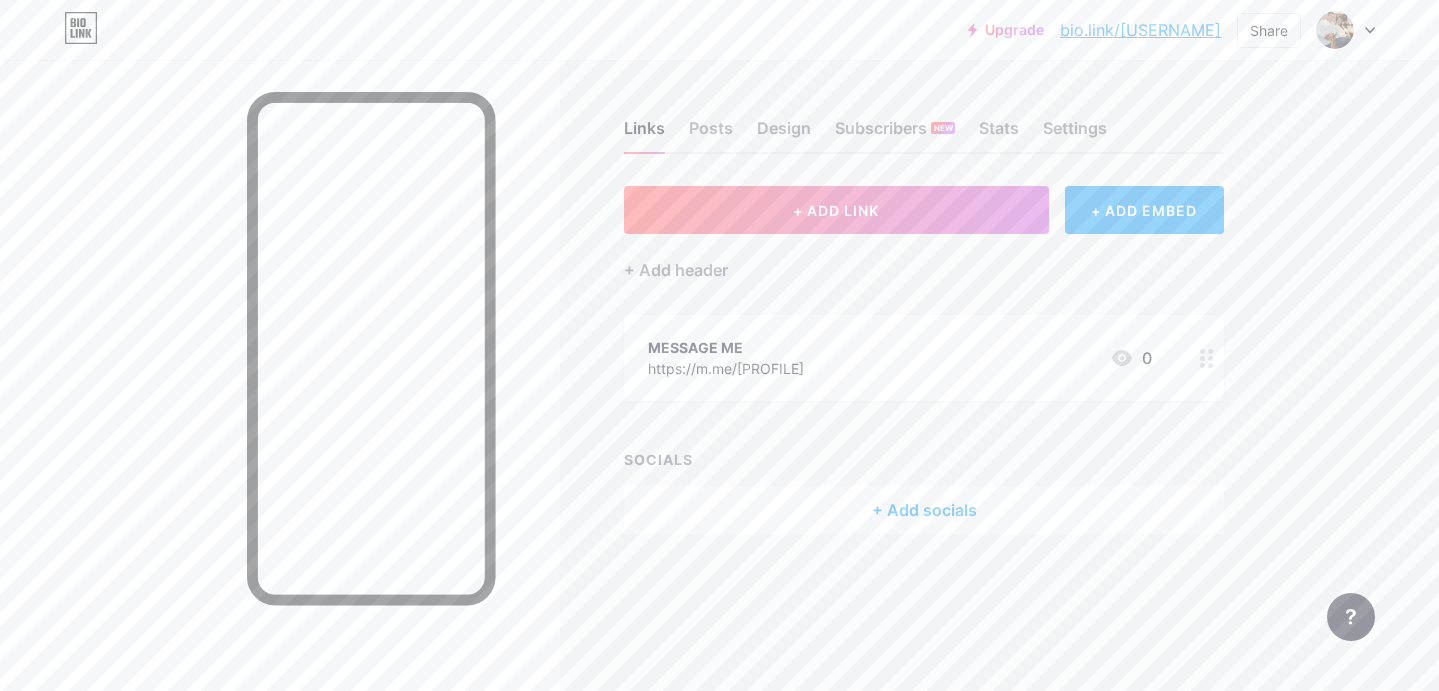 click on "+ Add socials" at bounding box center (924, 510) 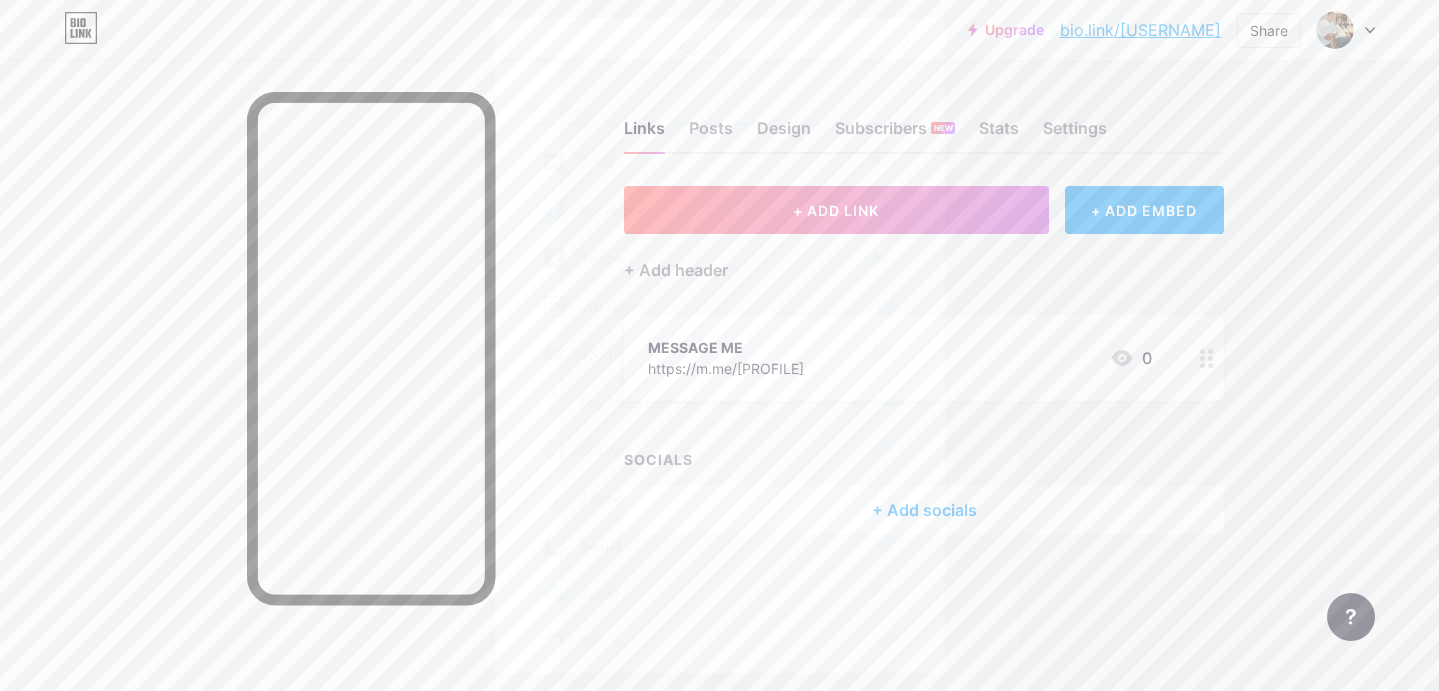 click on "Facebook
Add" at bounding box center [720, 210] 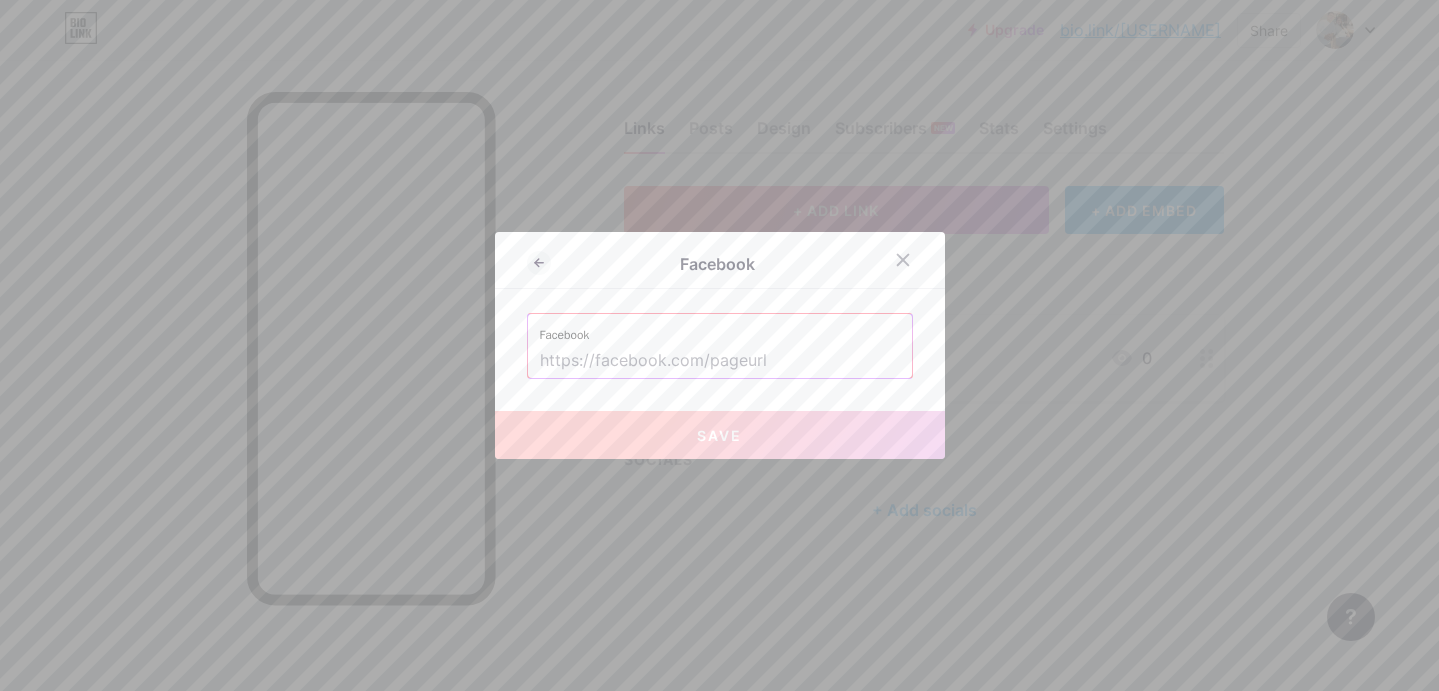 click on "Save" at bounding box center [720, 435] 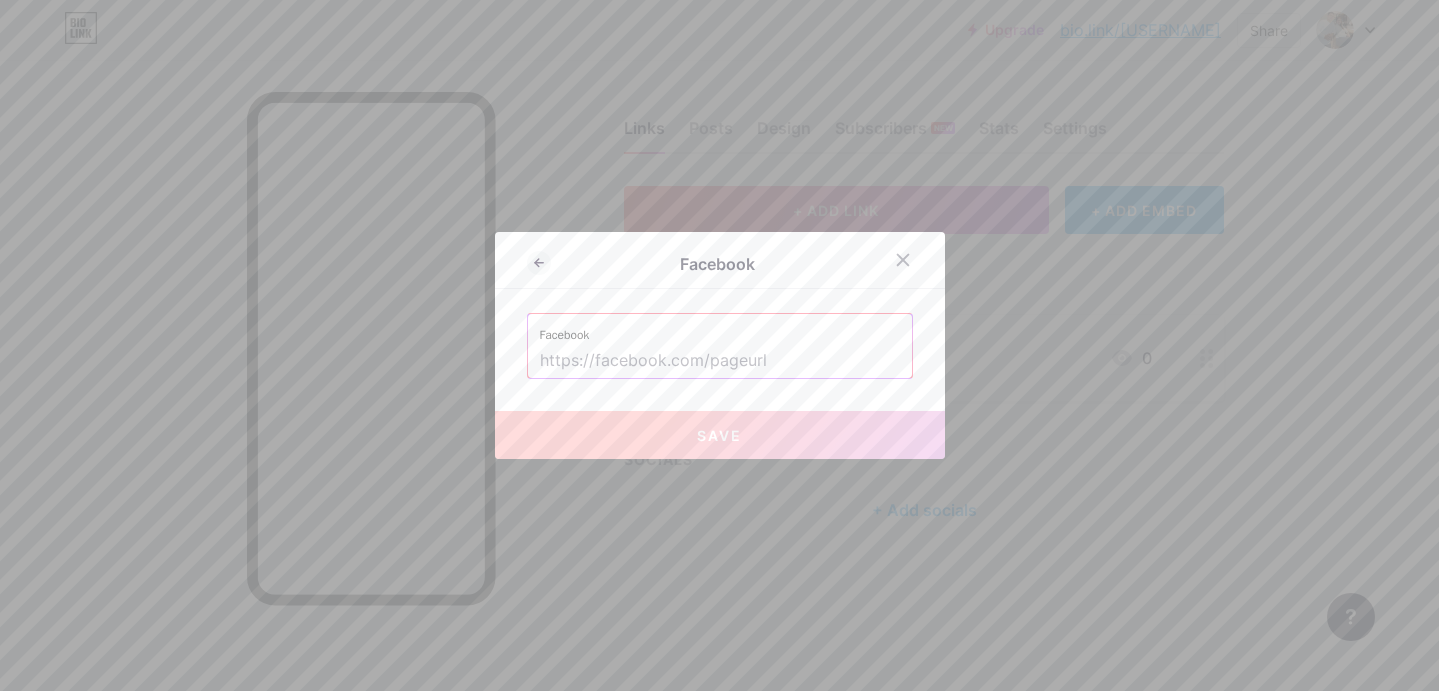type on "leonardo ortiz" 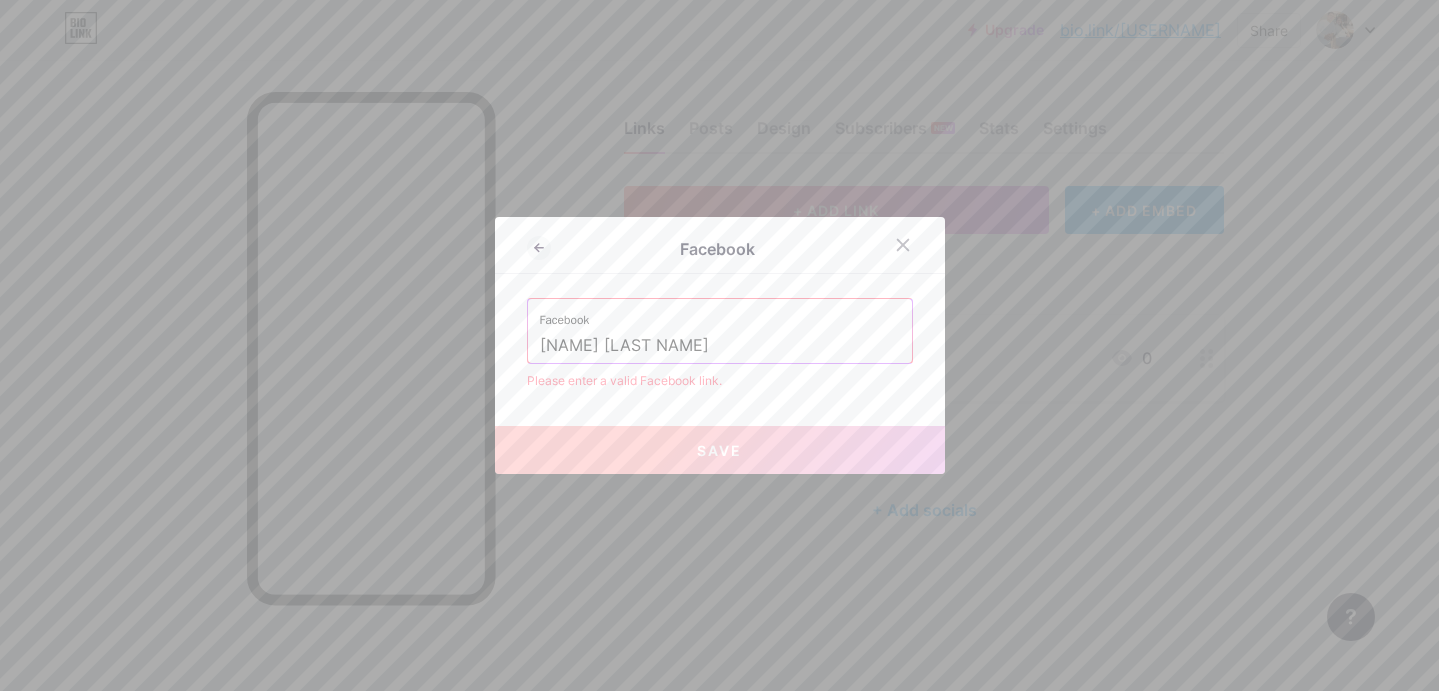 click on "leonardo ortiz" at bounding box center [720, 346] 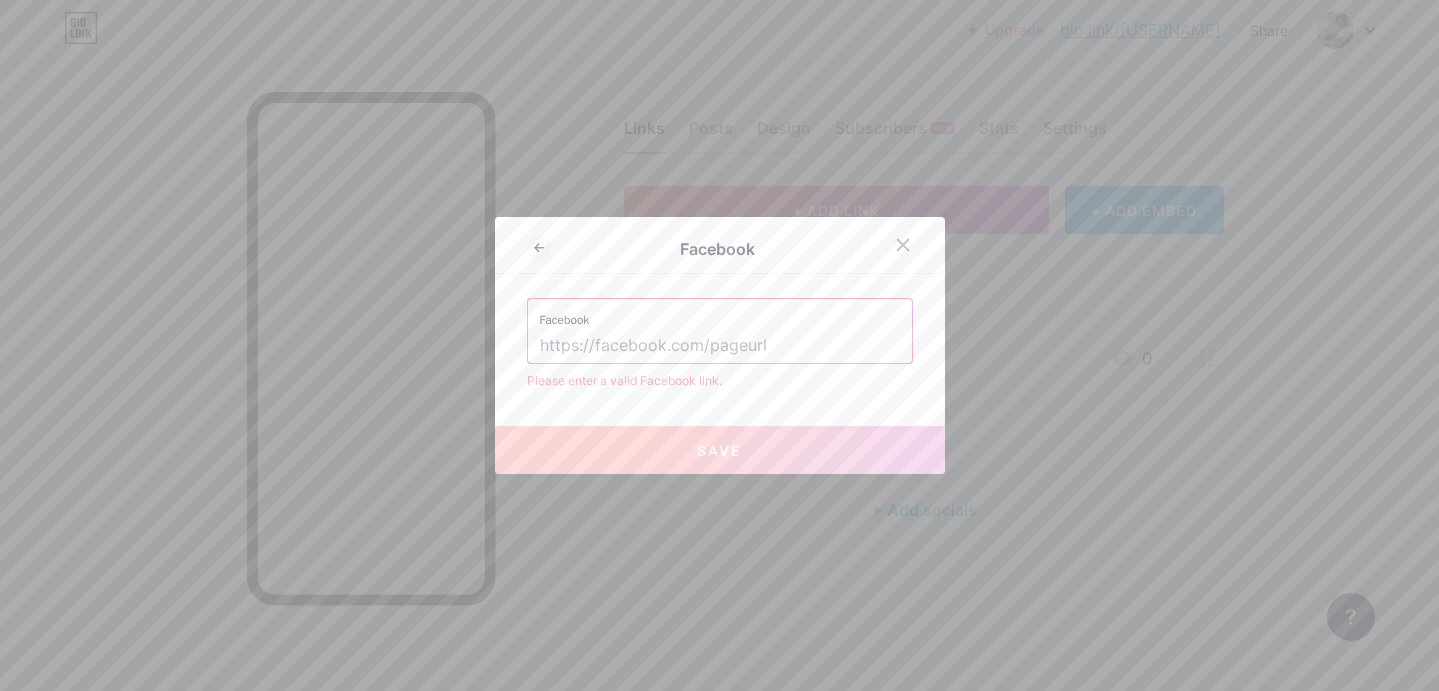 click at bounding box center (720, 346) 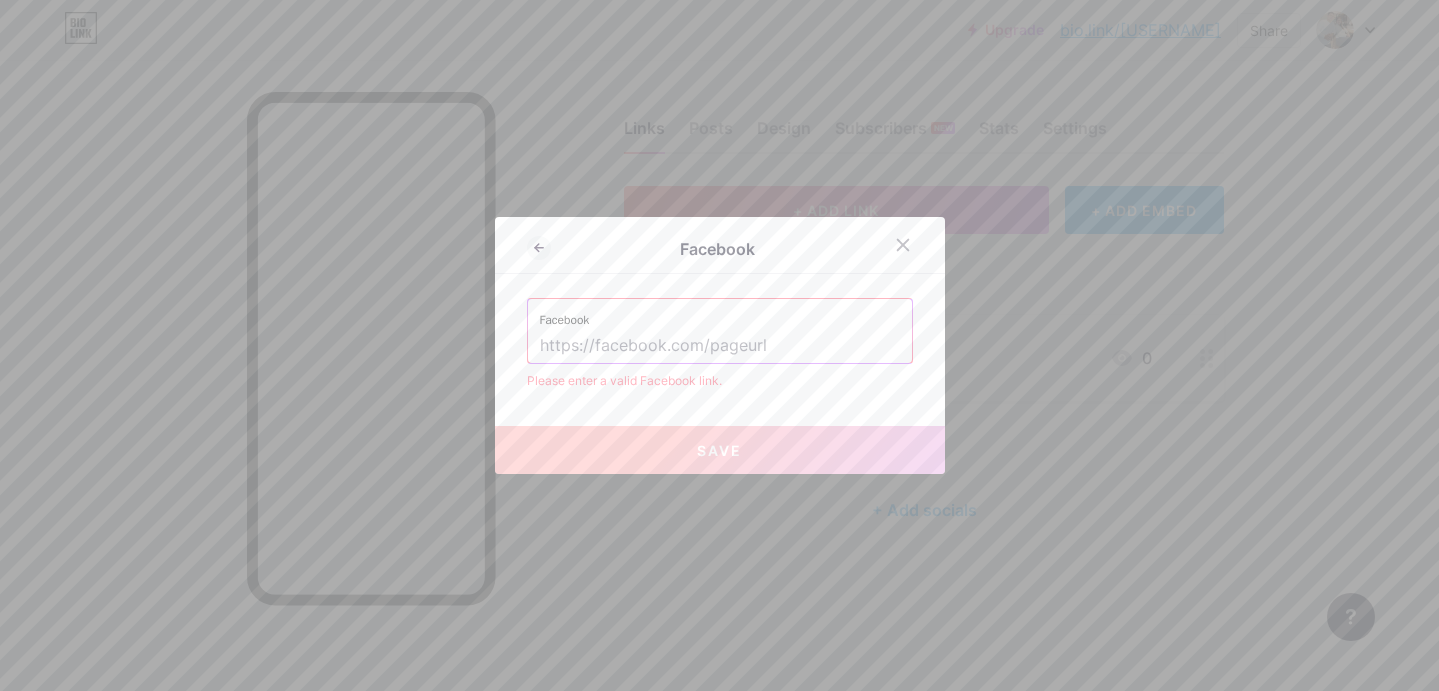 paste on "https://www.facebook.com/CoachLeonardoAntolinOrtiz1310" 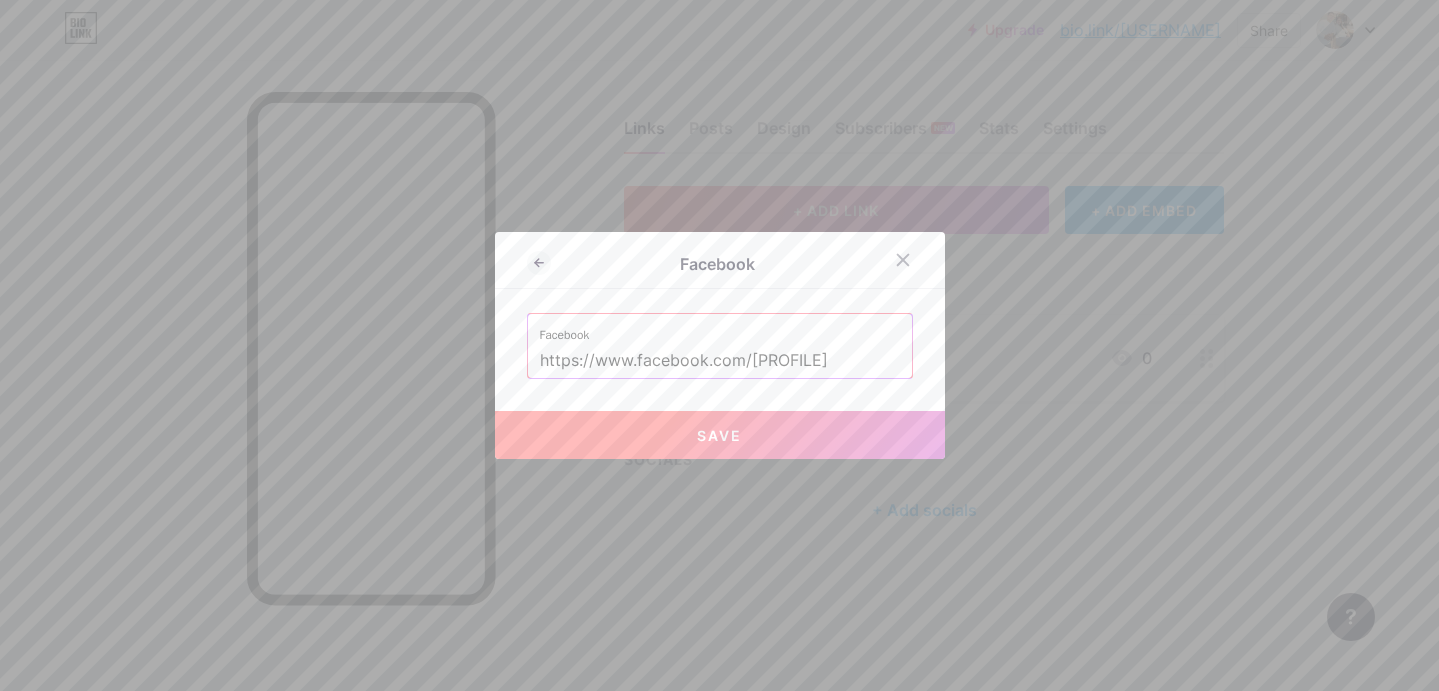 scroll, scrollTop: 0, scrollLeft: 94, axis: horizontal 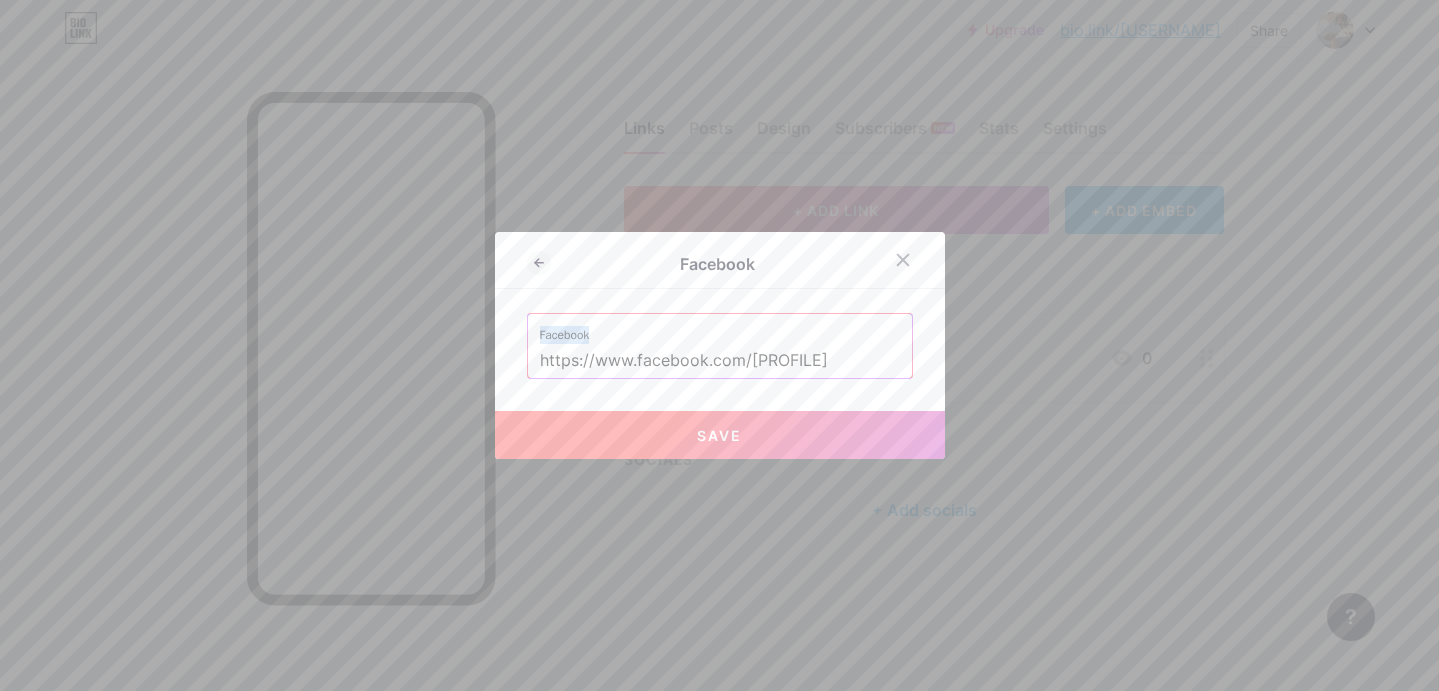 drag, startPoint x: 871, startPoint y: 359, endPoint x: 497, endPoint y: 347, distance: 374.19247 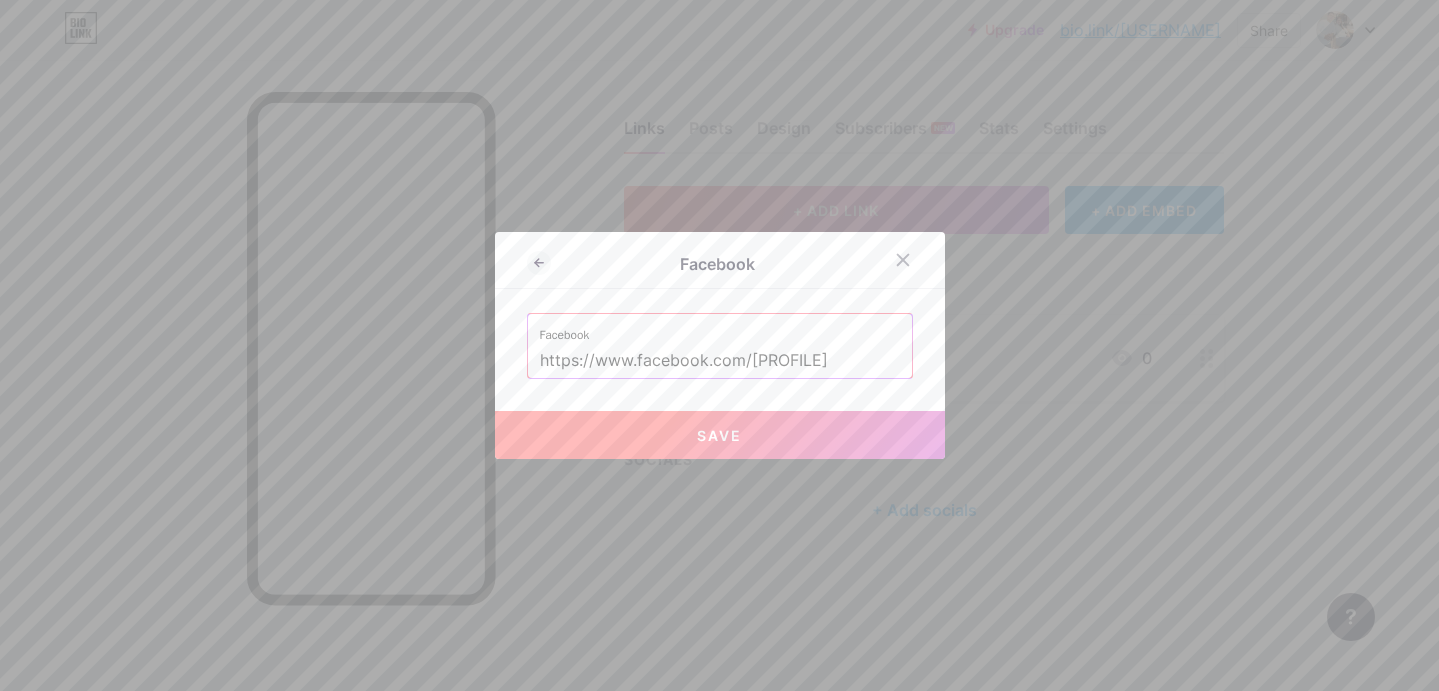 click on "Facebook       Facebook   https://www.facebook.com/CoachLeonardoAntolinOrtiz1310         Save" at bounding box center (720, 345) 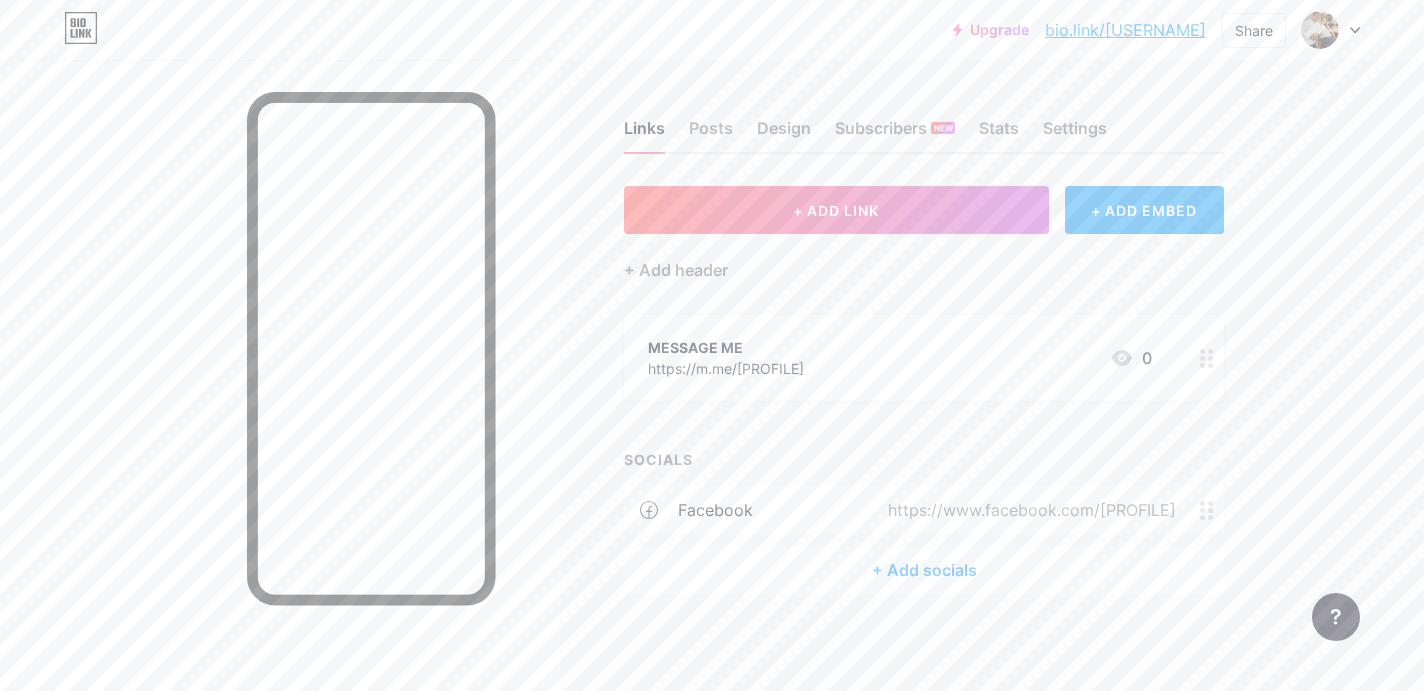 click 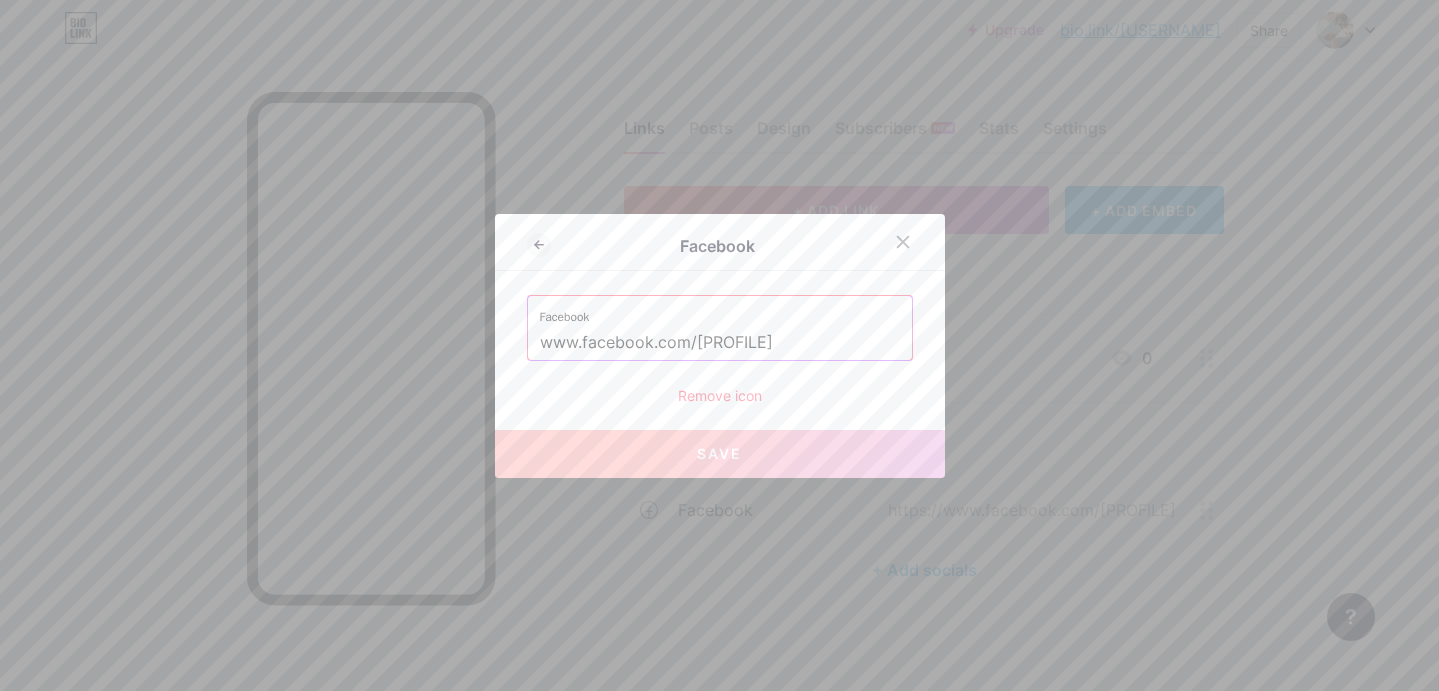 click on "Remove icon" at bounding box center [720, 395] 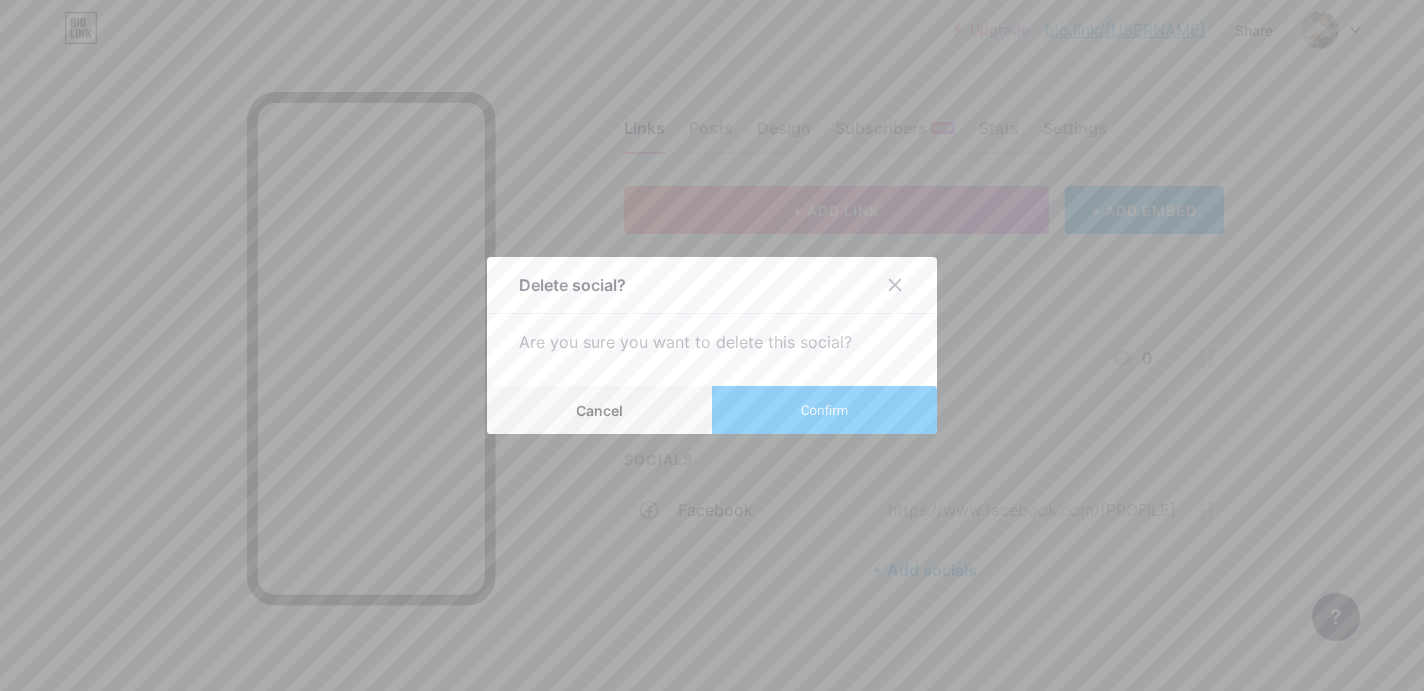 click on "Confirm" at bounding box center (824, 410) 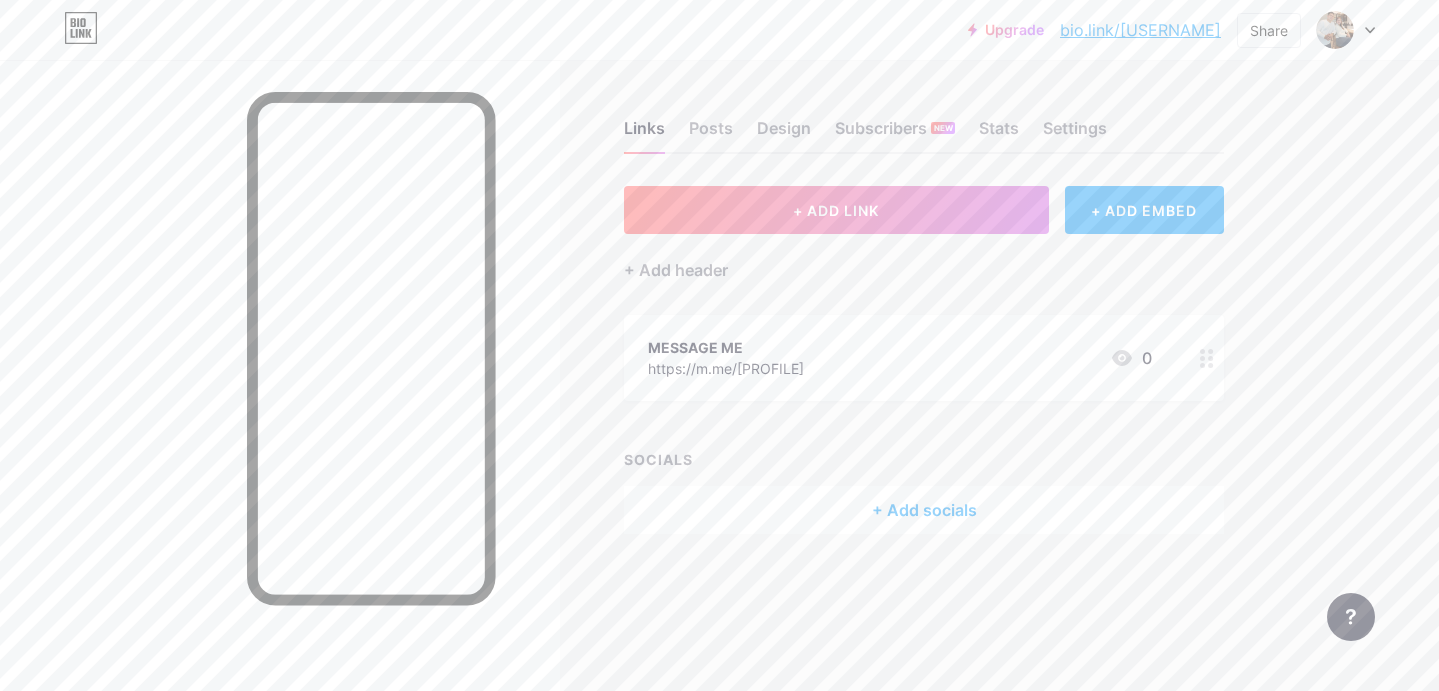 click at bounding box center [1207, 358] 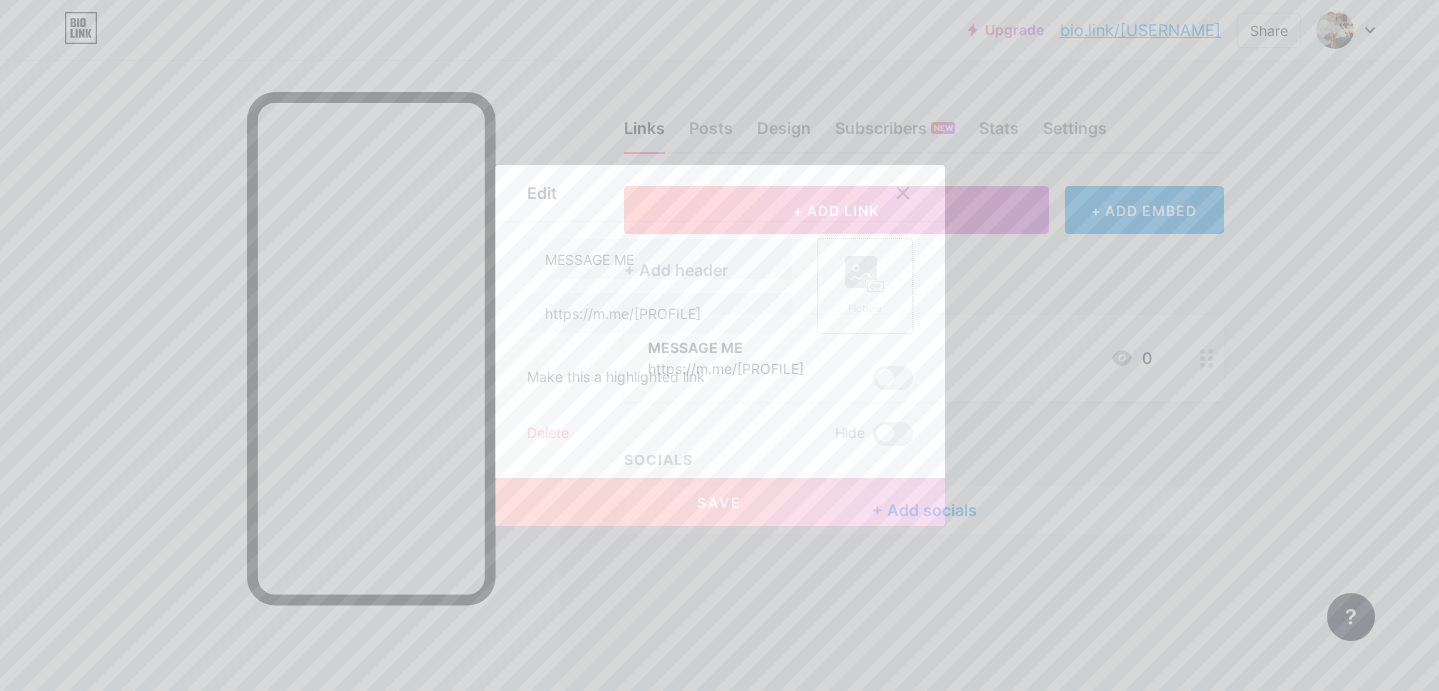 click 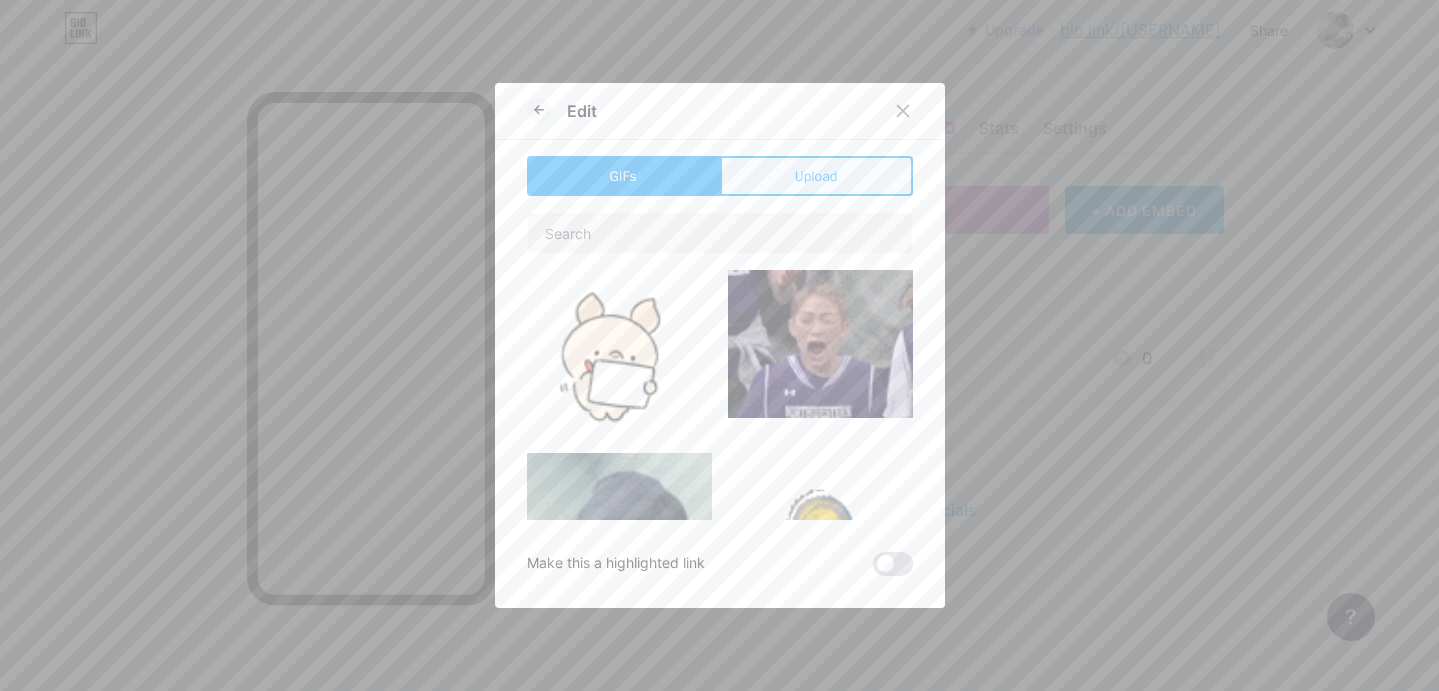 click on "Upload" at bounding box center (816, 176) 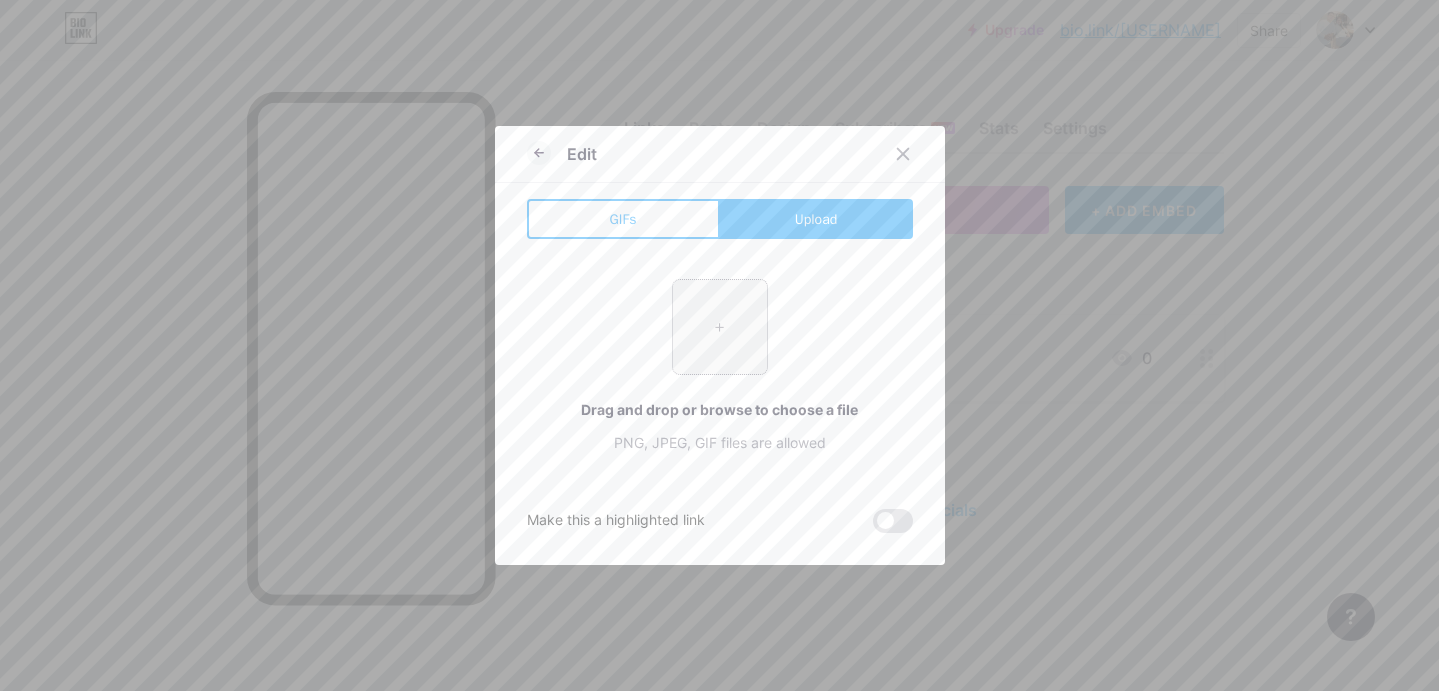 click at bounding box center [720, 327] 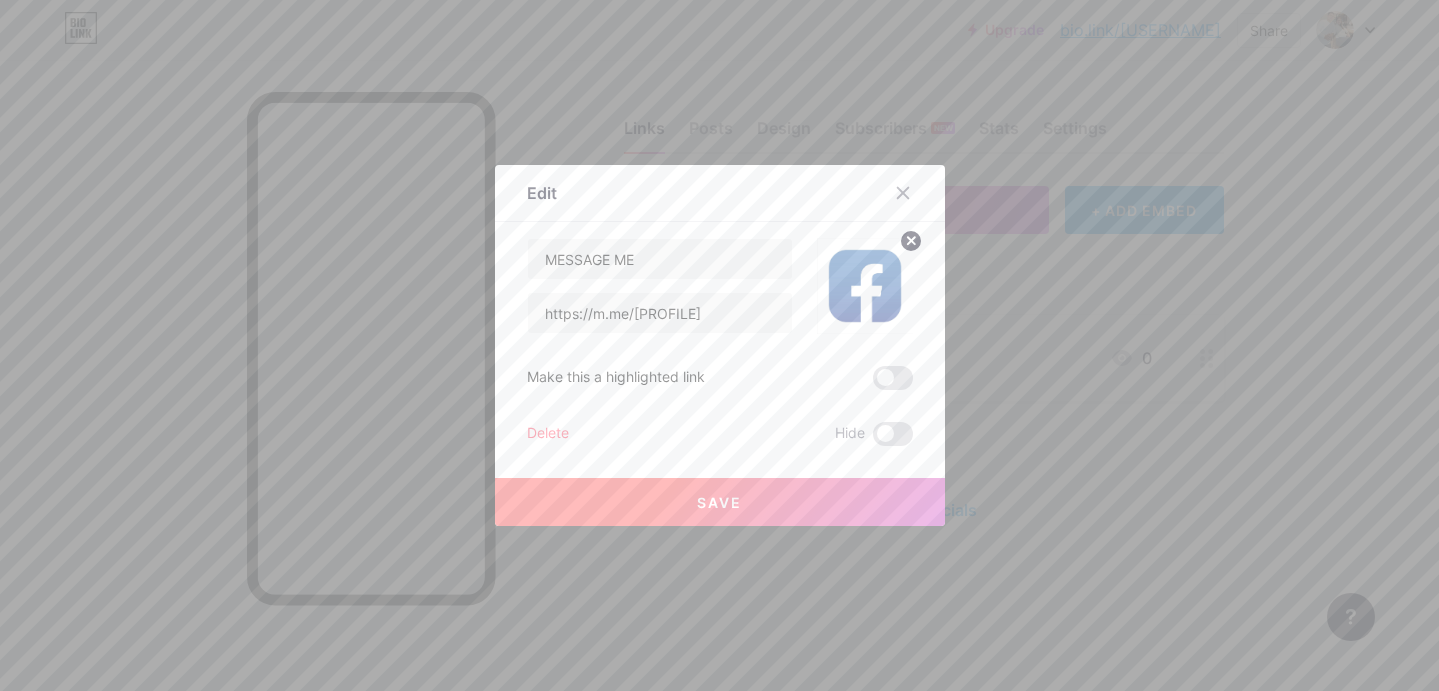 click on "Save" at bounding box center (720, 502) 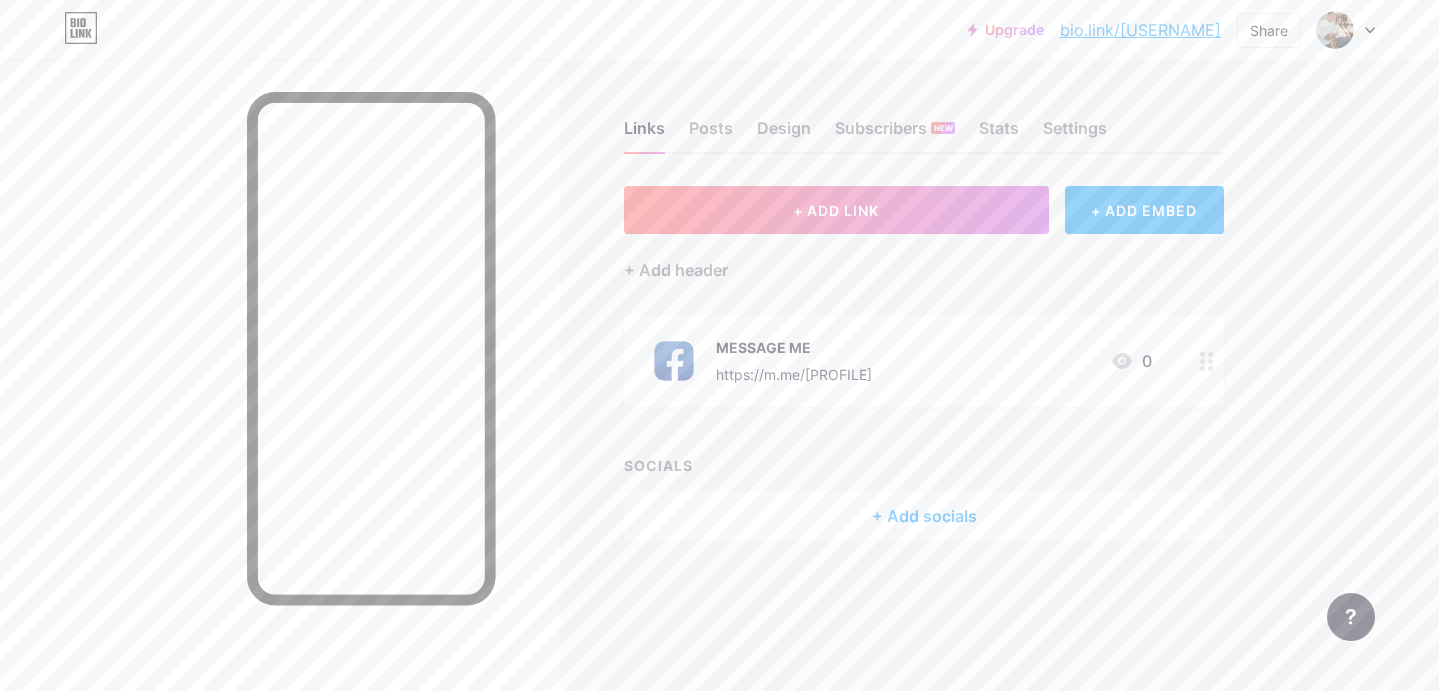click on "[URL]" at bounding box center [1140, 30] 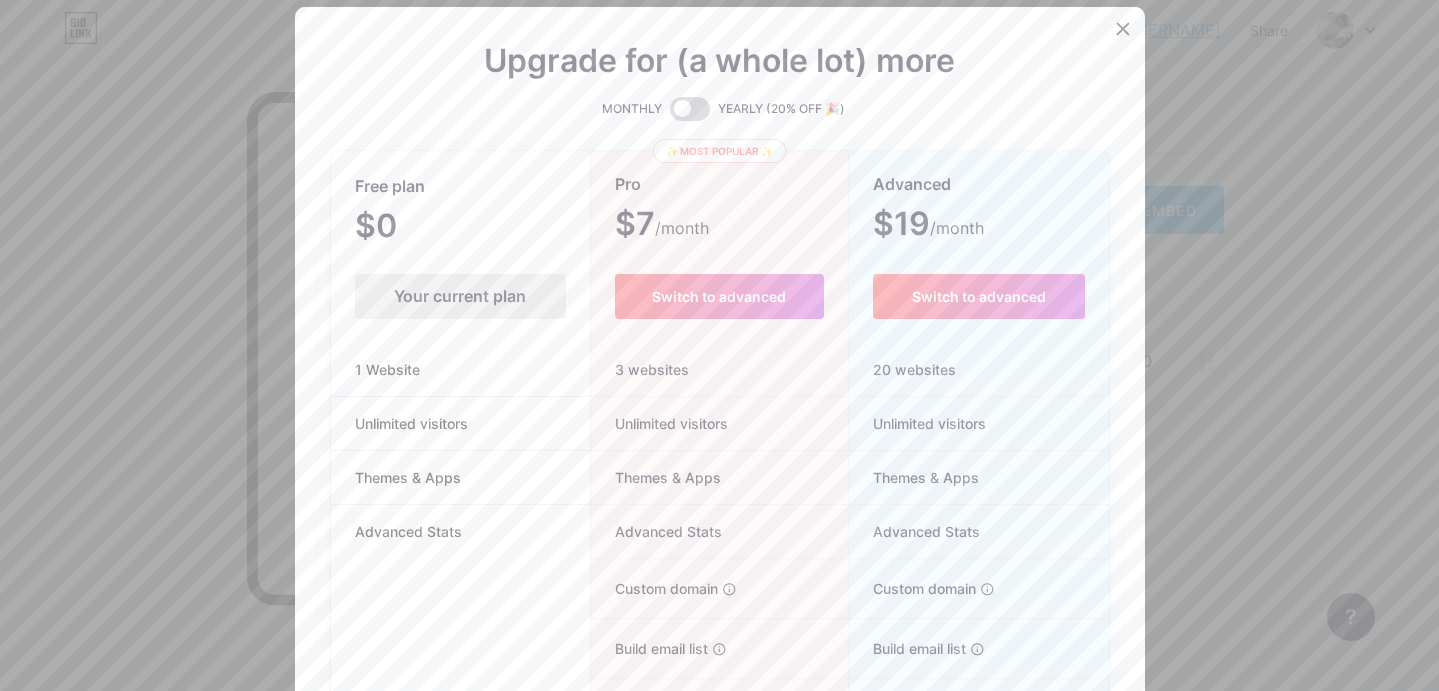 scroll, scrollTop: 16, scrollLeft: 0, axis: vertical 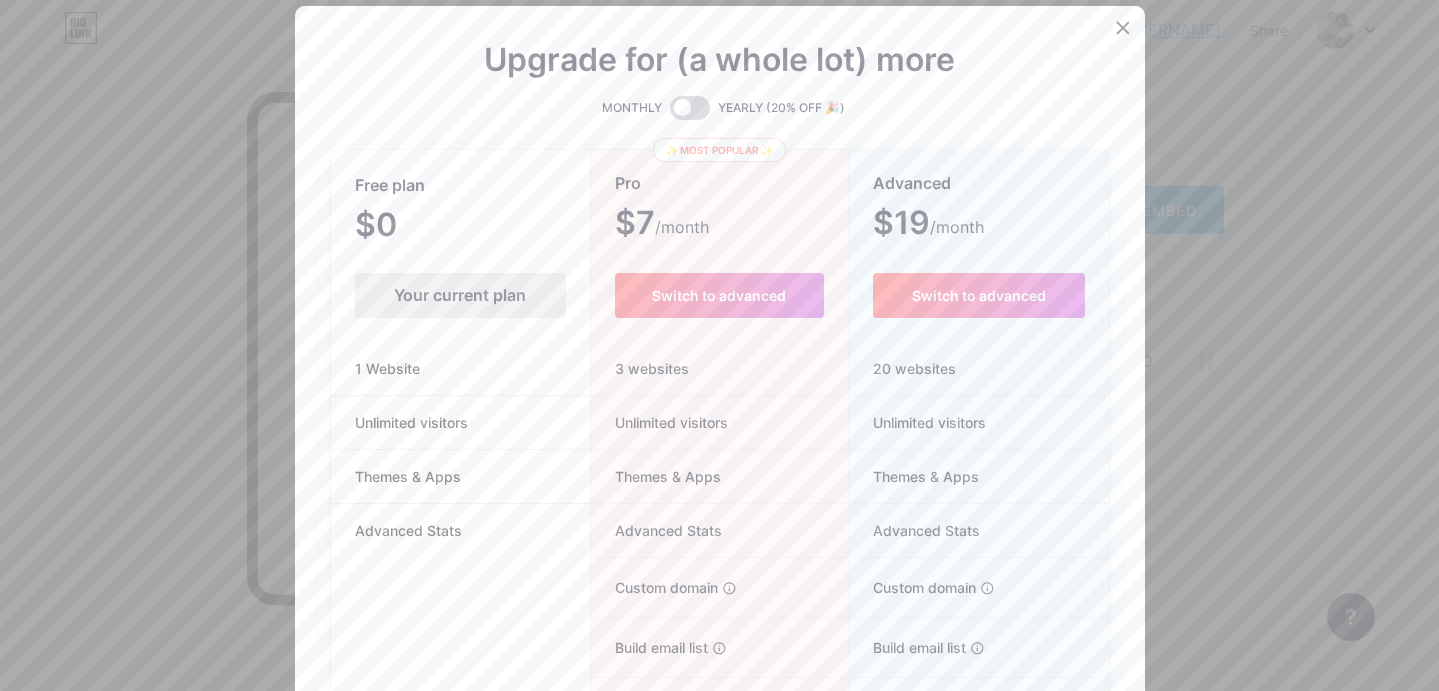click at bounding box center (690, 108) 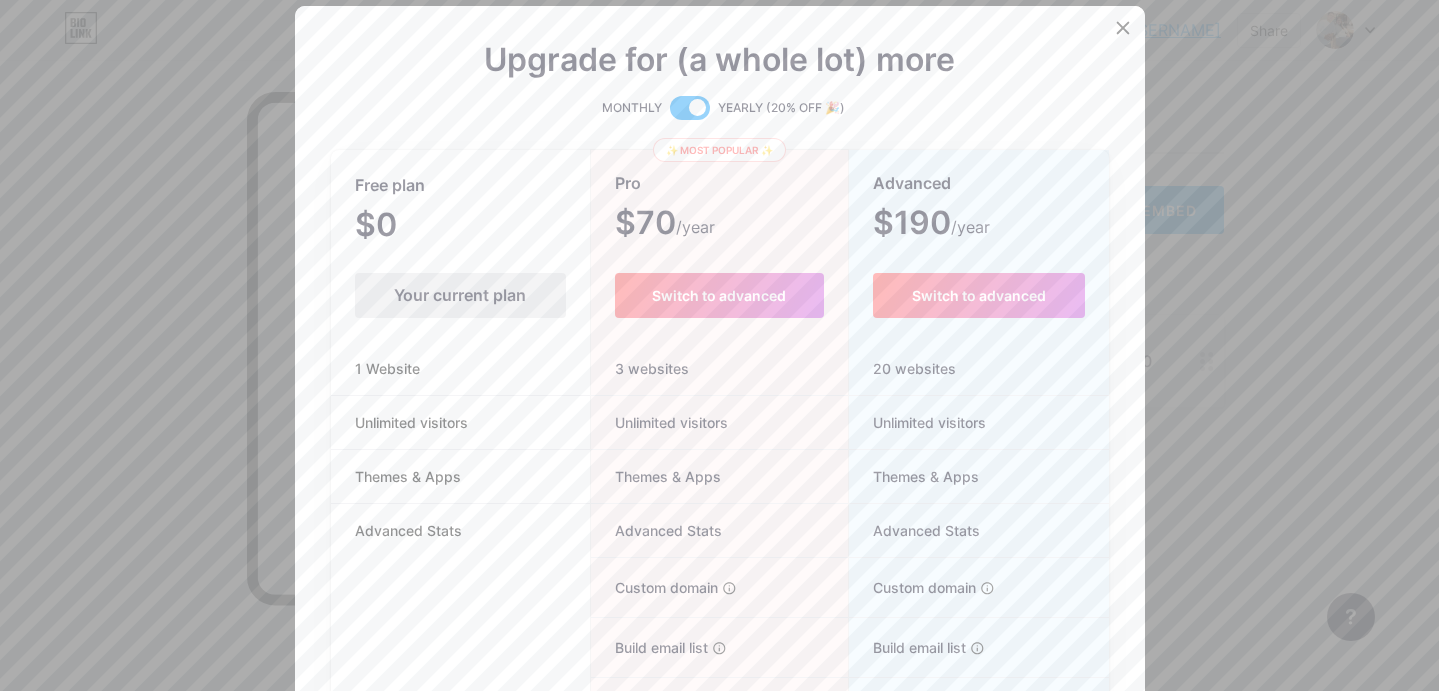 click at bounding box center [690, 108] 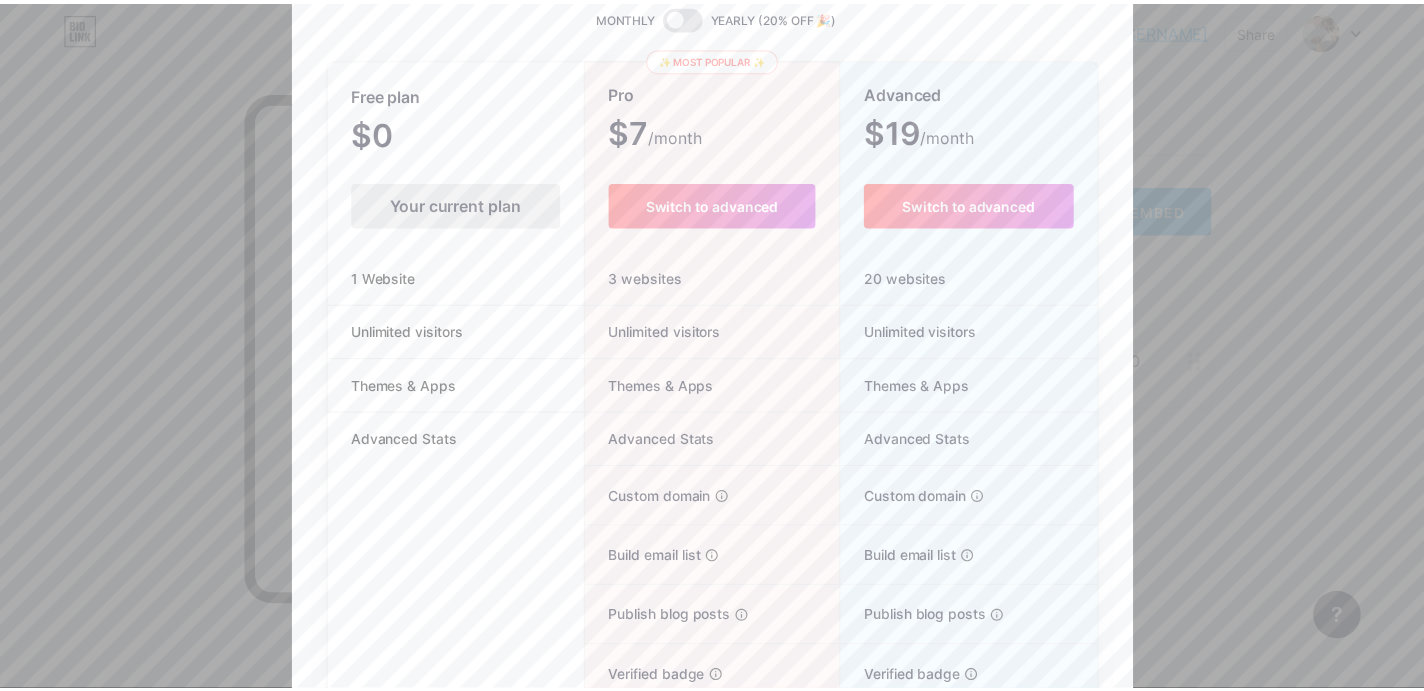 scroll, scrollTop: 0, scrollLeft: 0, axis: both 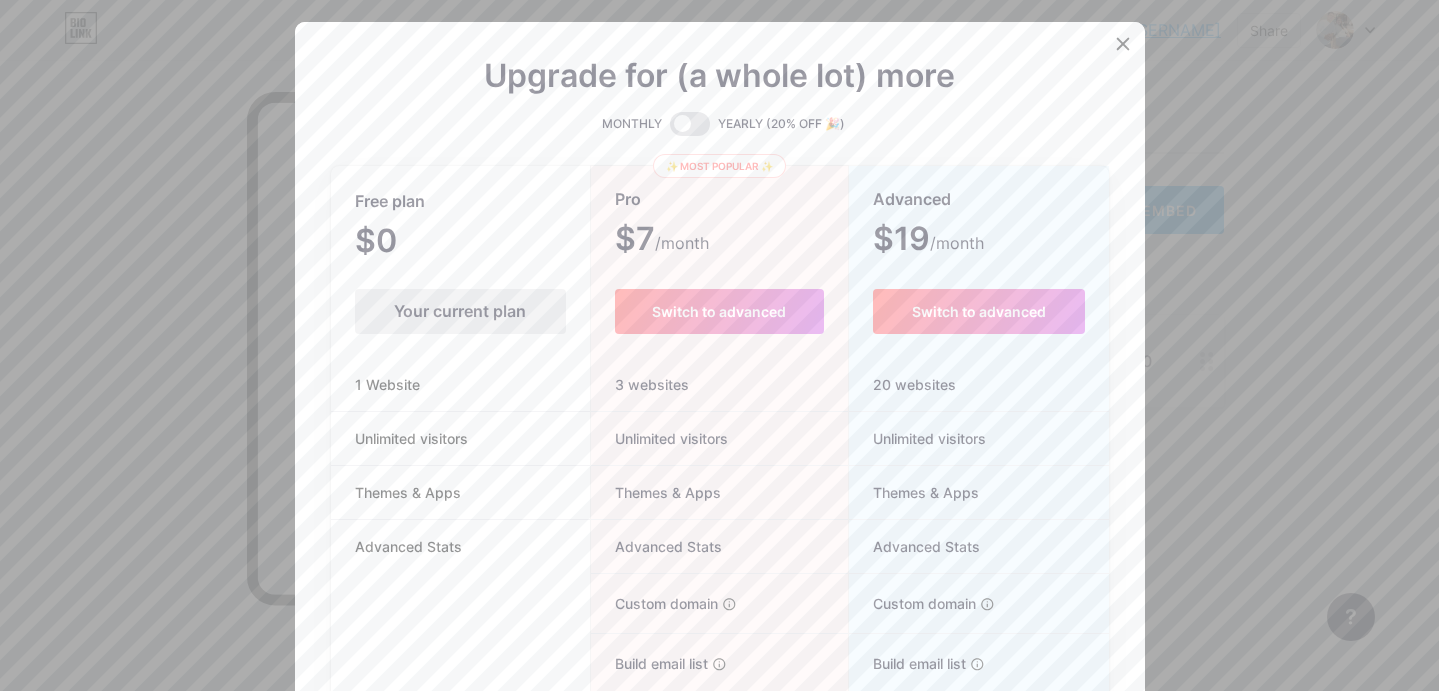 drag, startPoint x: 1112, startPoint y: 38, endPoint x: 1127, endPoint y: 40, distance: 15.132746 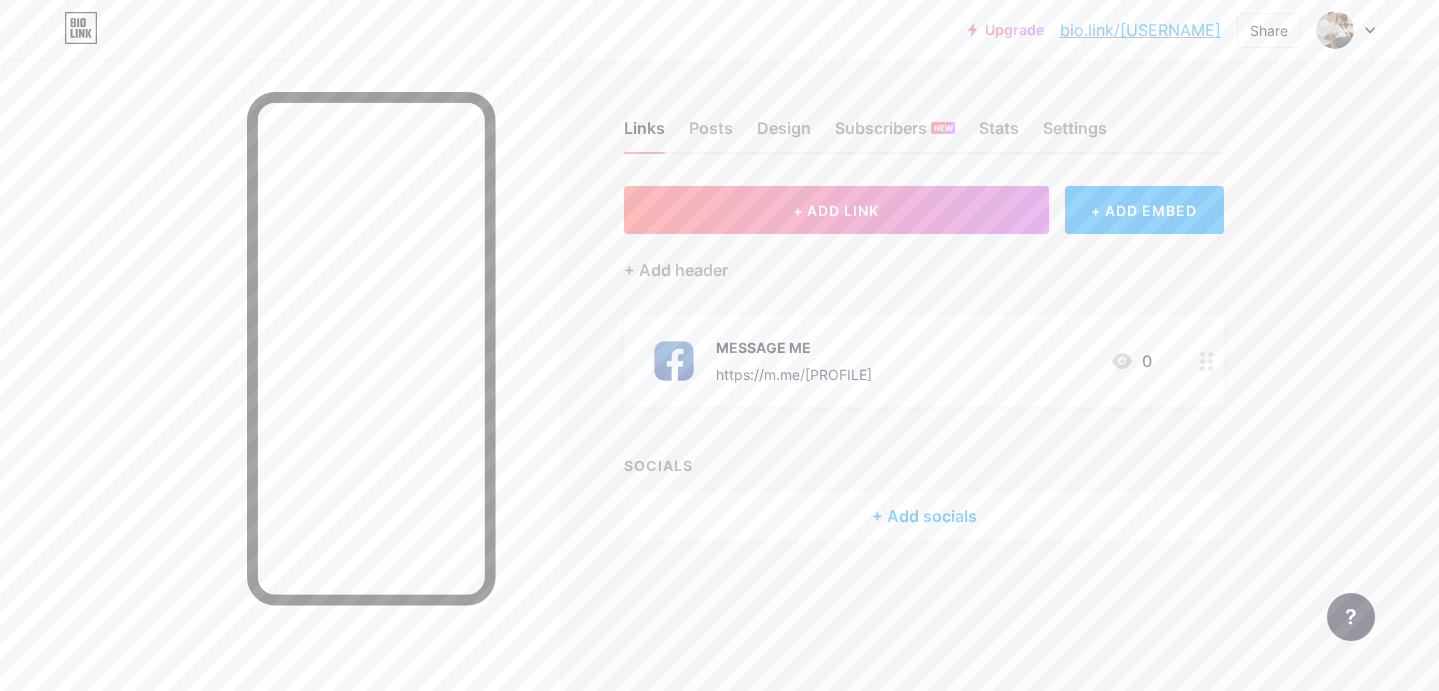 click on "[URL]" at bounding box center [1140, 30] 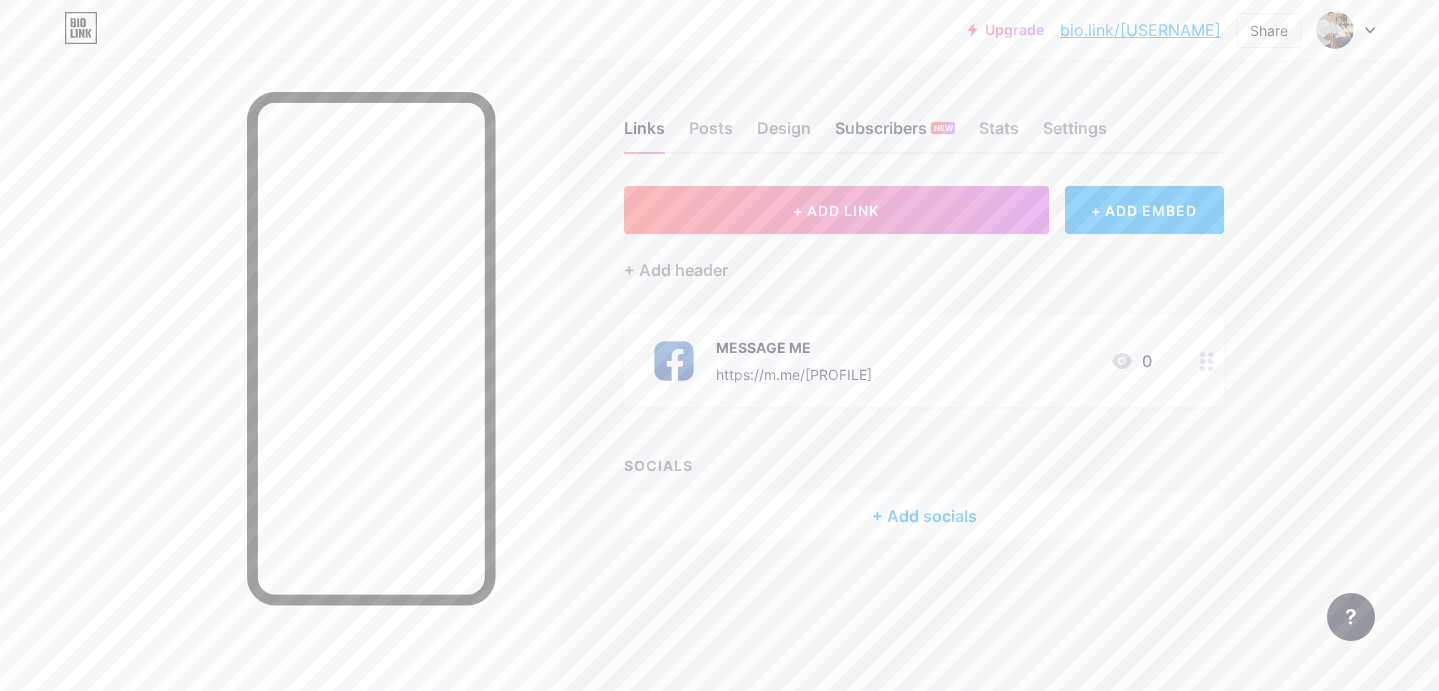 click on "Subscribers
NEW" at bounding box center [895, 134] 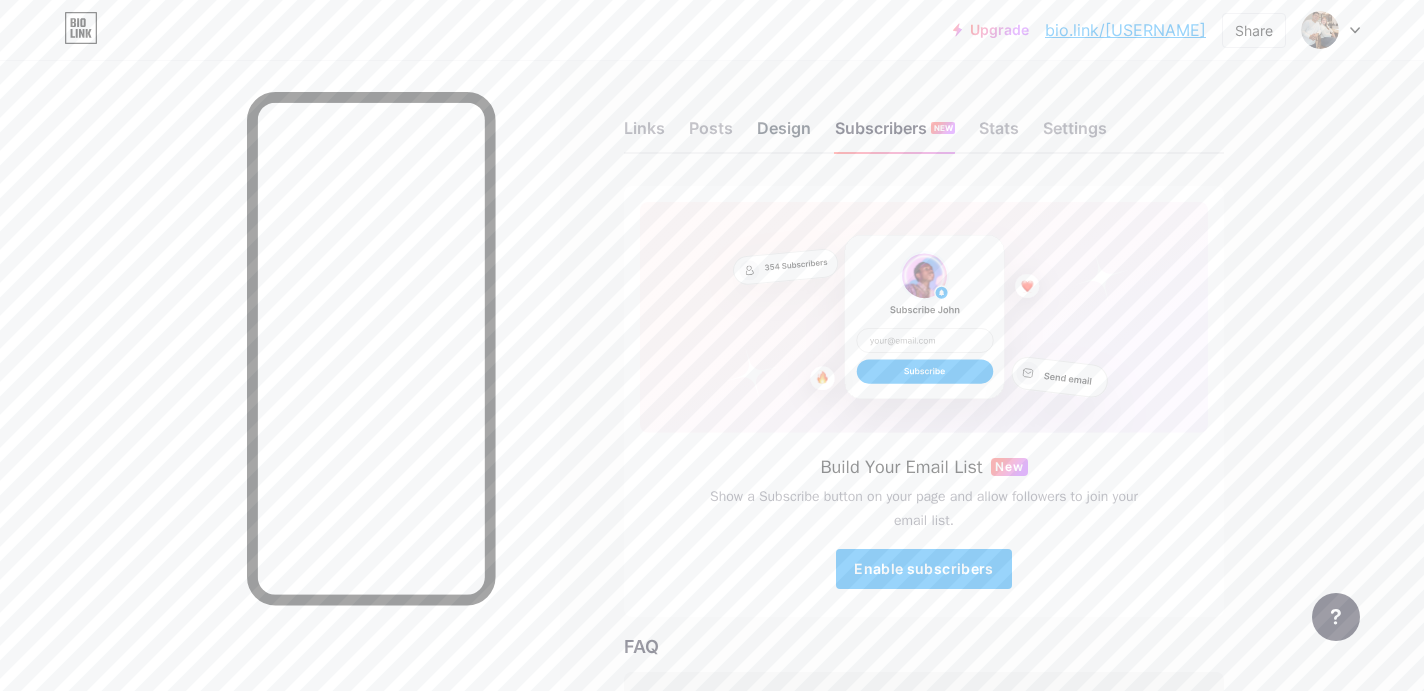 click on "Design" at bounding box center (784, 134) 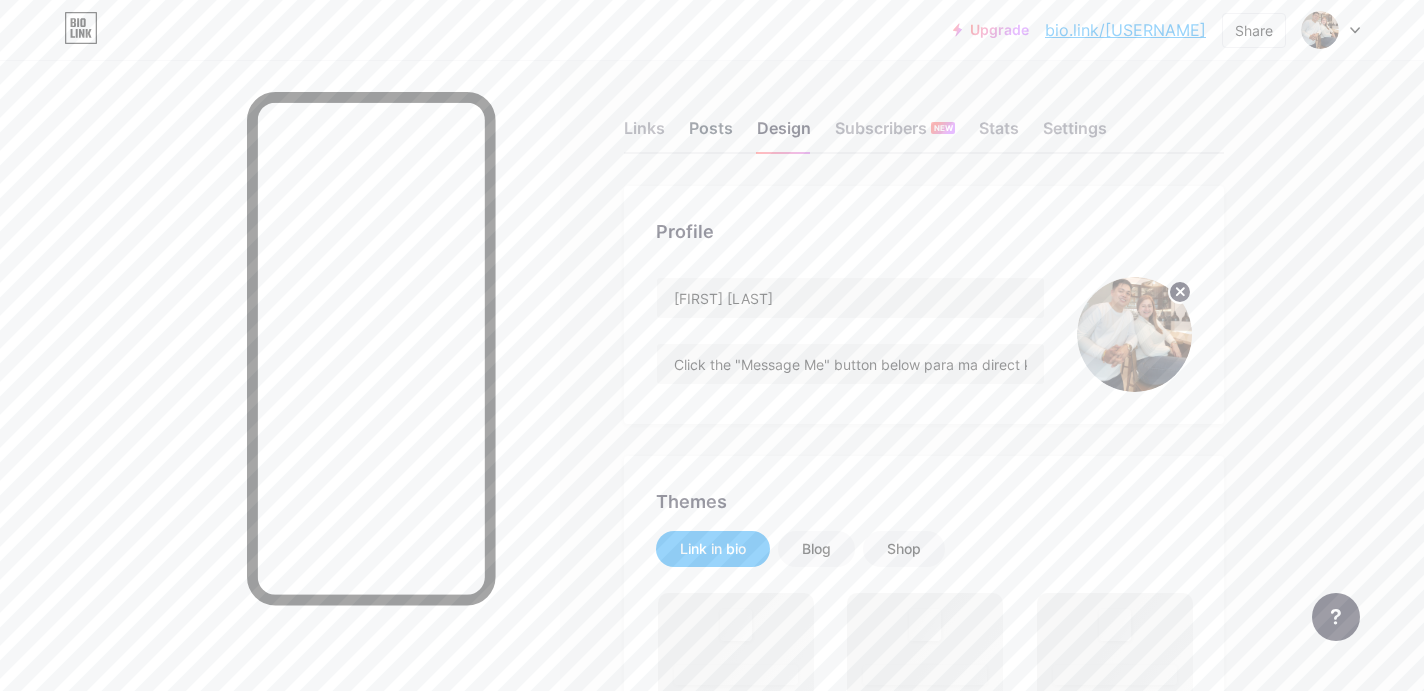 click on "Posts" at bounding box center (711, 134) 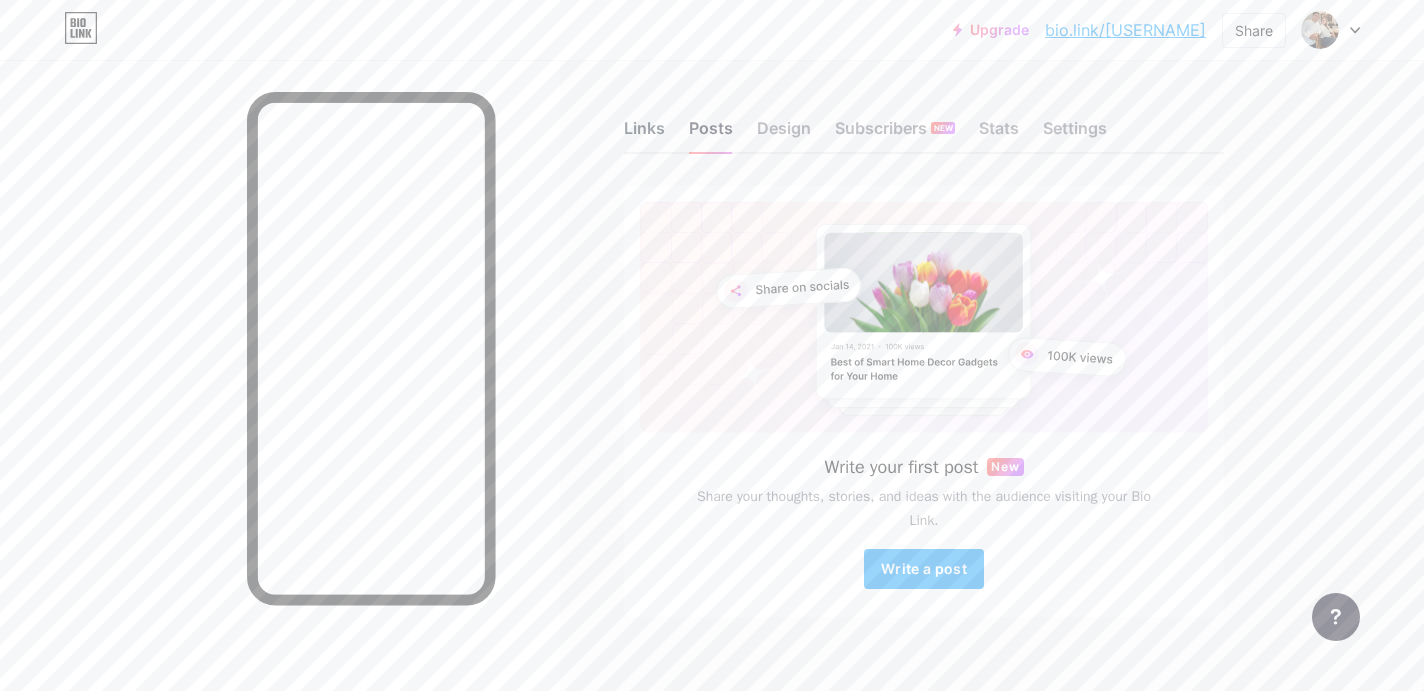 click on "Links" at bounding box center (644, 134) 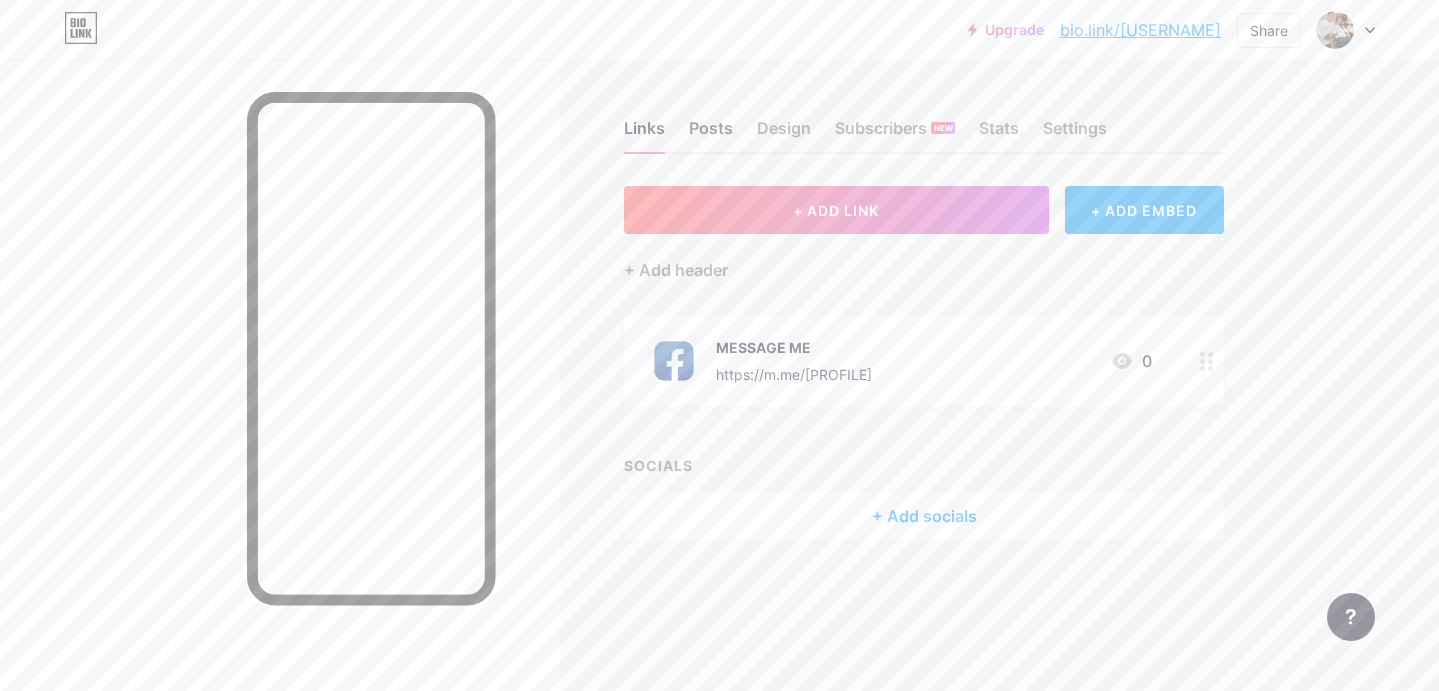 click on "Posts" at bounding box center (711, 134) 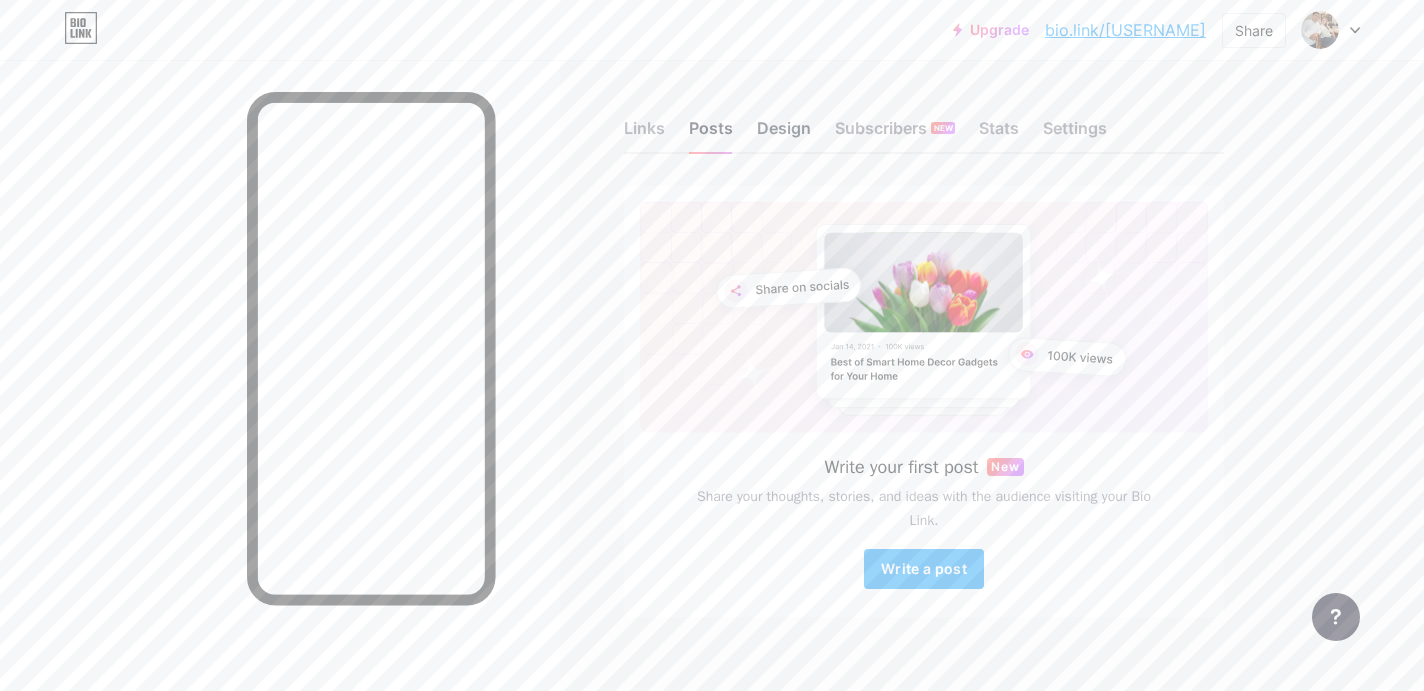 click on "Design" at bounding box center (784, 134) 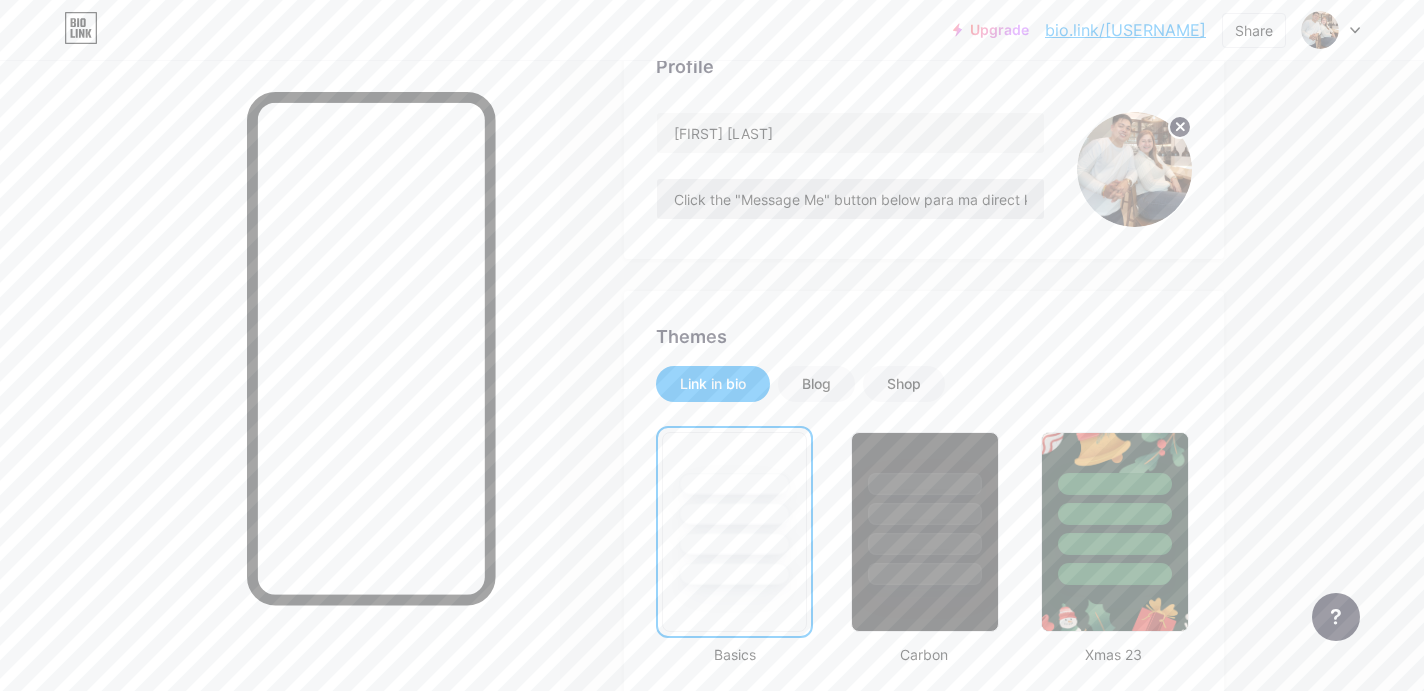 scroll, scrollTop: 0, scrollLeft: 0, axis: both 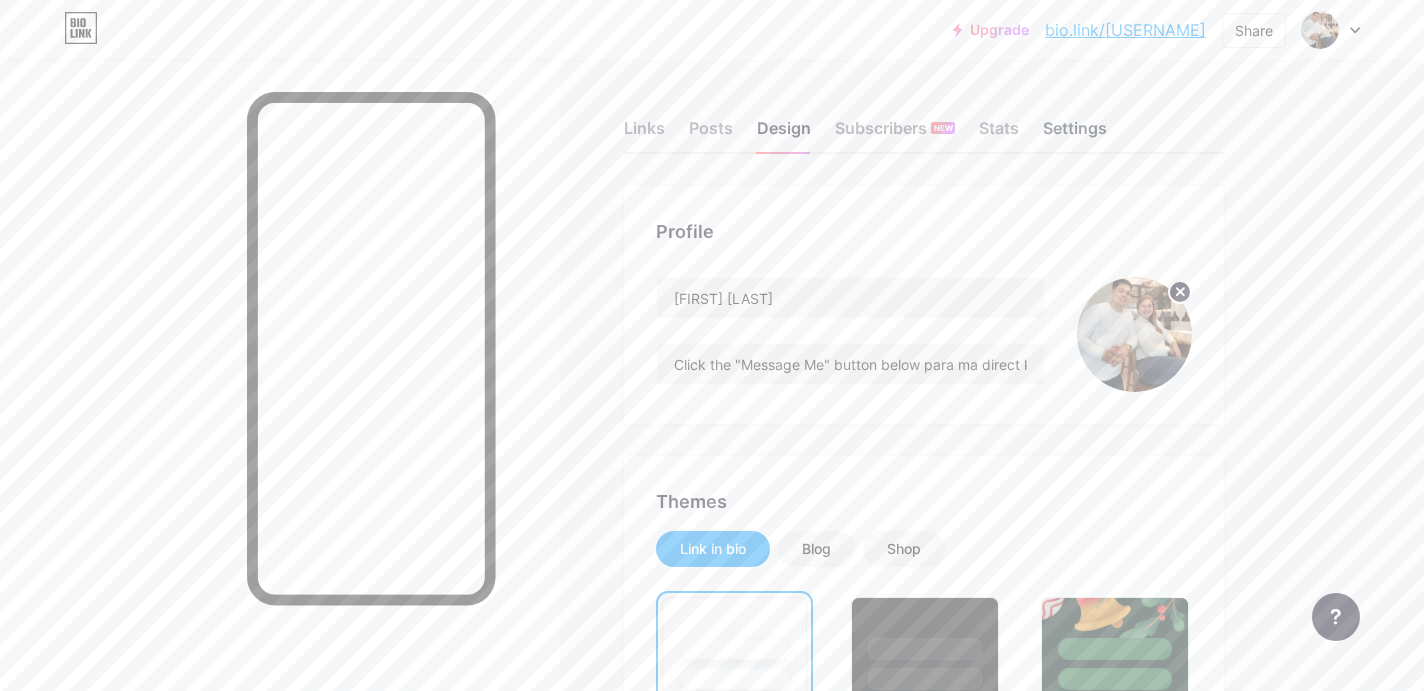 click on "Settings" at bounding box center (1075, 134) 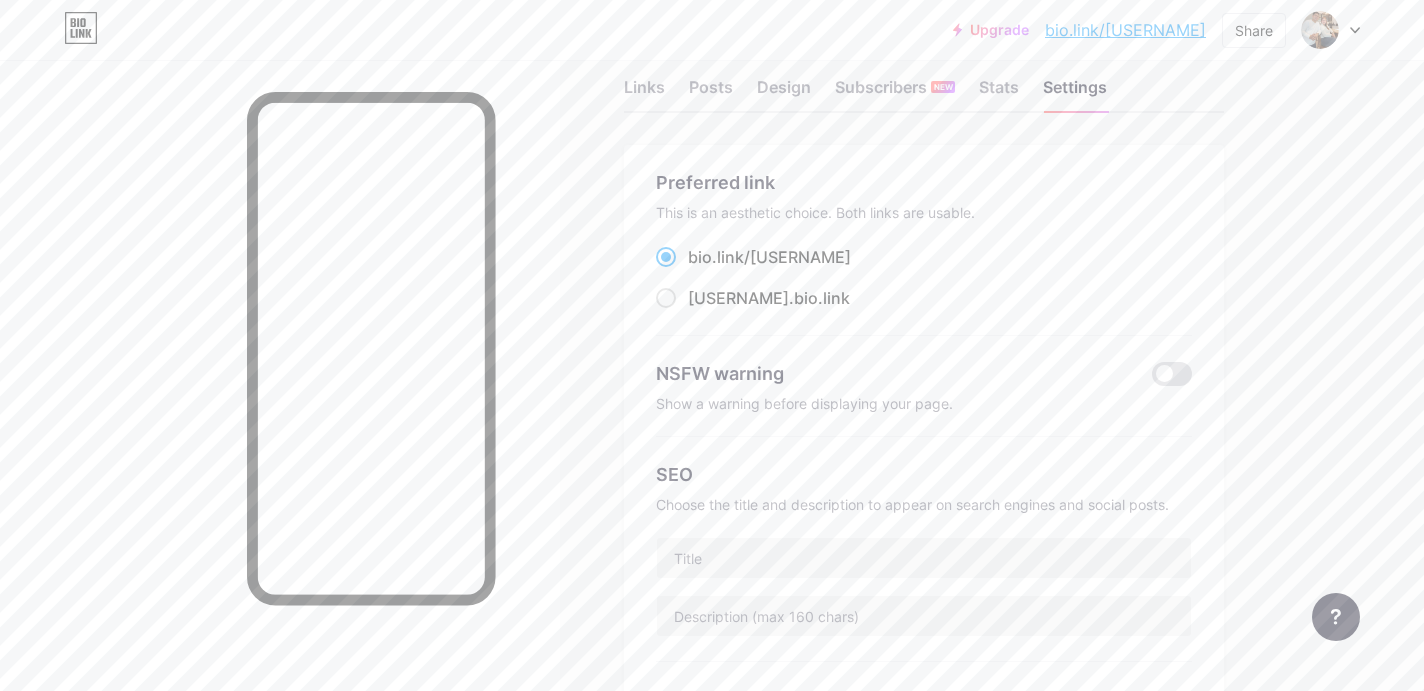 scroll, scrollTop: 40, scrollLeft: 0, axis: vertical 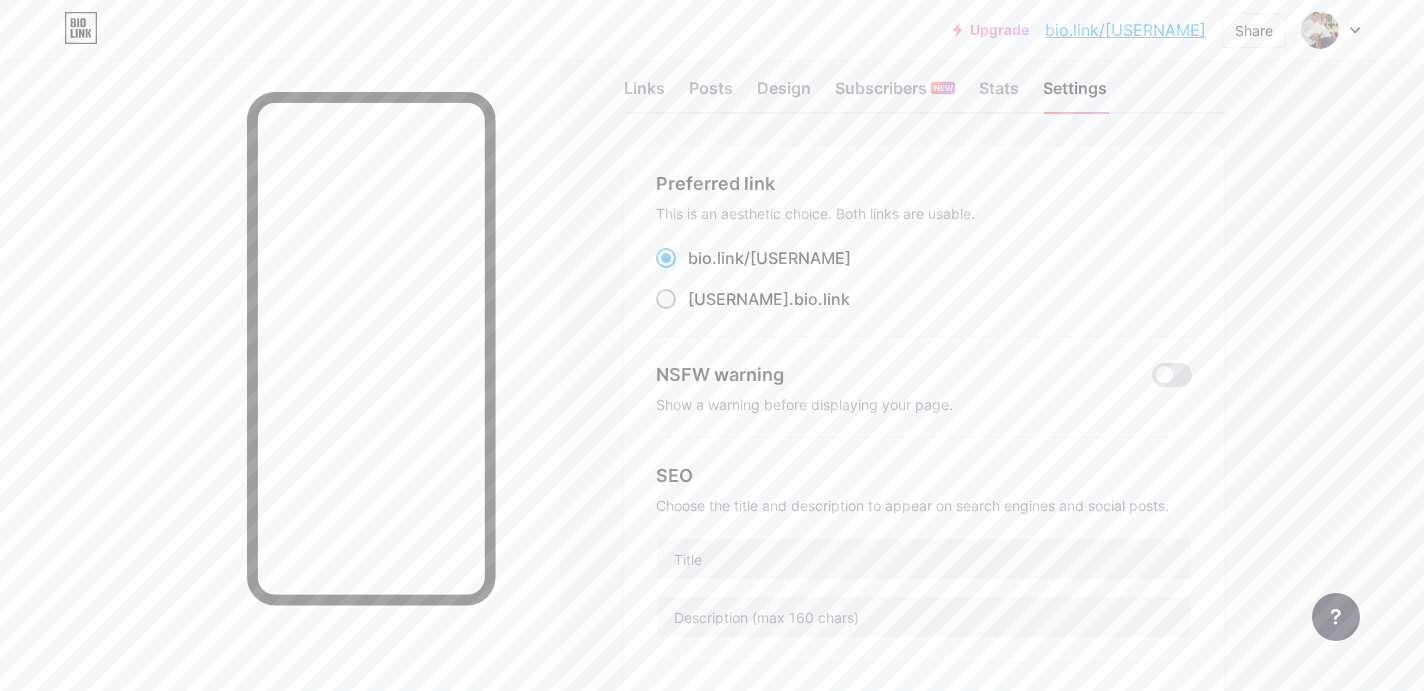 click at bounding box center (666, 299) 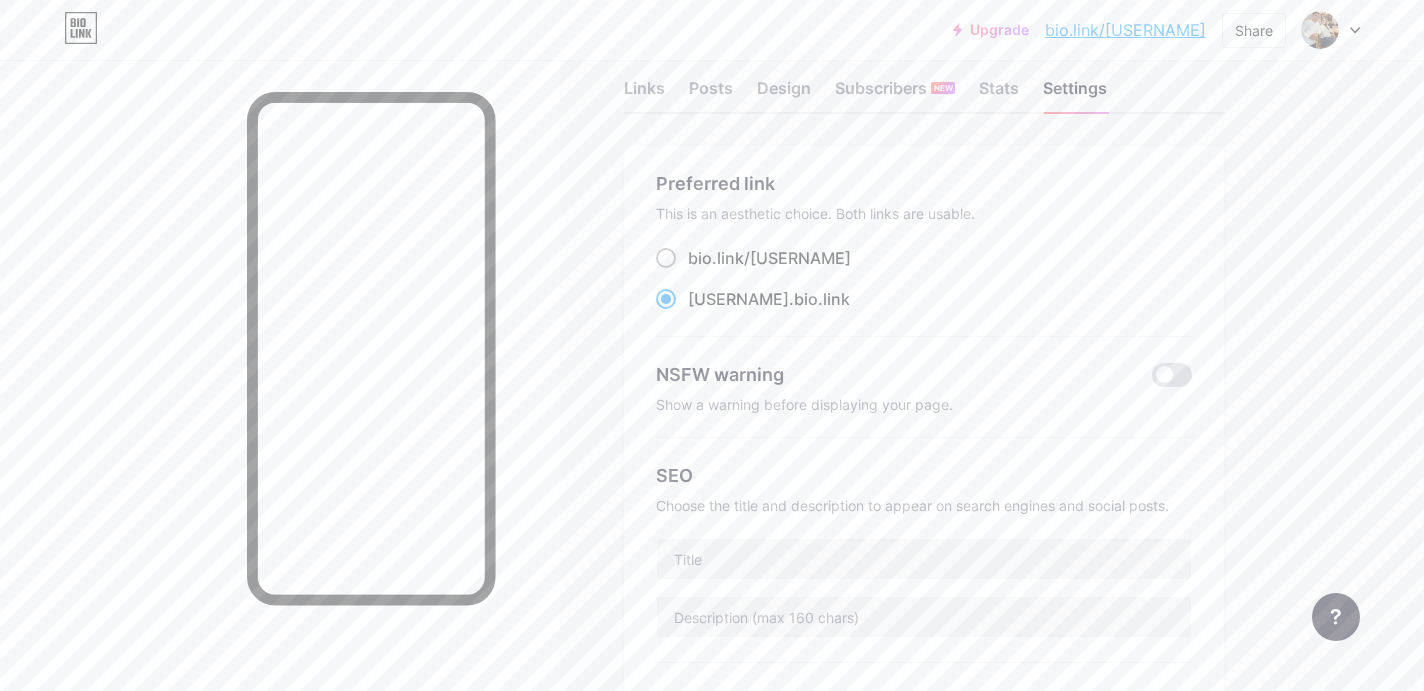click on "bio.link/ leonardozj" at bounding box center [753, 258] 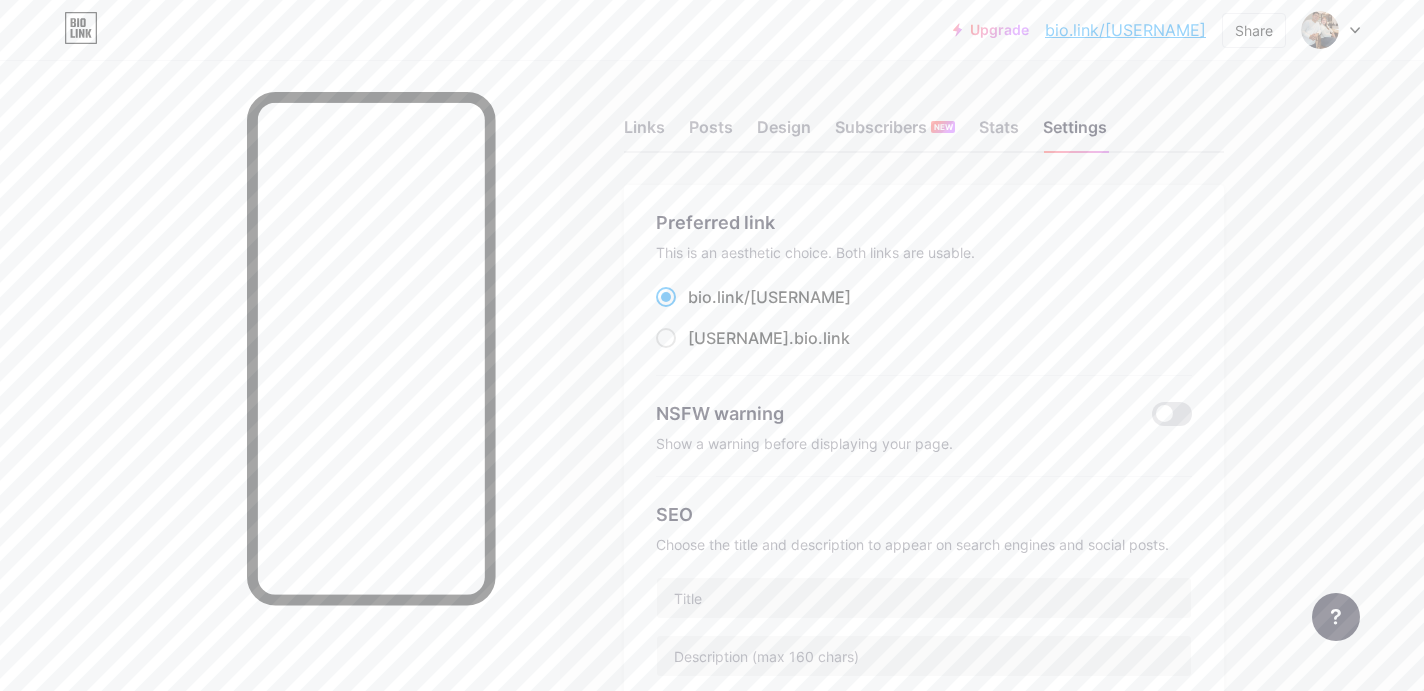 scroll, scrollTop: 0, scrollLeft: 0, axis: both 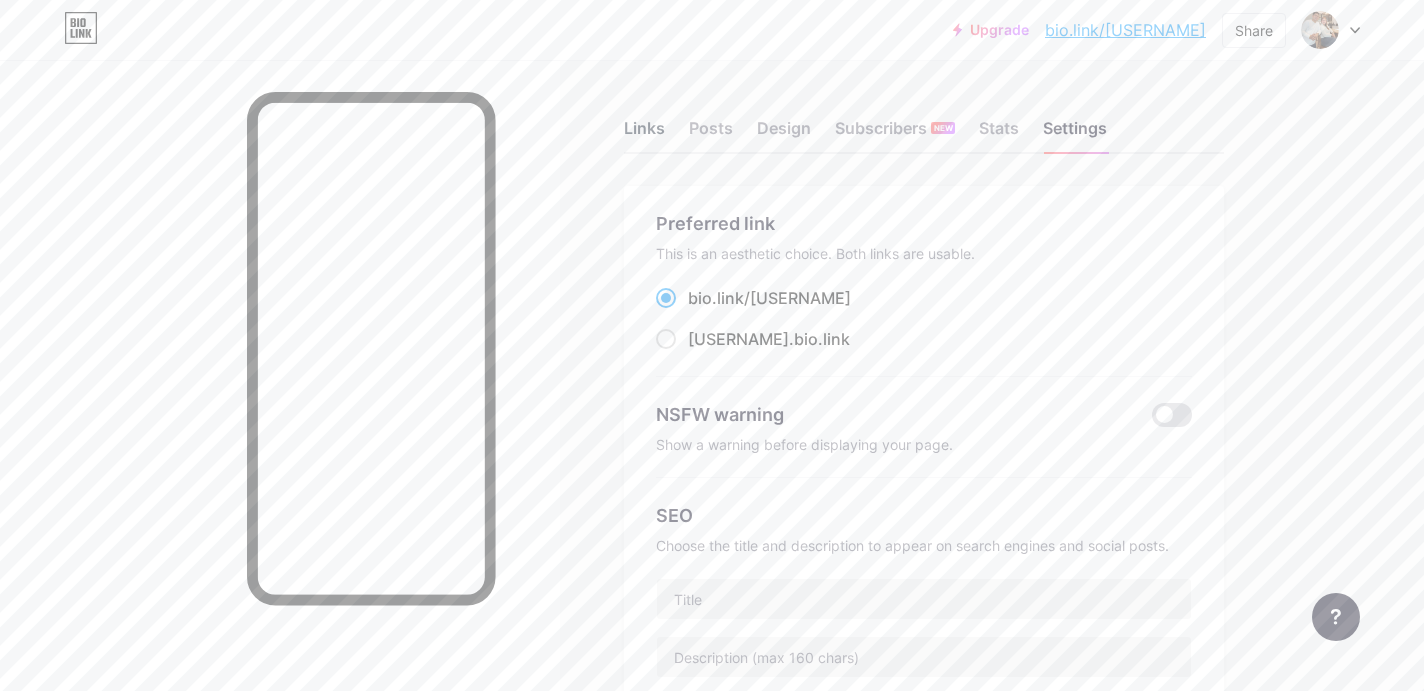 click on "Links" at bounding box center [644, 134] 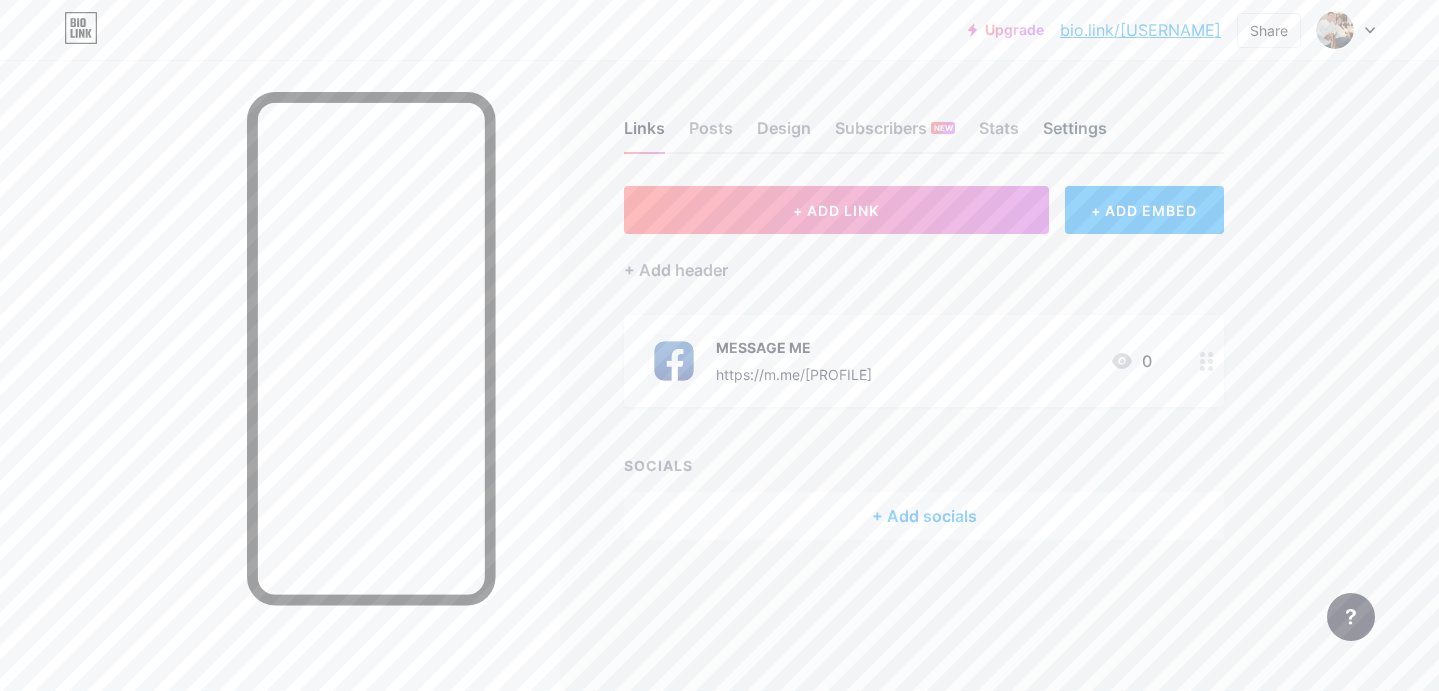 click on "Settings" at bounding box center [1075, 134] 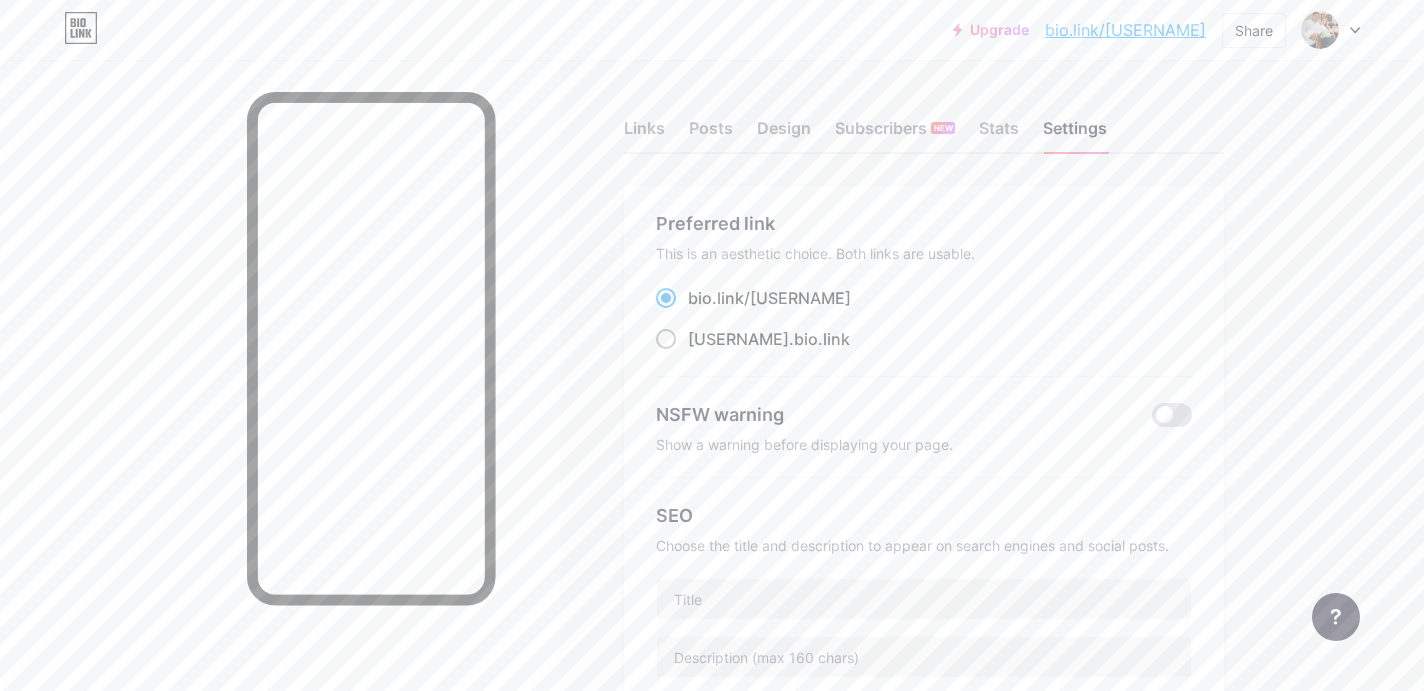 click at bounding box center (666, 339) 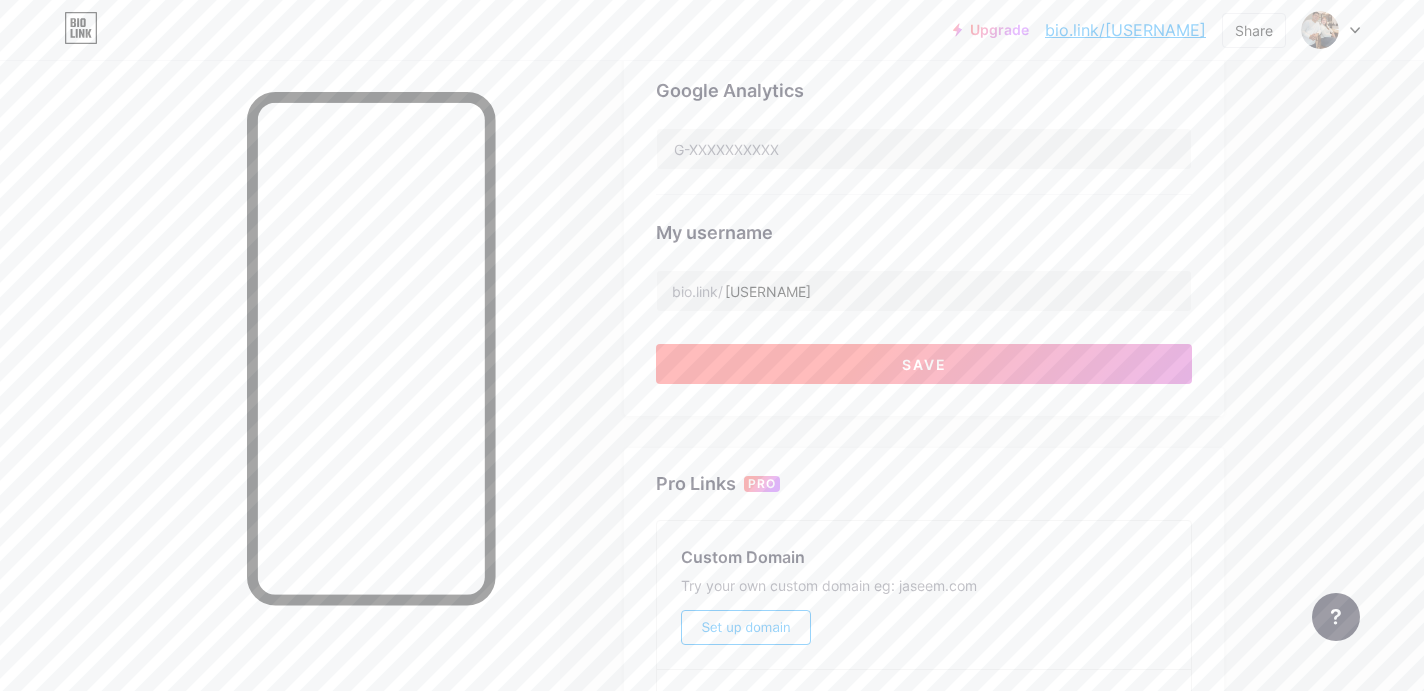 scroll, scrollTop: 648, scrollLeft: 0, axis: vertical 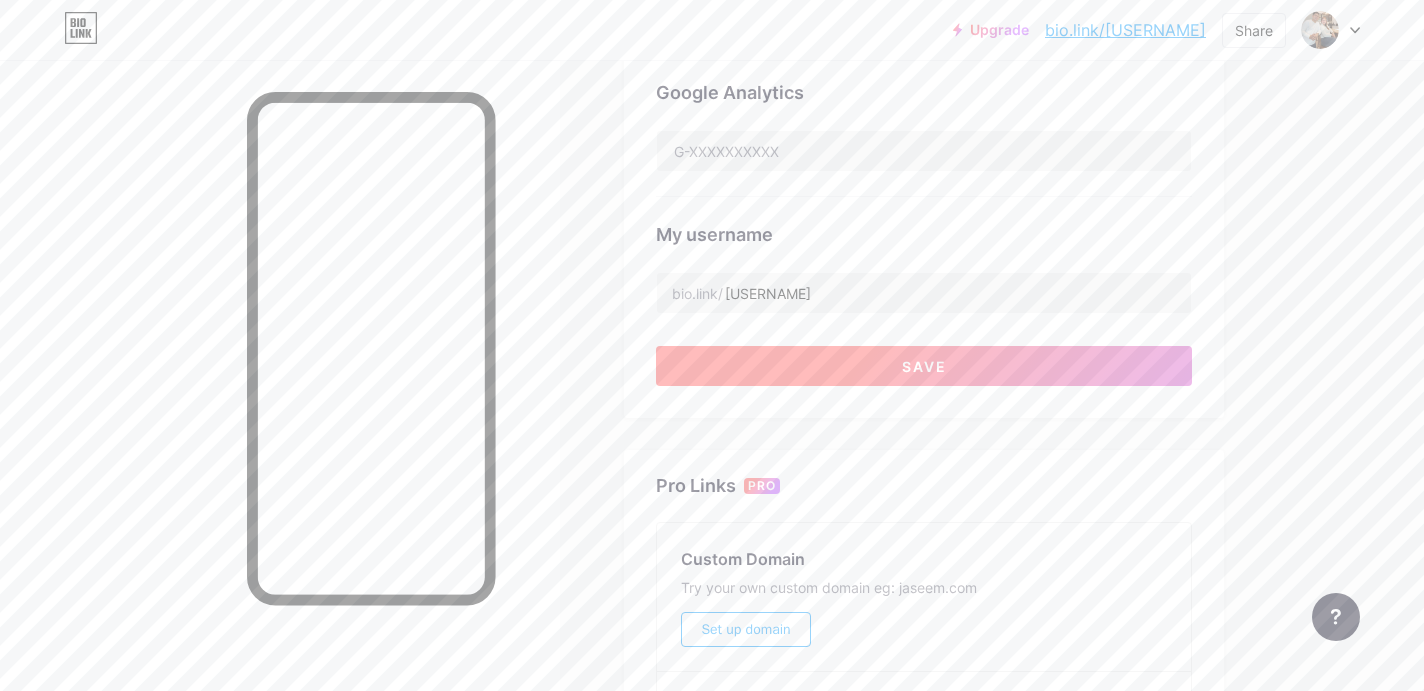 click on "Save" at bounding box center (924, 366) 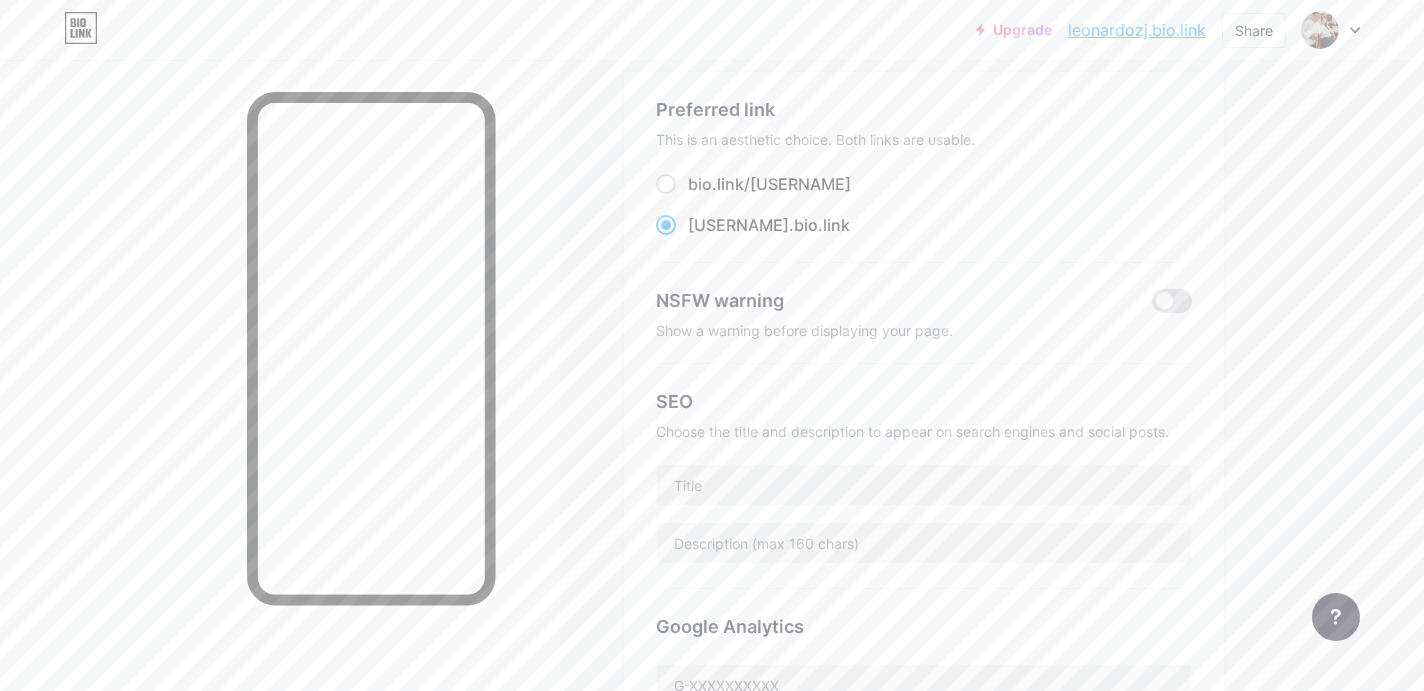 scroll, scrollTop: 0, scrollLeft: 0, axis: both 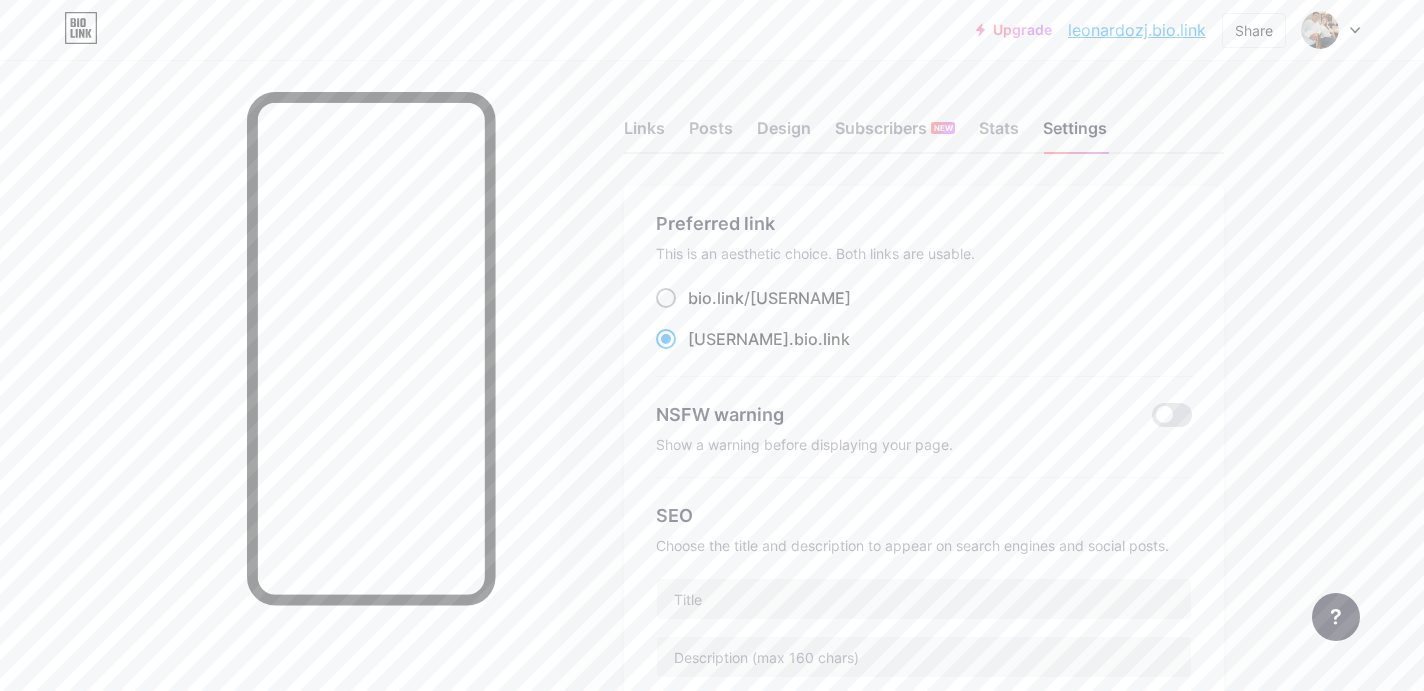 click at bounding box center [666, 298] 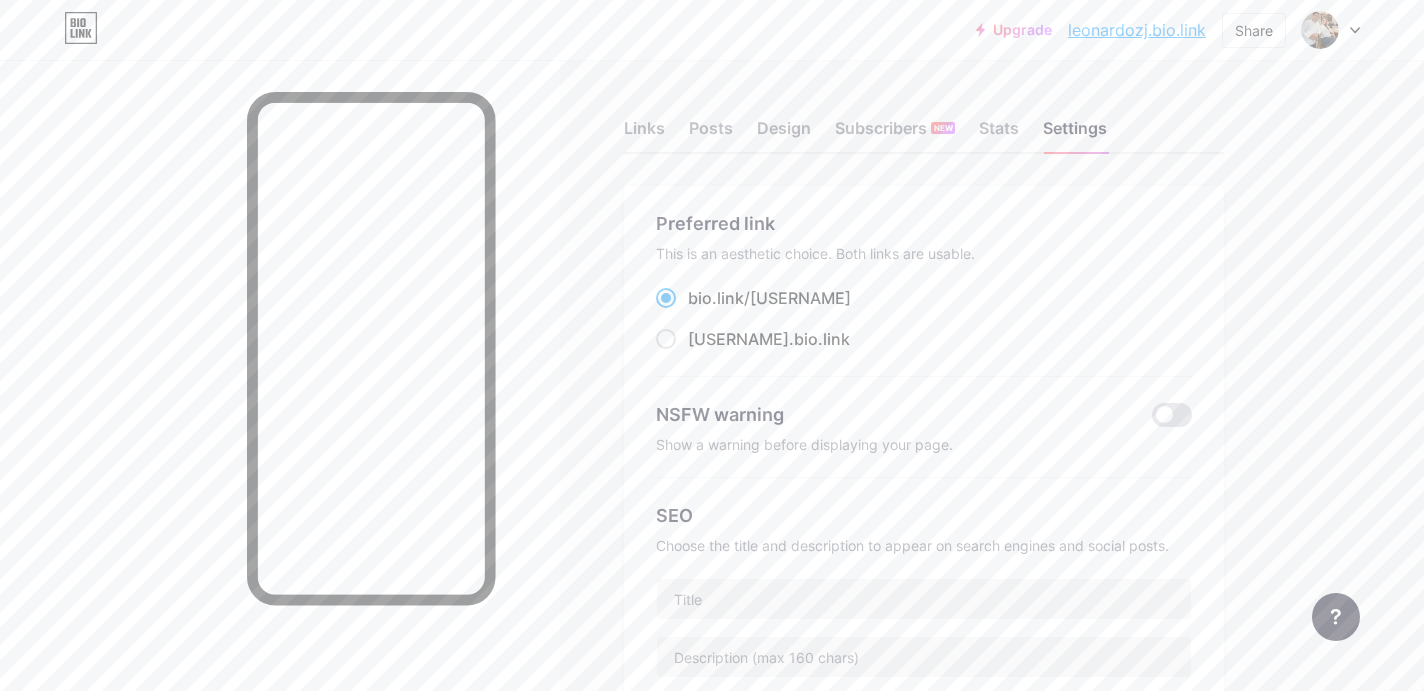 click 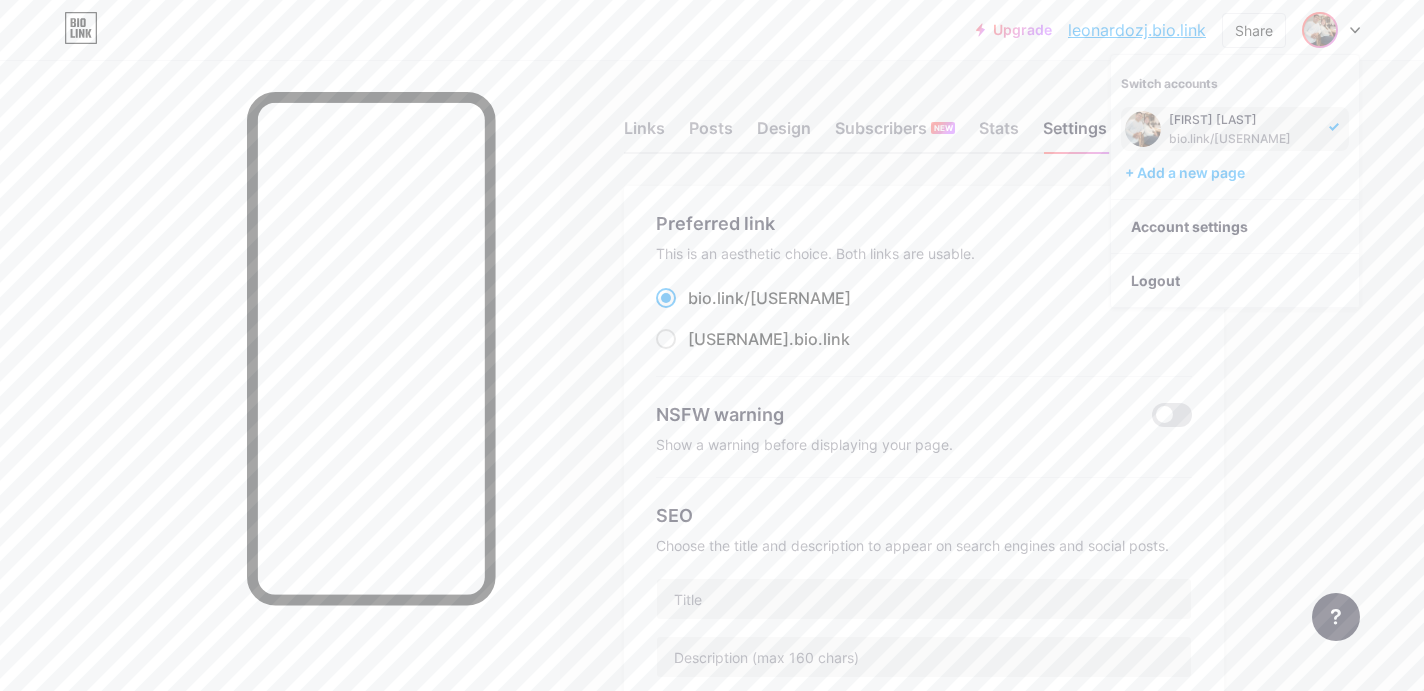 click on "Links
Posts
Design
Subscribers
NEW
Stats
Settings     Preferred link   This is an aesthetic choice. Both links are usable.
bio.link/ leonardozj       leonardozj .bio.link
NSFW warning       Show a warning before displaying your page.     SEO   Choose the title and description to appear on search engines and social posts.           Google Analytics       My username   bio.link/   leonardozj         Save       Pro Links   PRO   Custom Domain   Try your own custom domain eg: jaseem.com   Set
up domain             Emoji link   Add emojis to your link eg: bio.link/😄😭🥵   Create
Go to  Help Center  to learn more or to contact support.   Changes saved           Feature requests             Help center         Contact support" at bounding box center (654, 849) 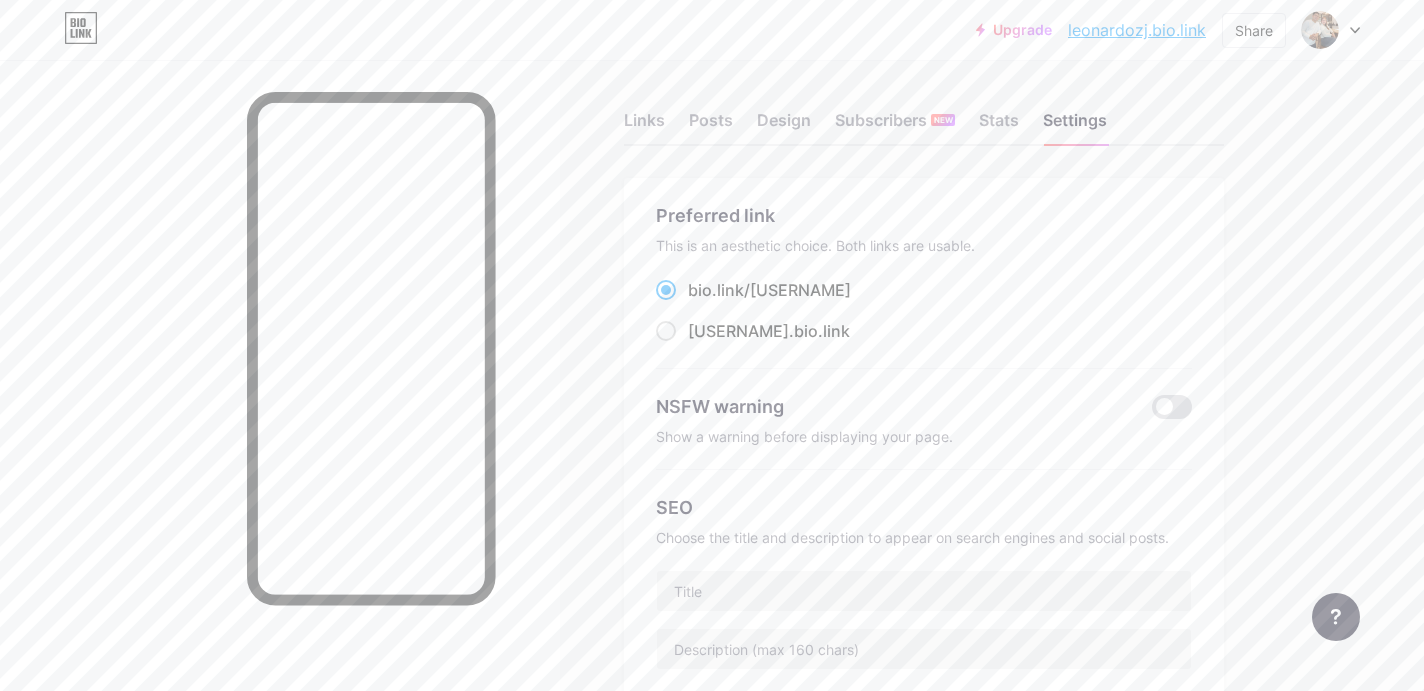 scroll, scrollTop: 0, scrollLeft: 0, axis: both 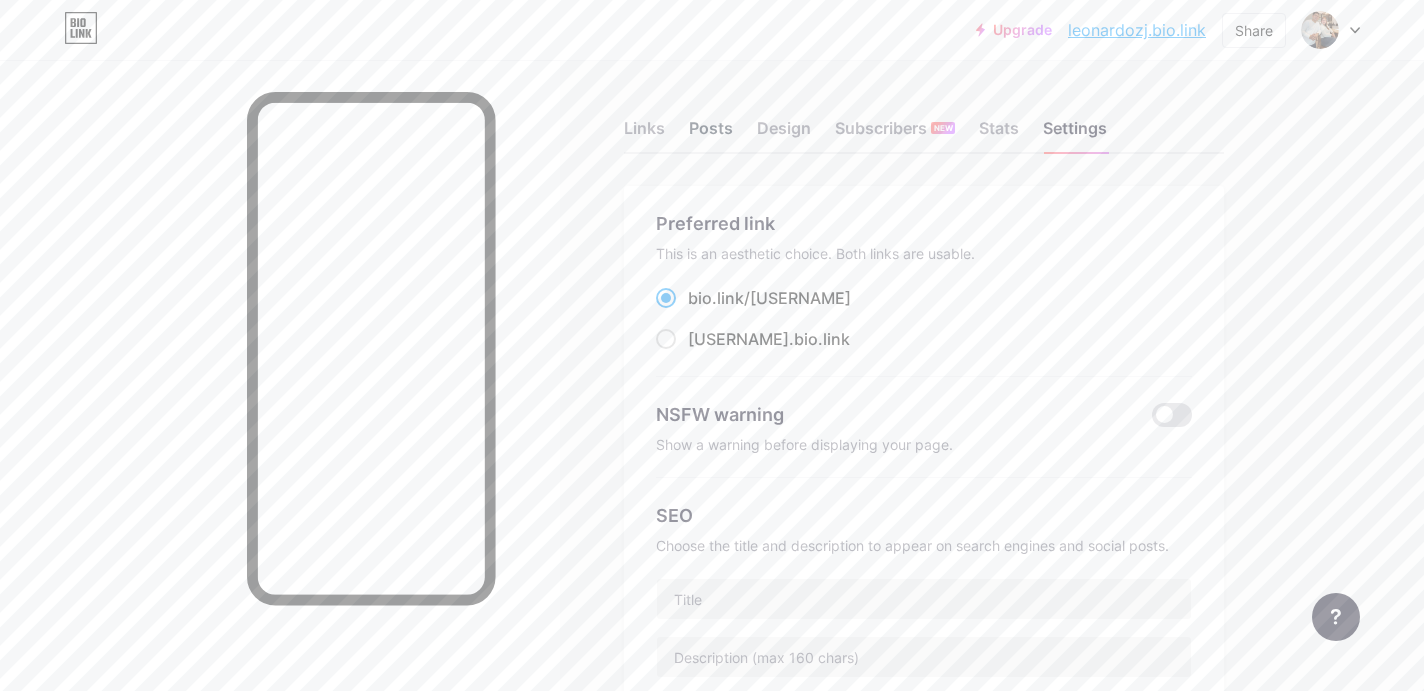click on "Posts" at bounding box center (711, 134) 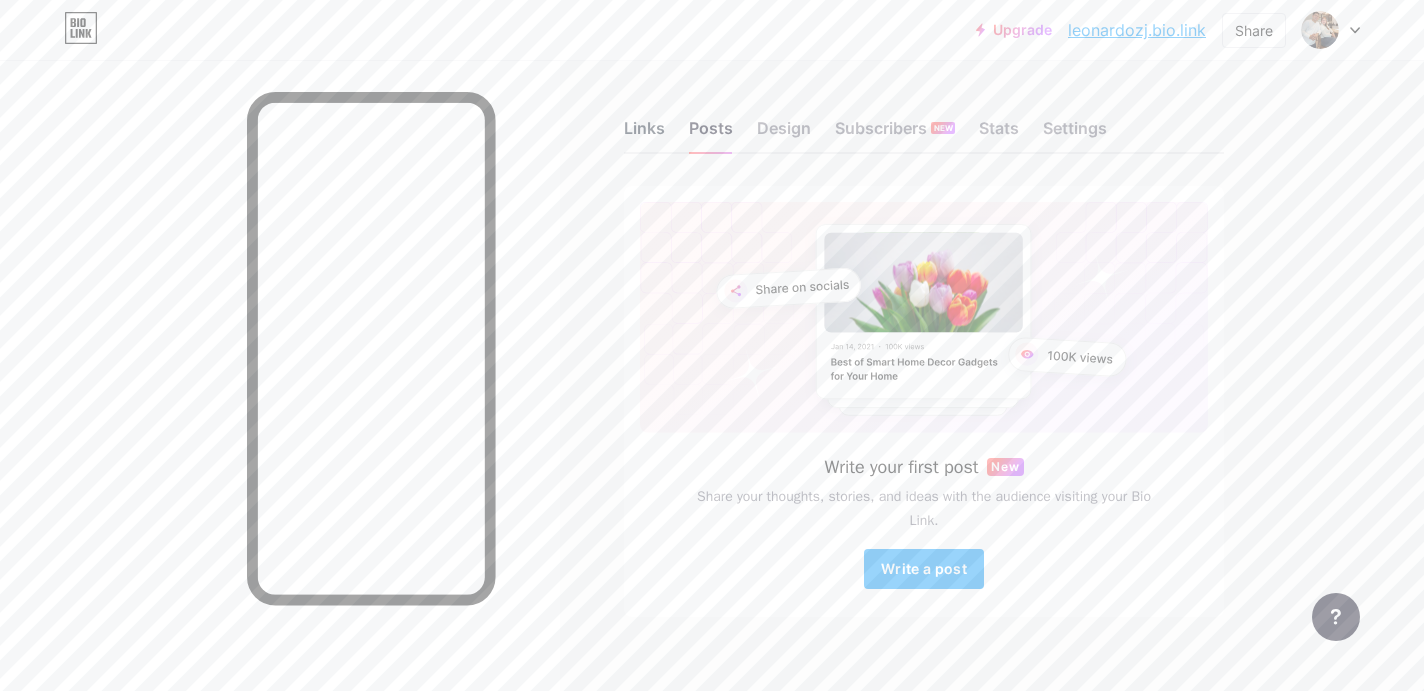 click on "Links" at bounding box center [644, 134] 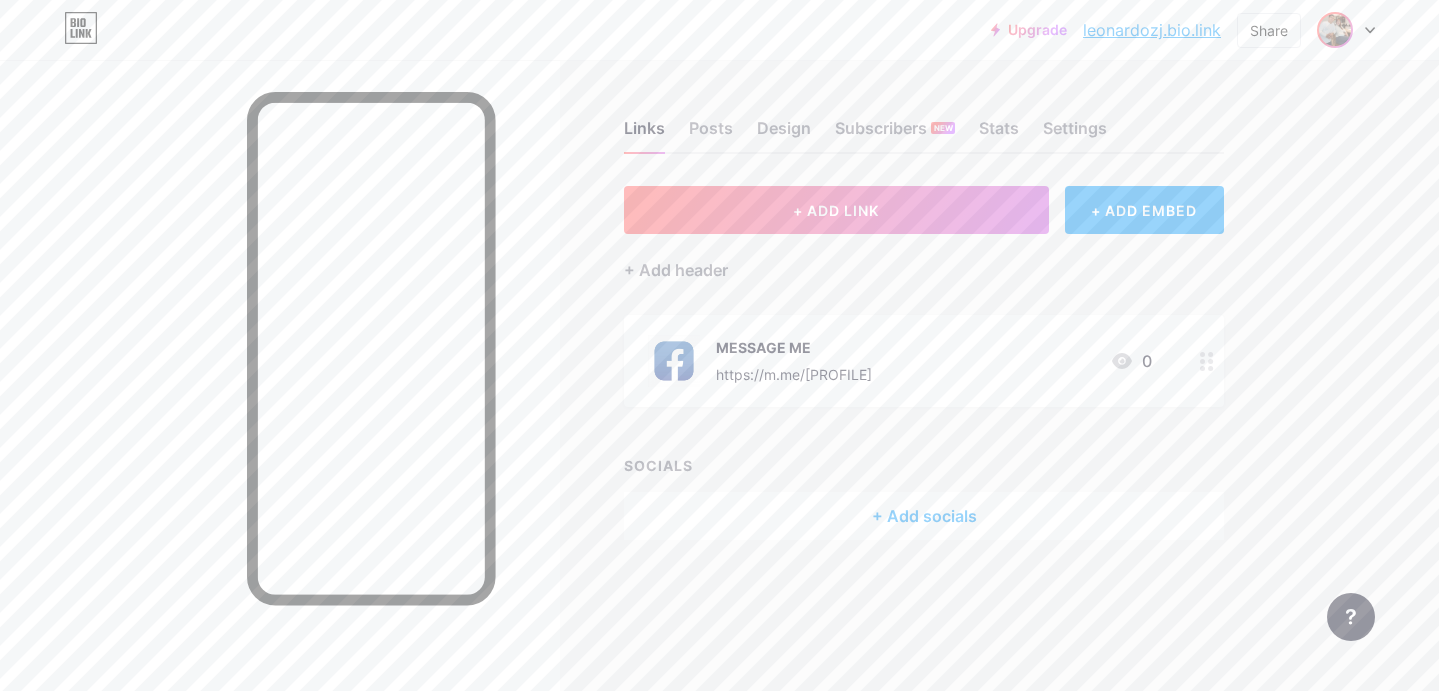 click at bounding box center [1335, 30] 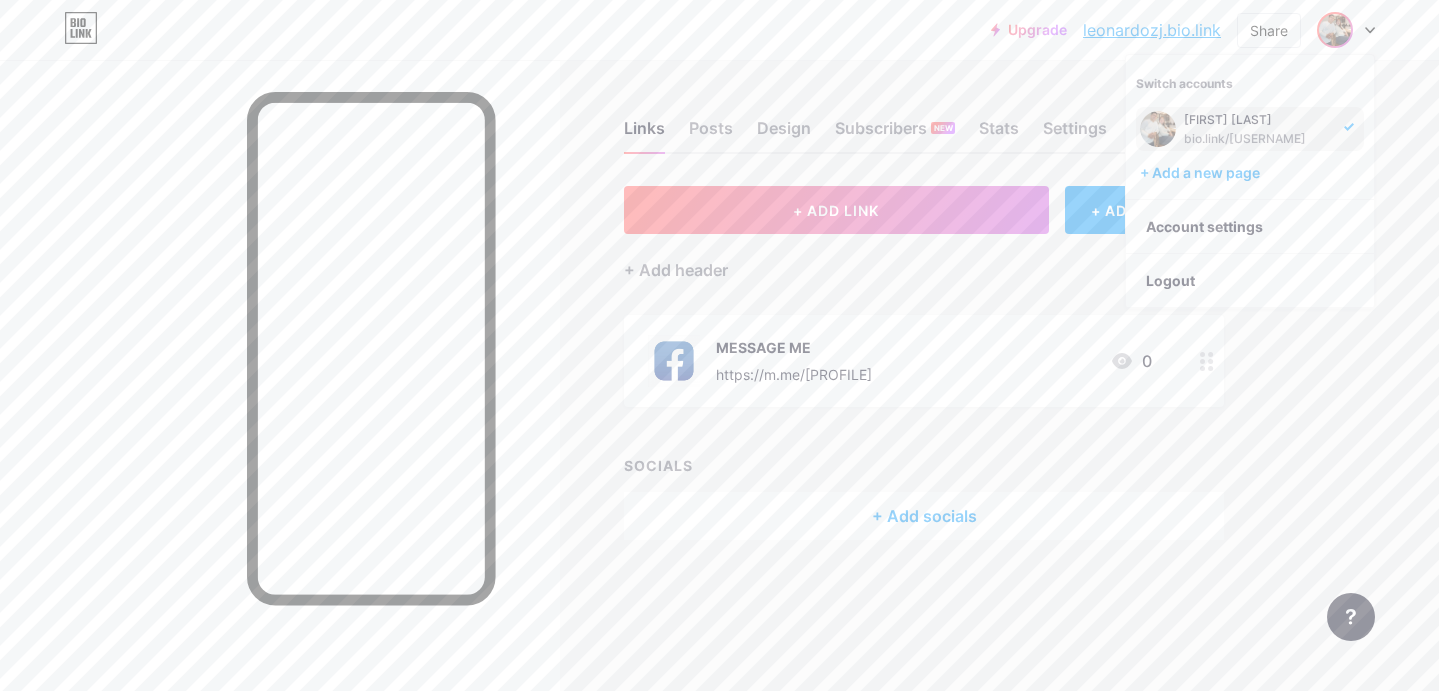 click on "Links
Posts
Design
Subscribers
NEW
Stats
Settings       + ADD LINK     + ADD EMBED
+ Add header
MESSAGE ME
https://m.me/CoachLeonardoAntolinOrtiz1310
0
SOCIALS     + Add socials                       Feature requests             Help center         Contact support" at bounding box center [654, 350] 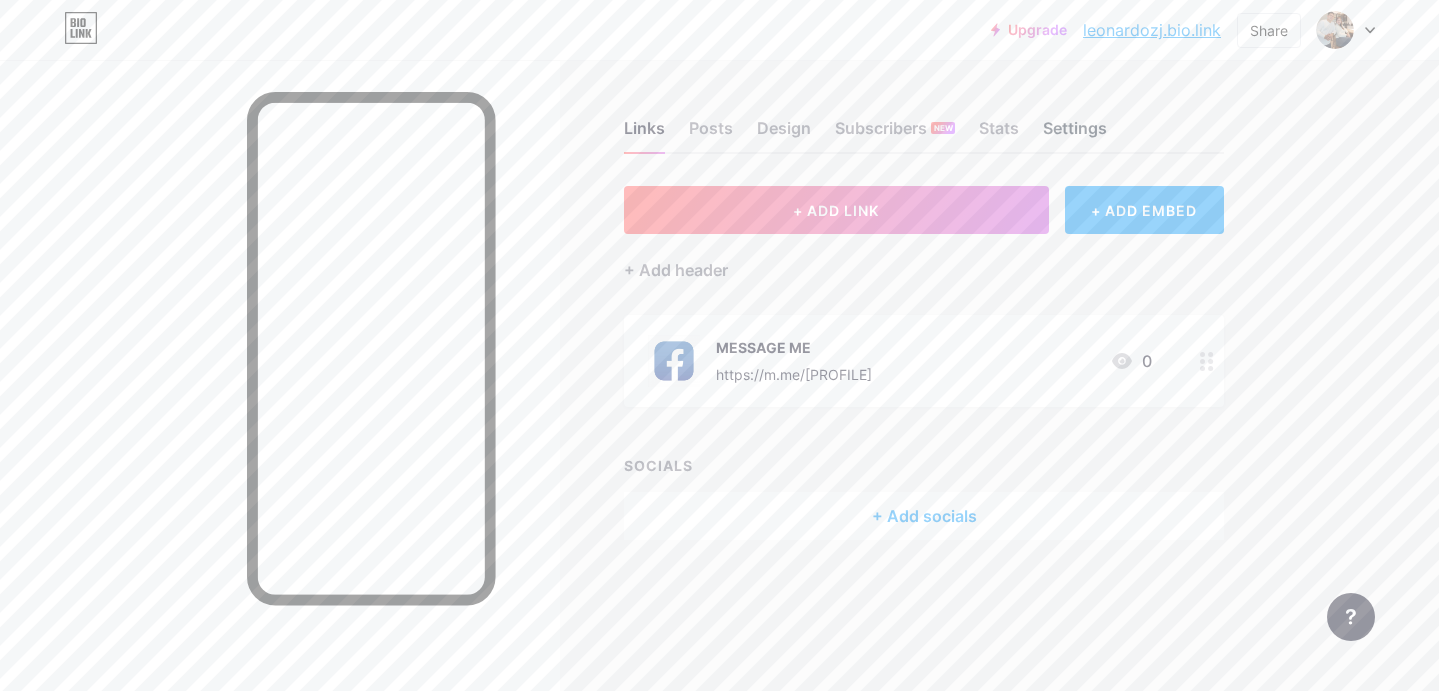 click on "Settings" at bounding box center [1075, 134] 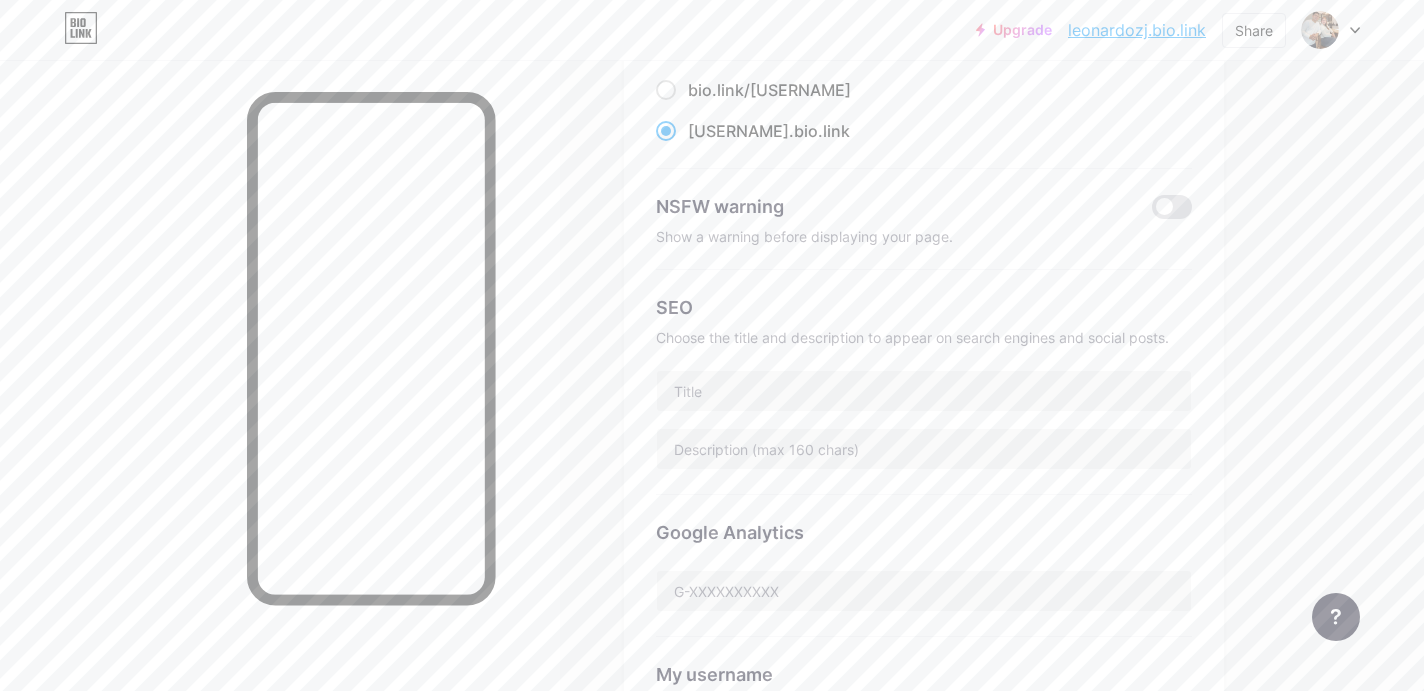 scroll, scrollTop: 0, scrollLeft: 0, axis: both 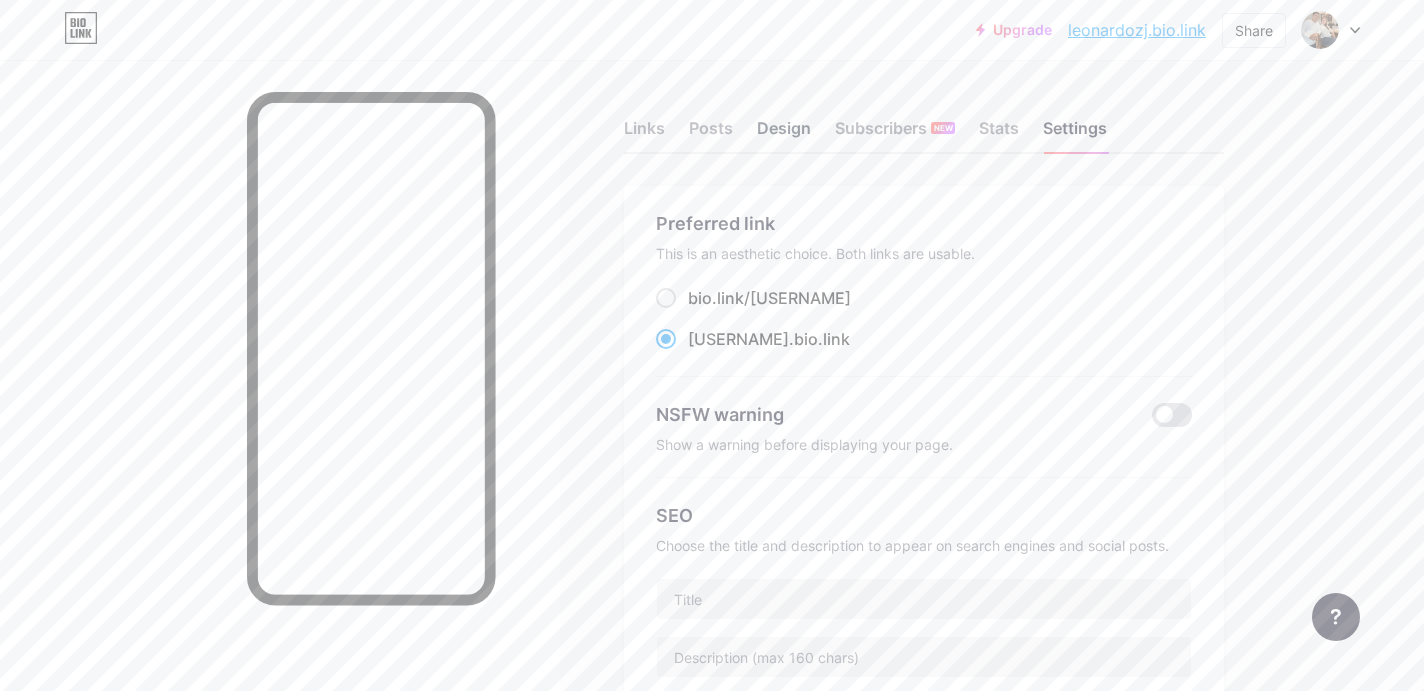 click on "Design" at bounding box center [784, 134] 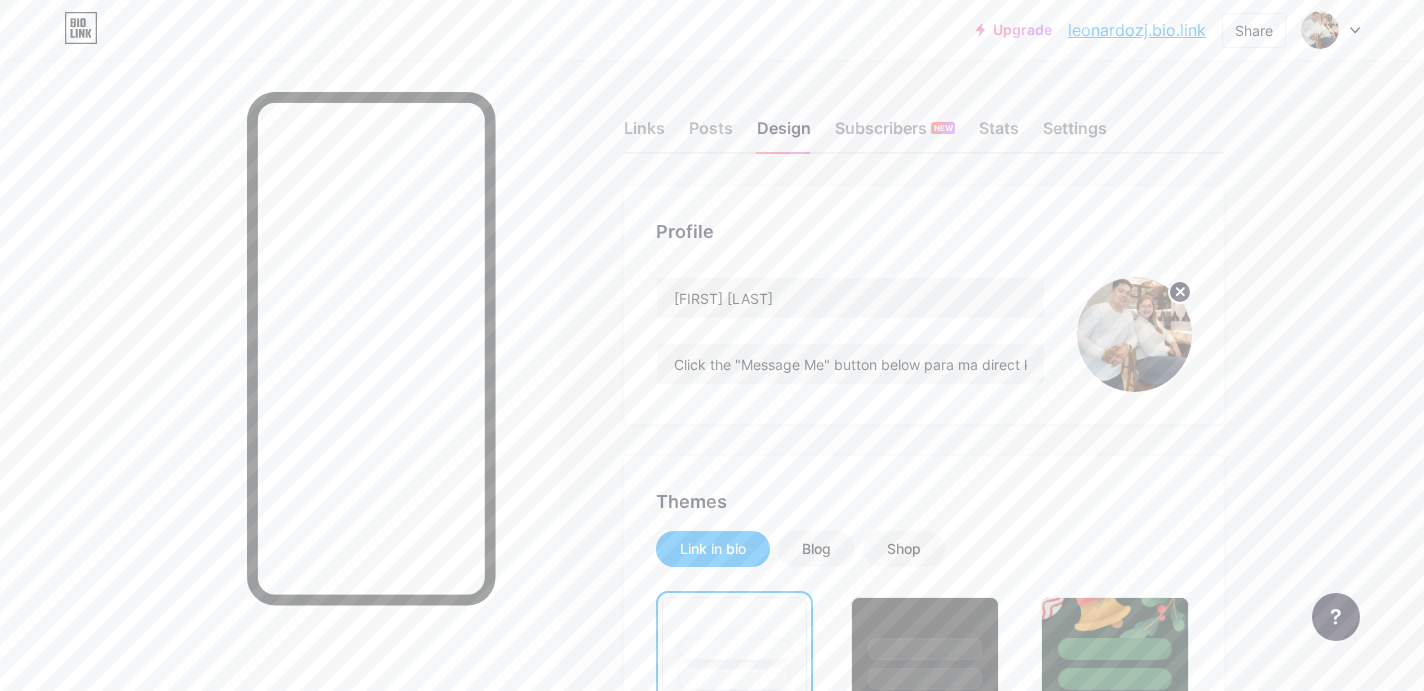 click 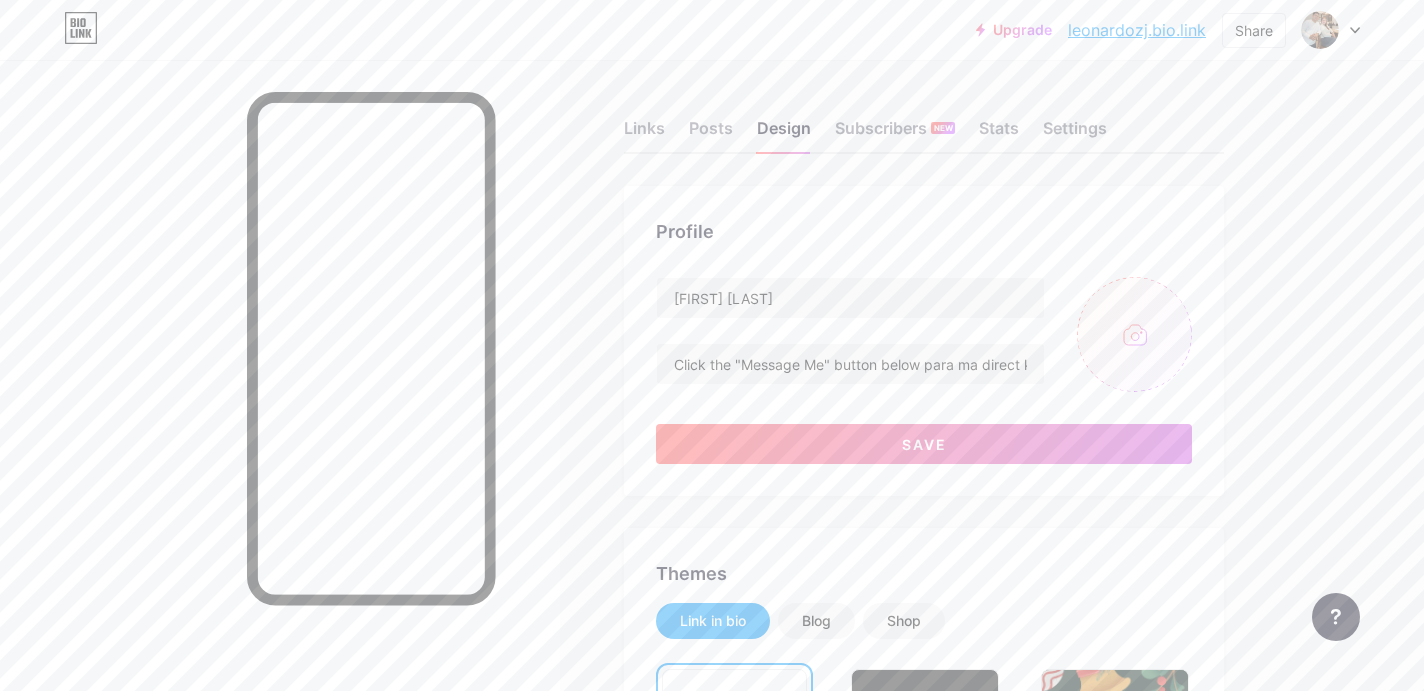 click at bounding box center (1134, 334) 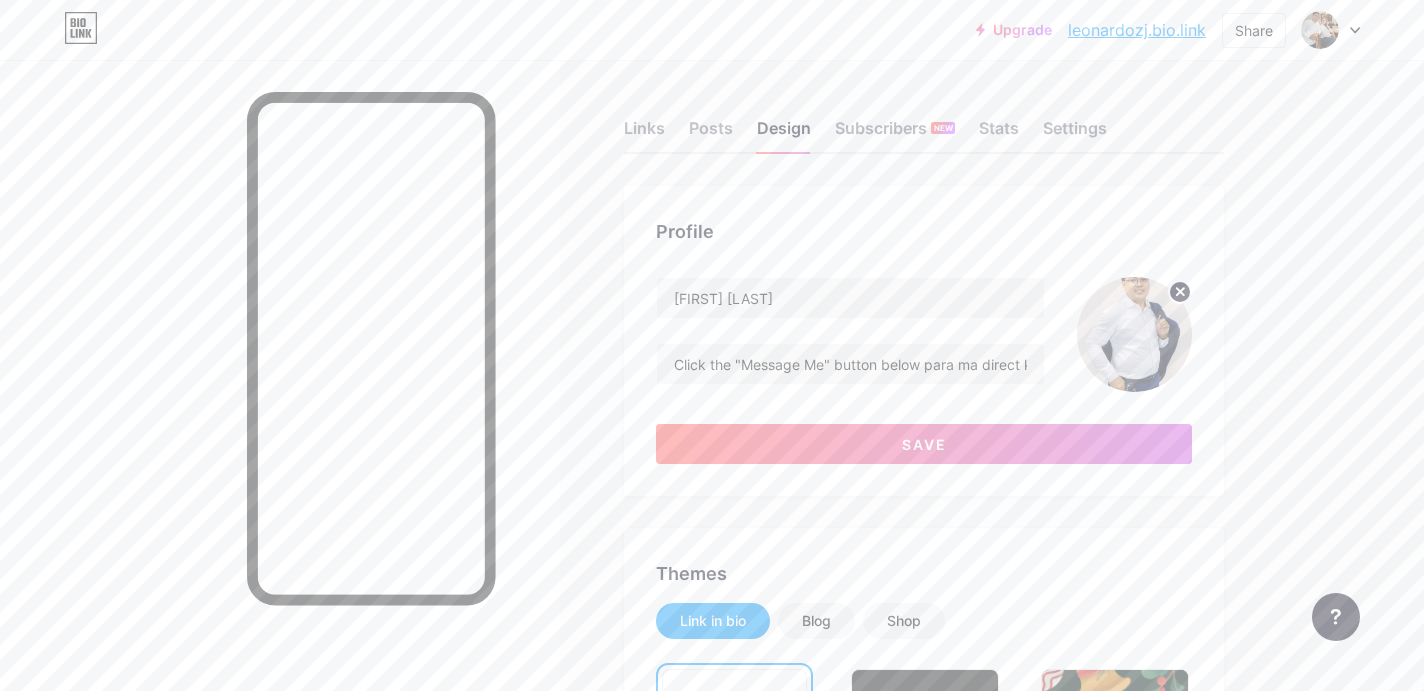 click at bounding box center [1134, 334] 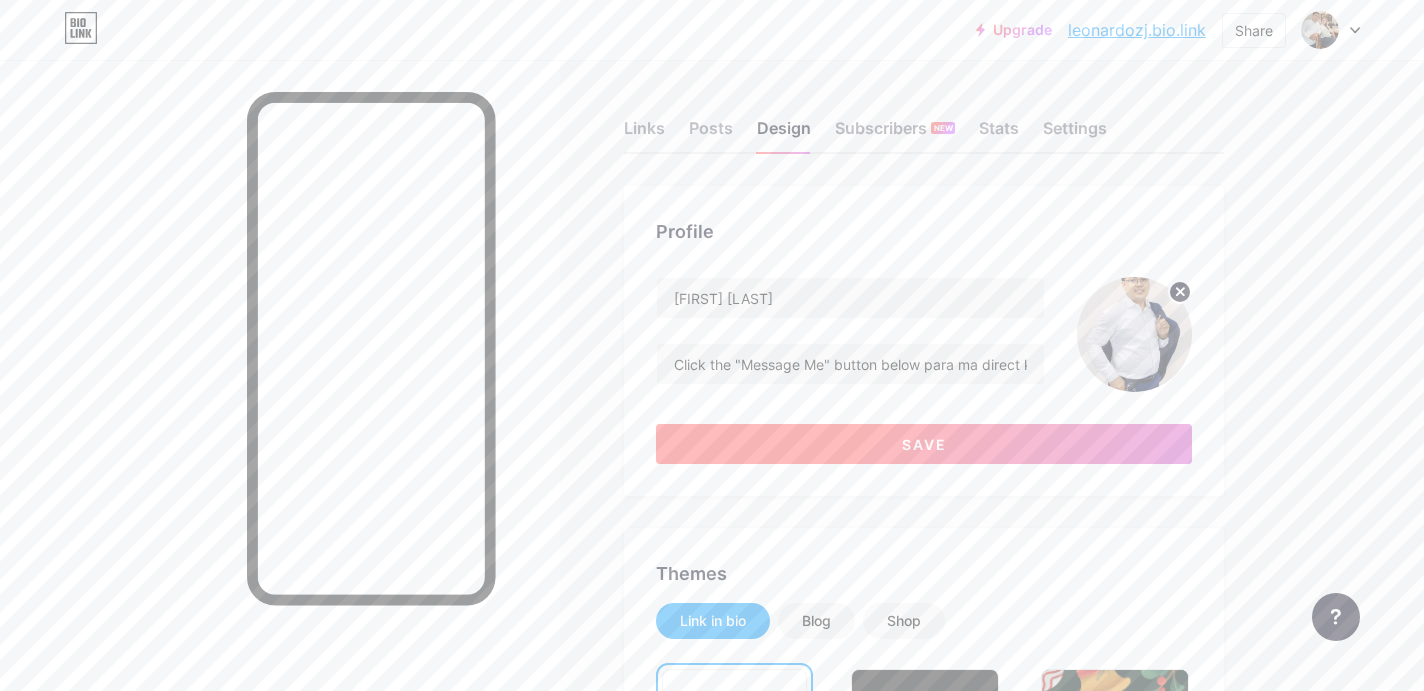 click on "Save" at bounding box center (924, 444) 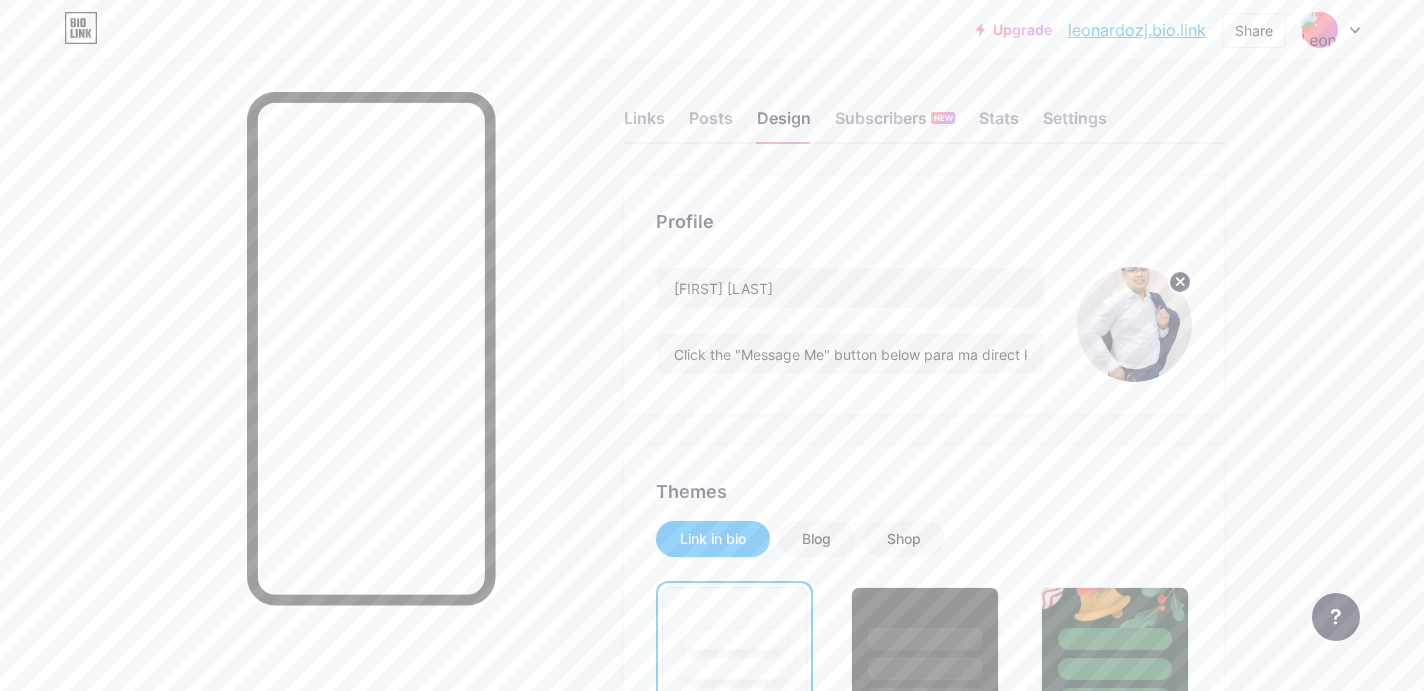 scroll, scrollTop: 0, scrollLeft: 0, axis: both 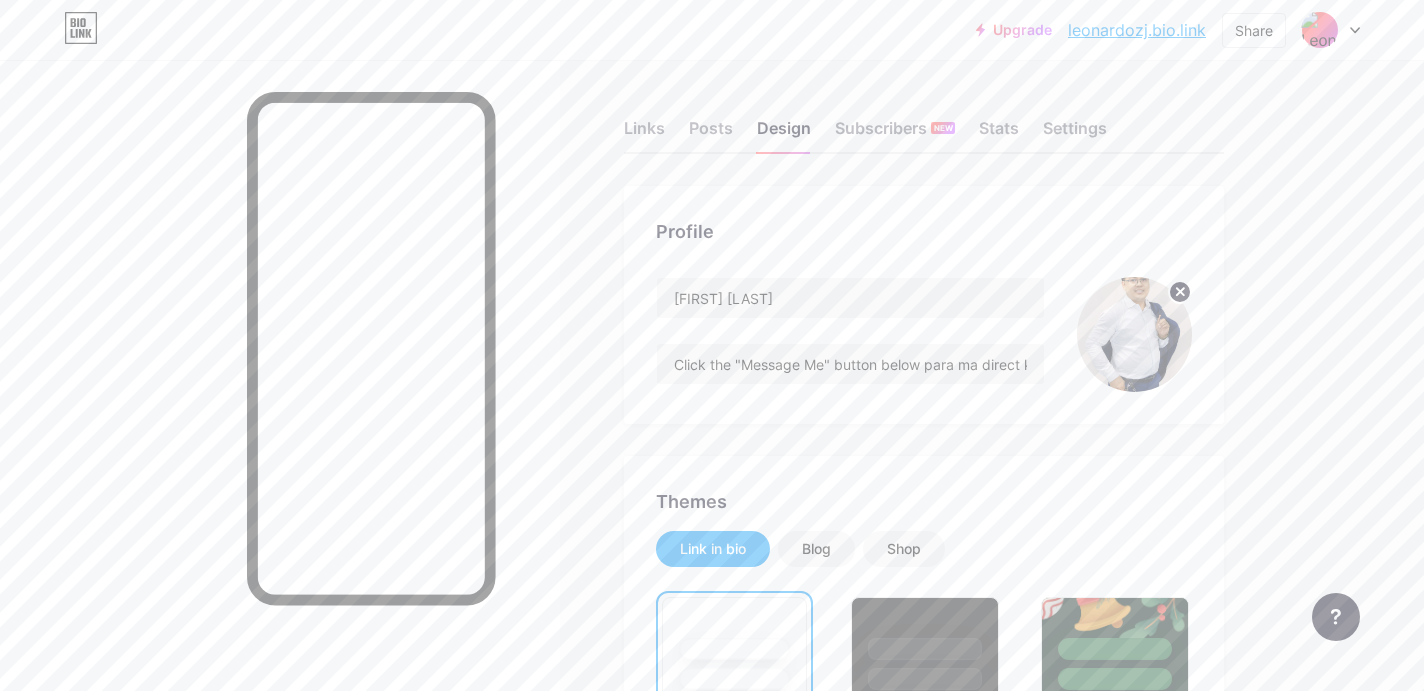 click 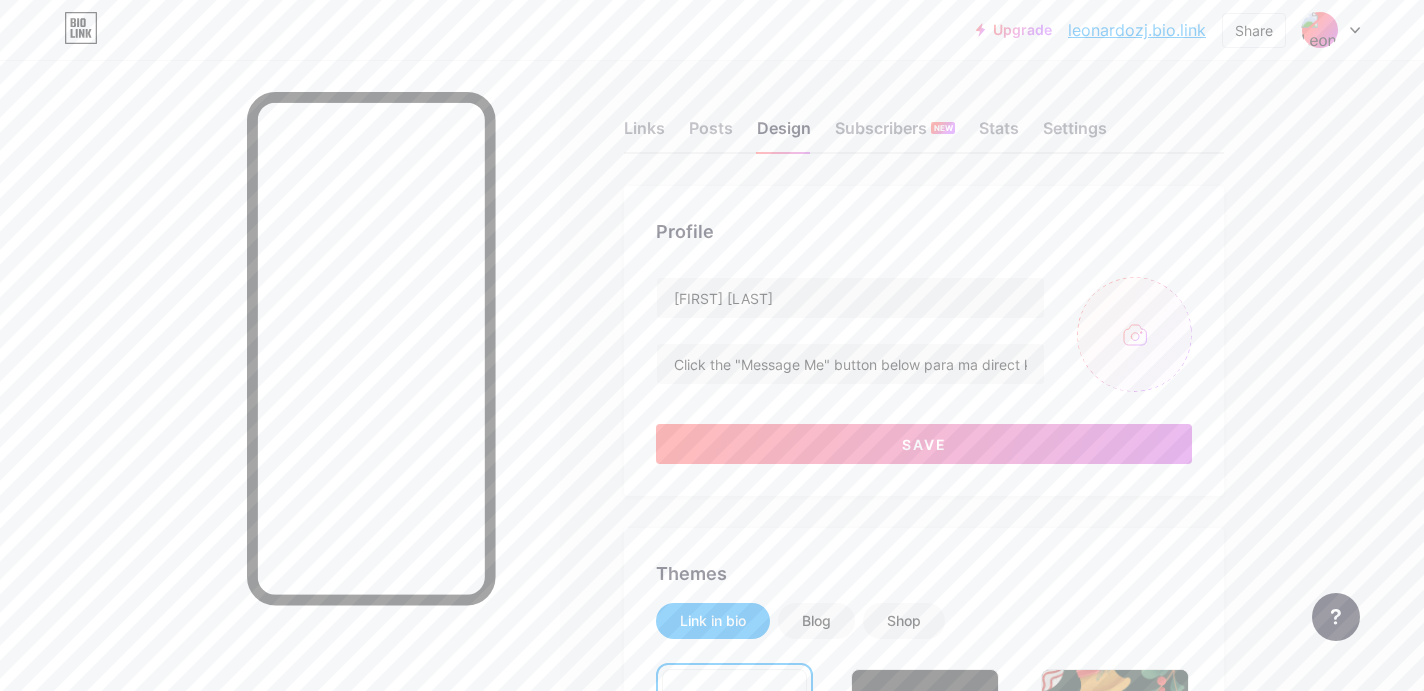 click at bounding box center (1134, 334) 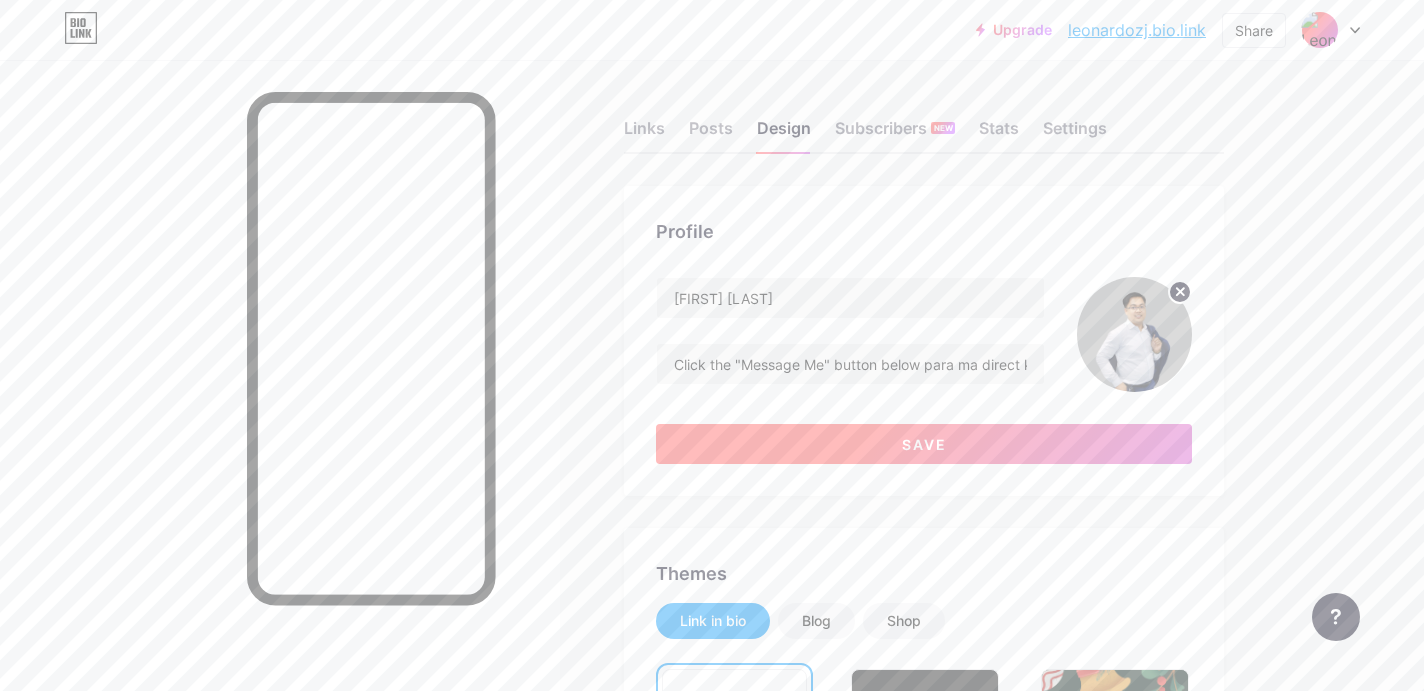 click on "Save" at bounding box center [924, 444] 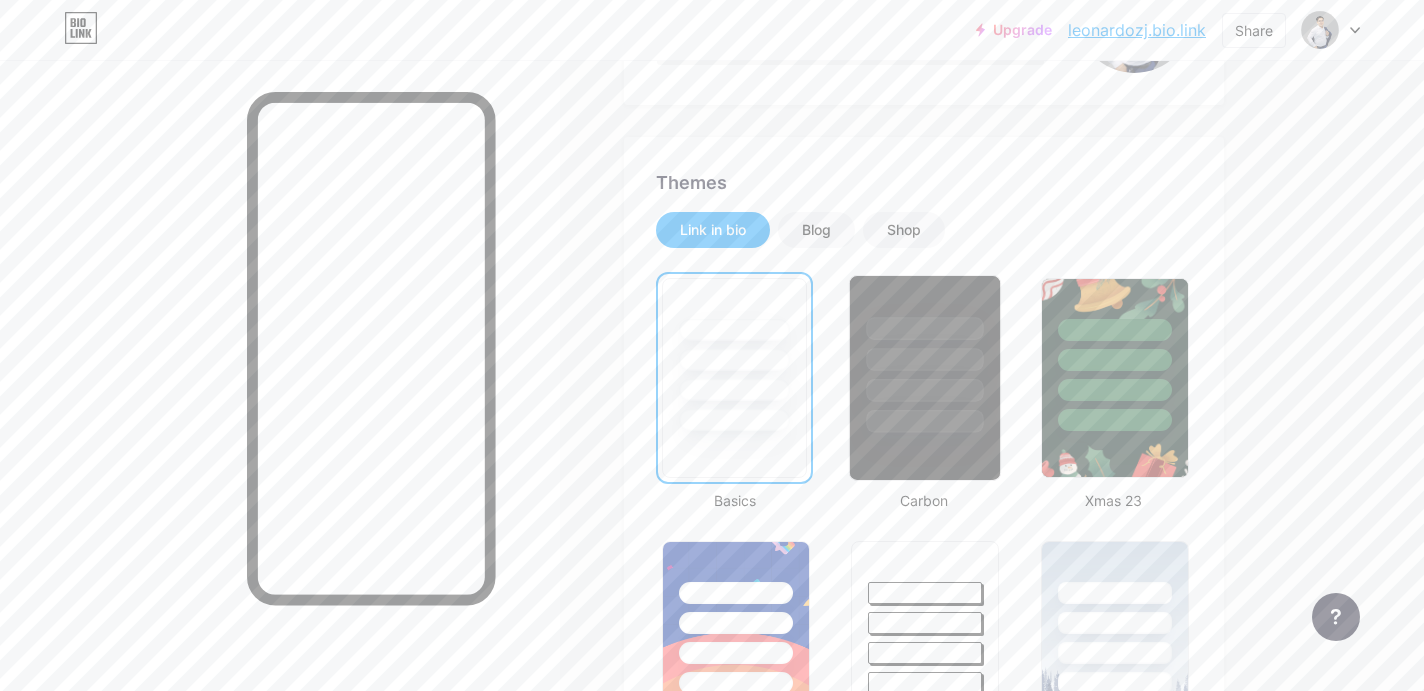 scroll, scrollTop: 347, scrollLeft: 0, axis: vertical 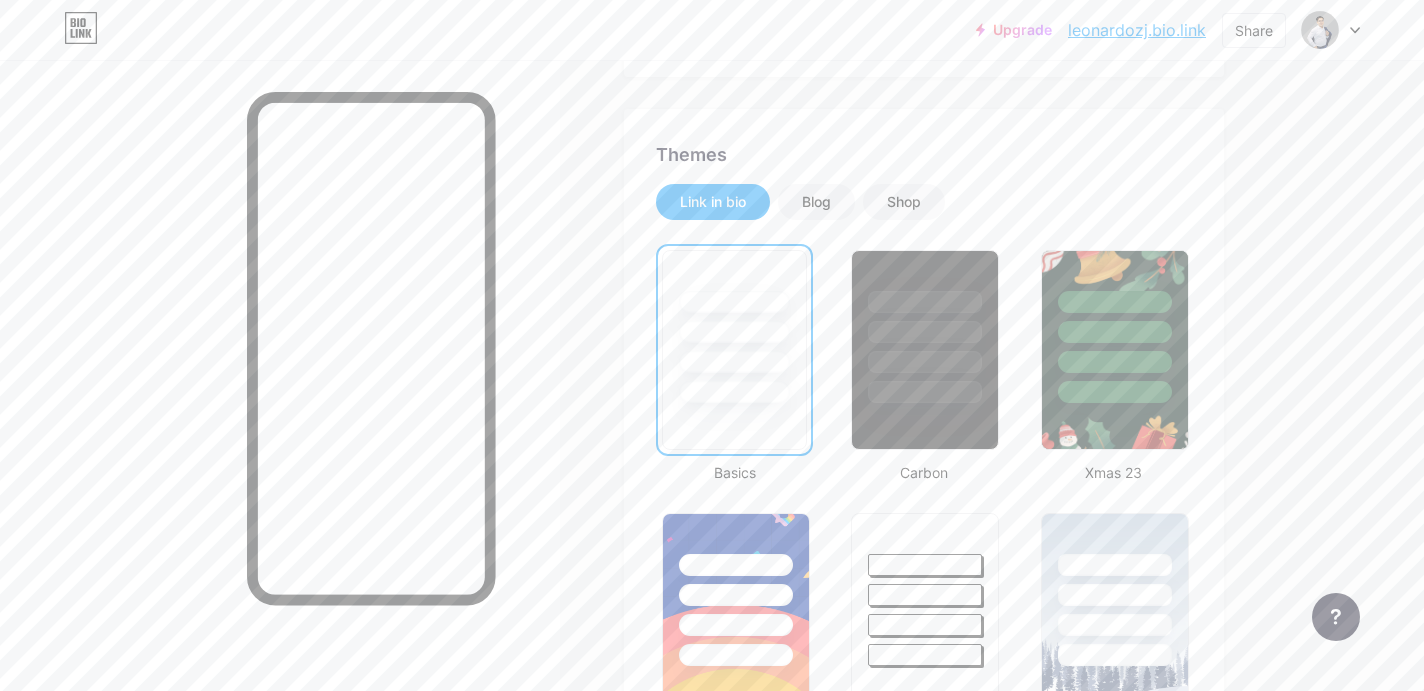 click on "leonardozj.bio.link" at bounding box center [1137, 30] 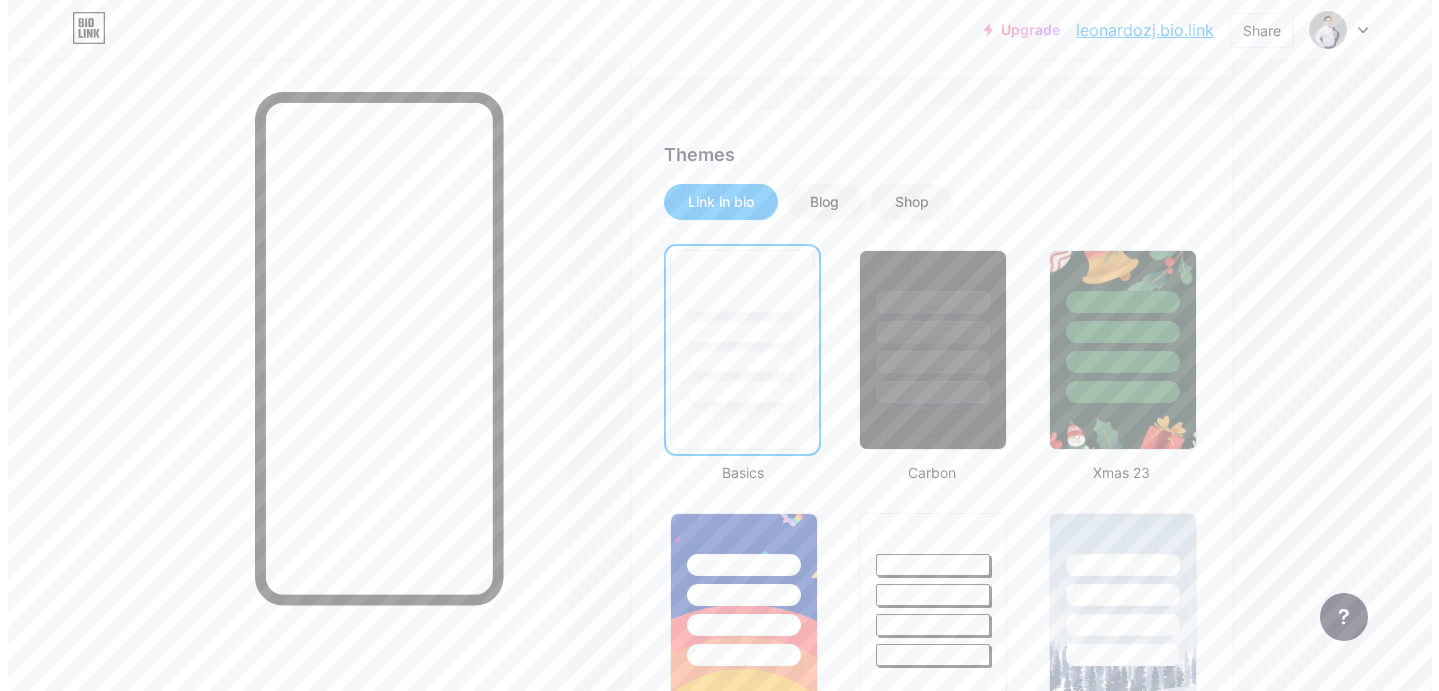 scroll, scrollTop: 0, scrollLeft: 0, axis: both 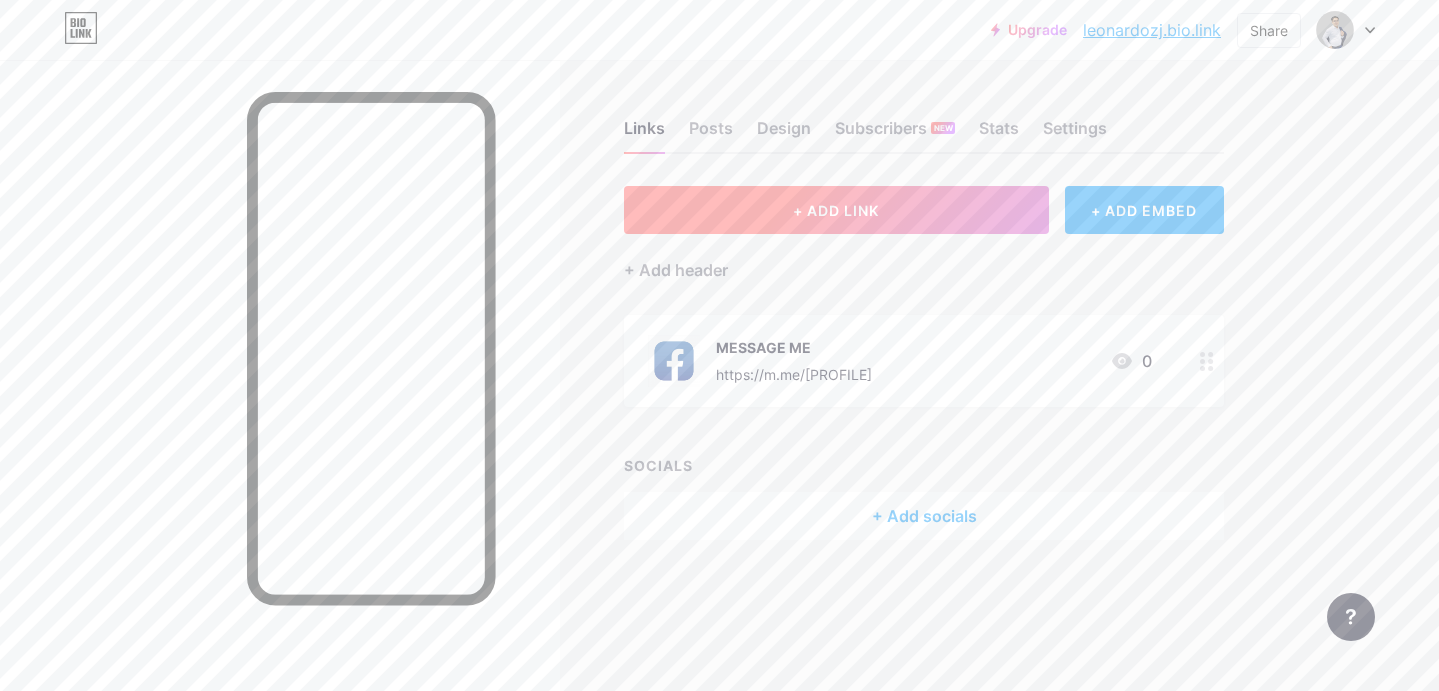 click on "+ ADD LINK" at bounding box center (836, 210) 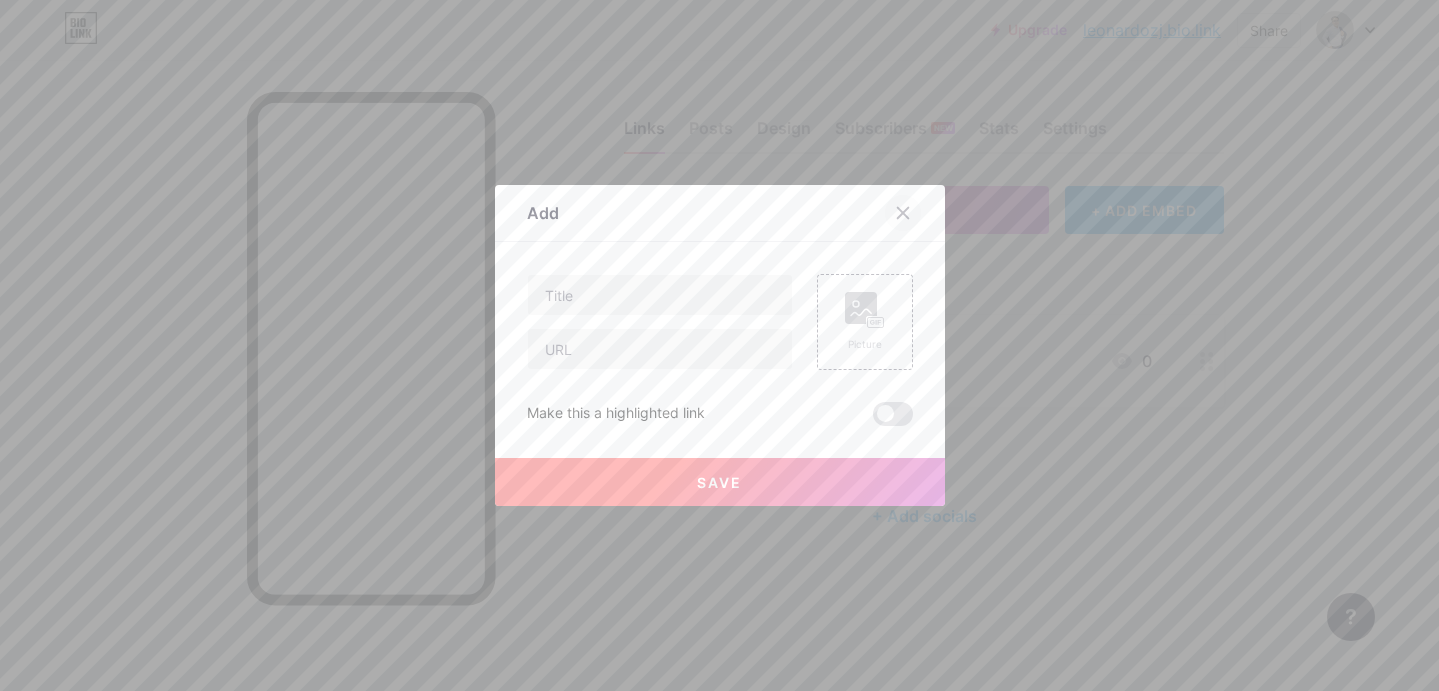 click 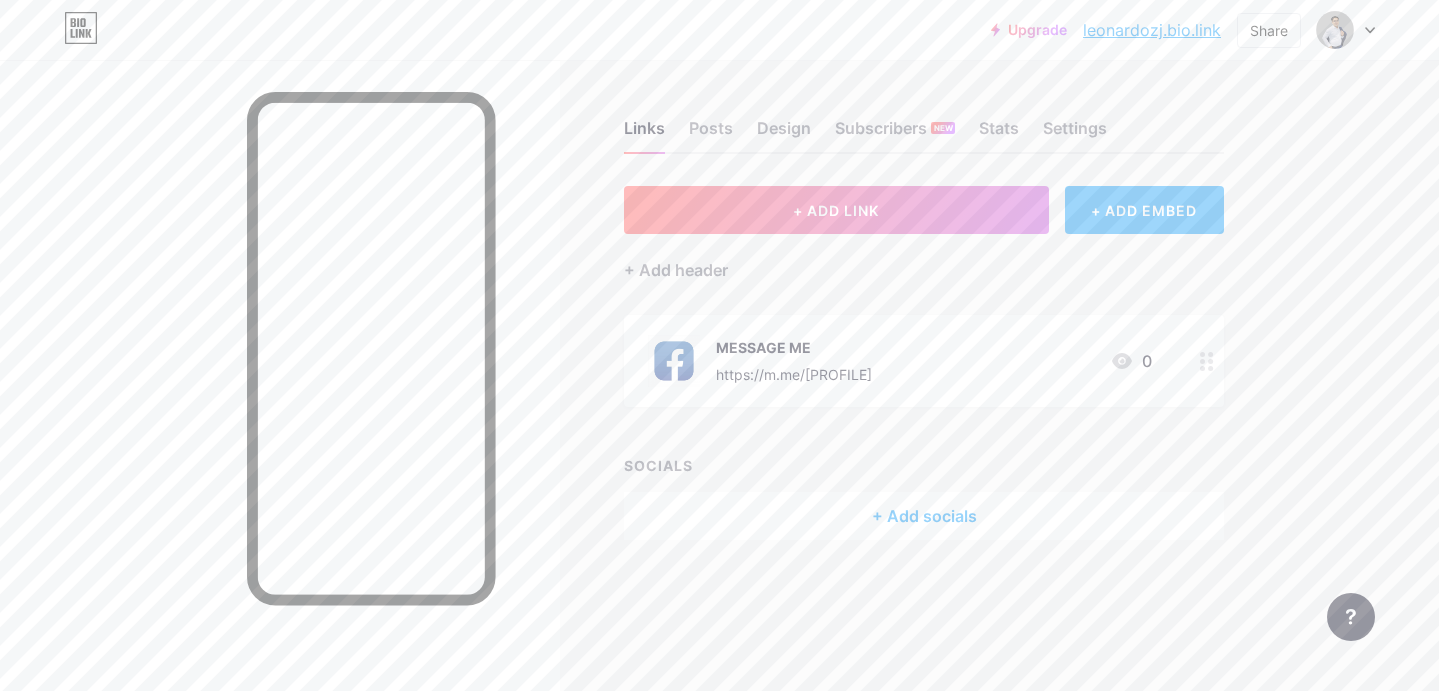 click on "+ ADD EMBED" at bounding box center [1144, 210] 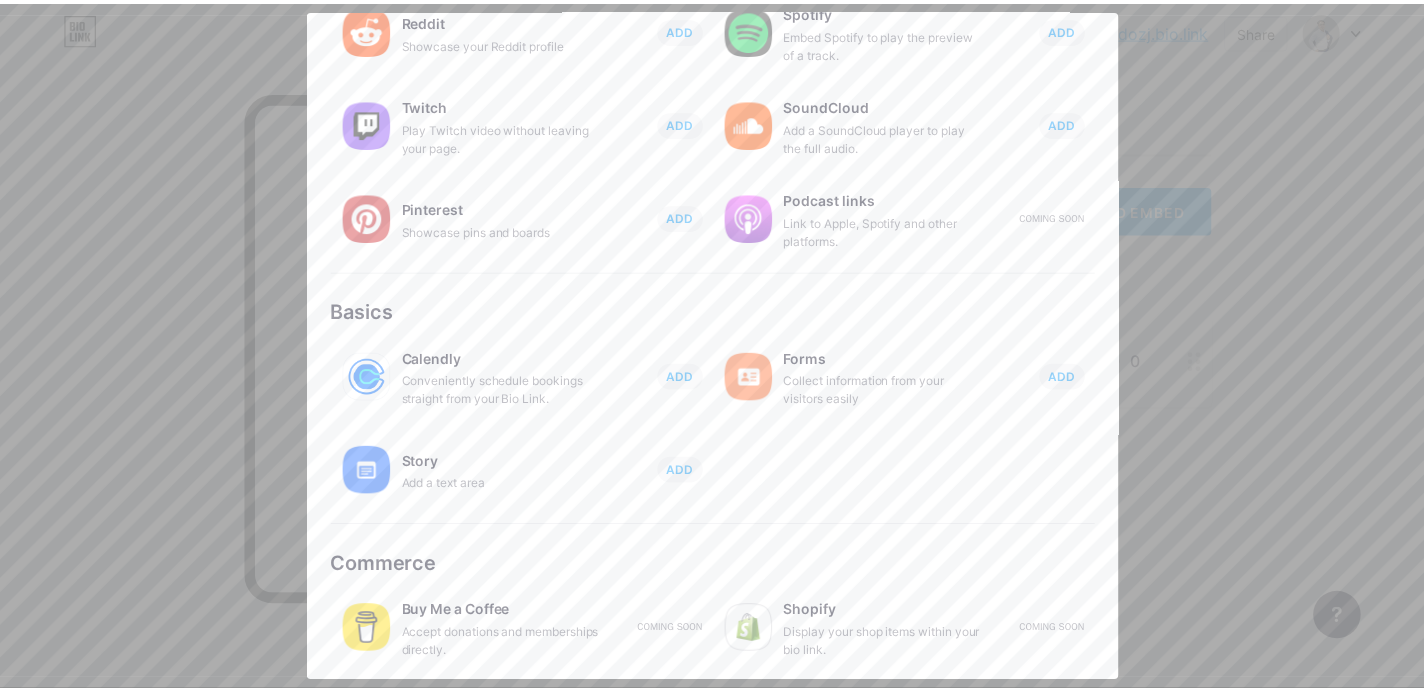 scroll, scrollTop: 0, scrollLeft: 0, axis: both 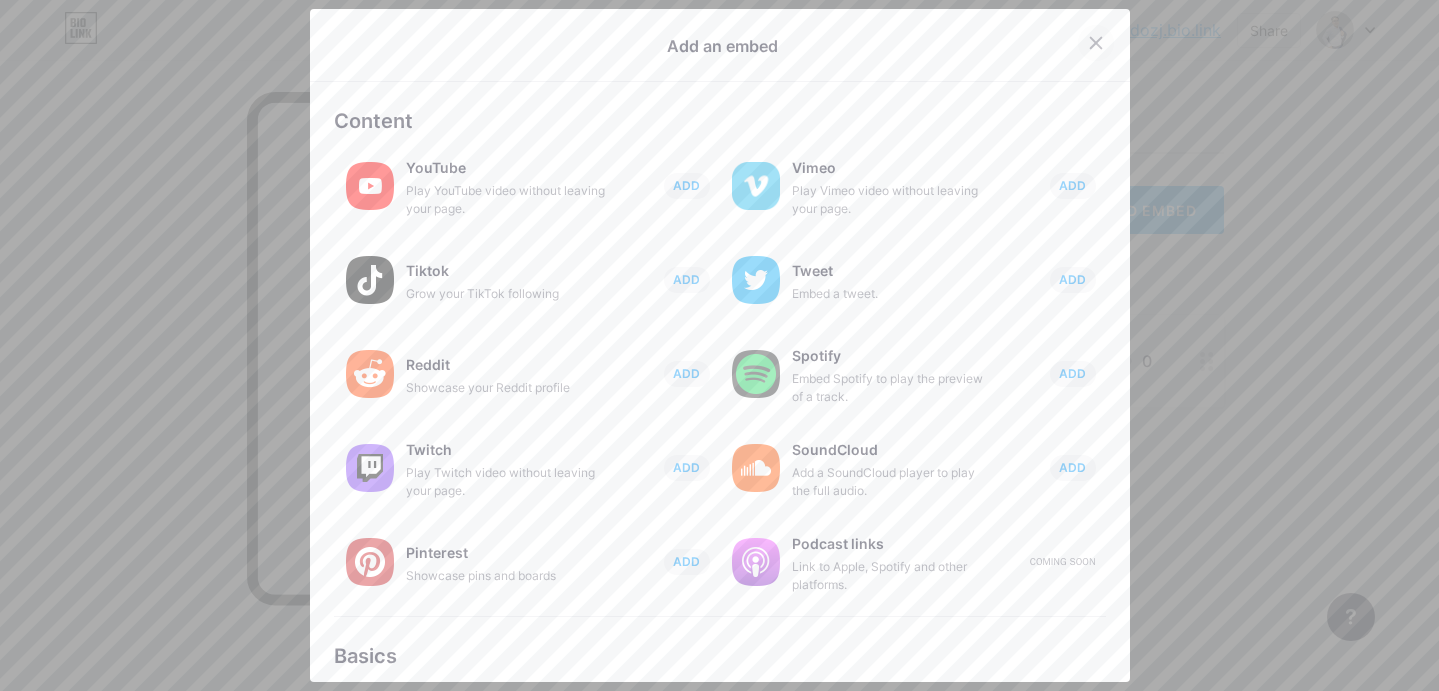 click 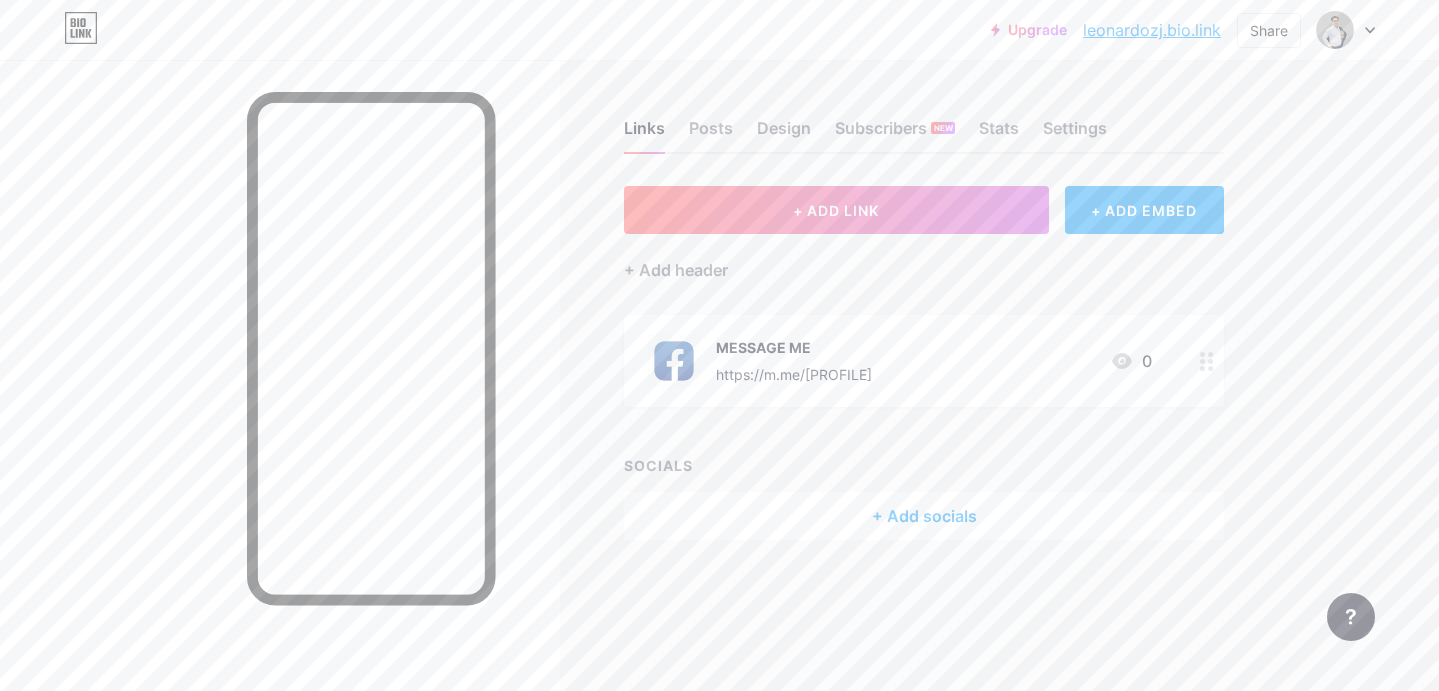 click 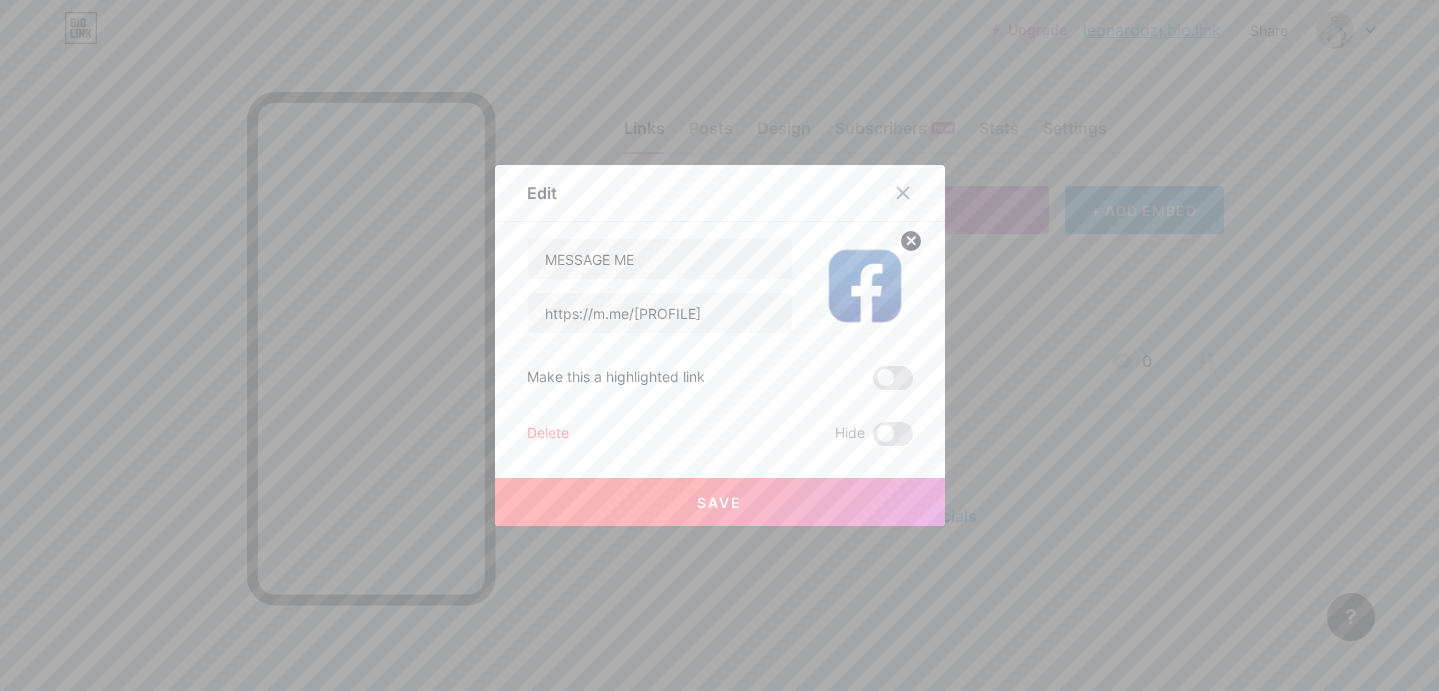 click 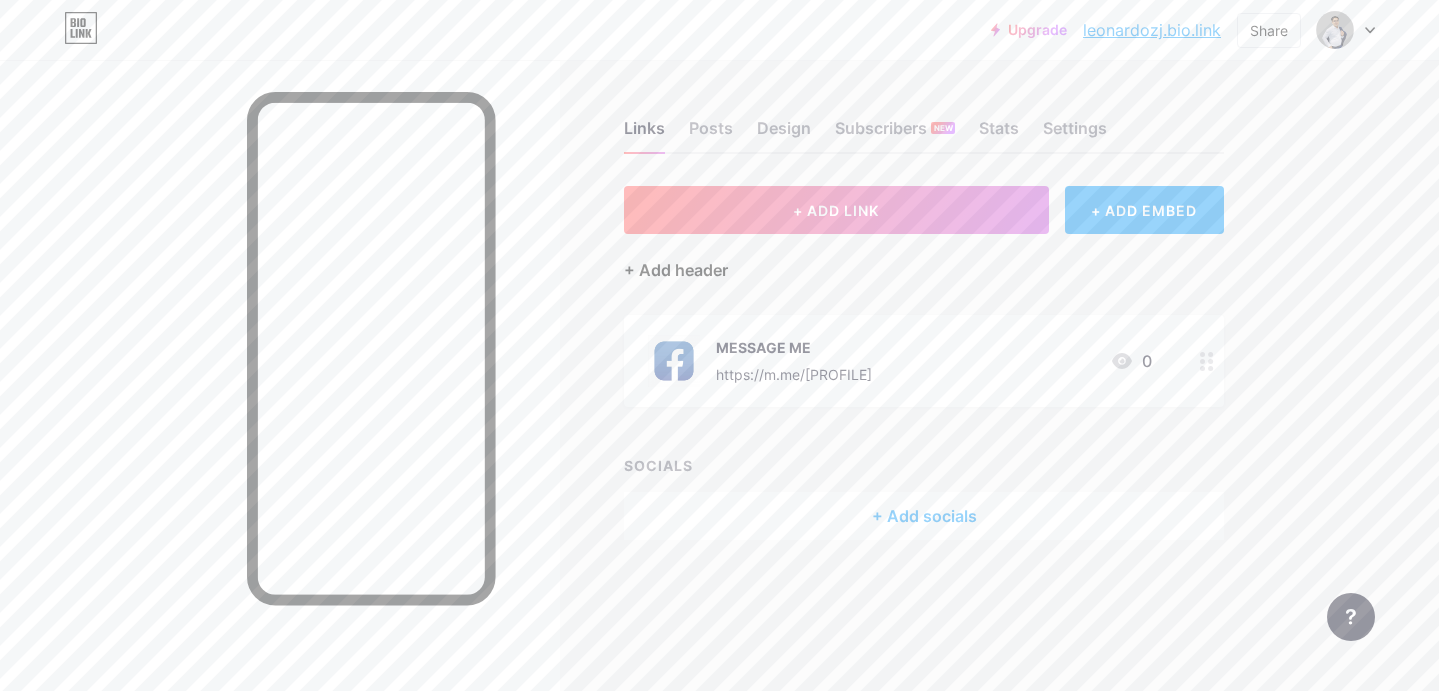 click on "+ Add header" at bounding box center [676, 270] 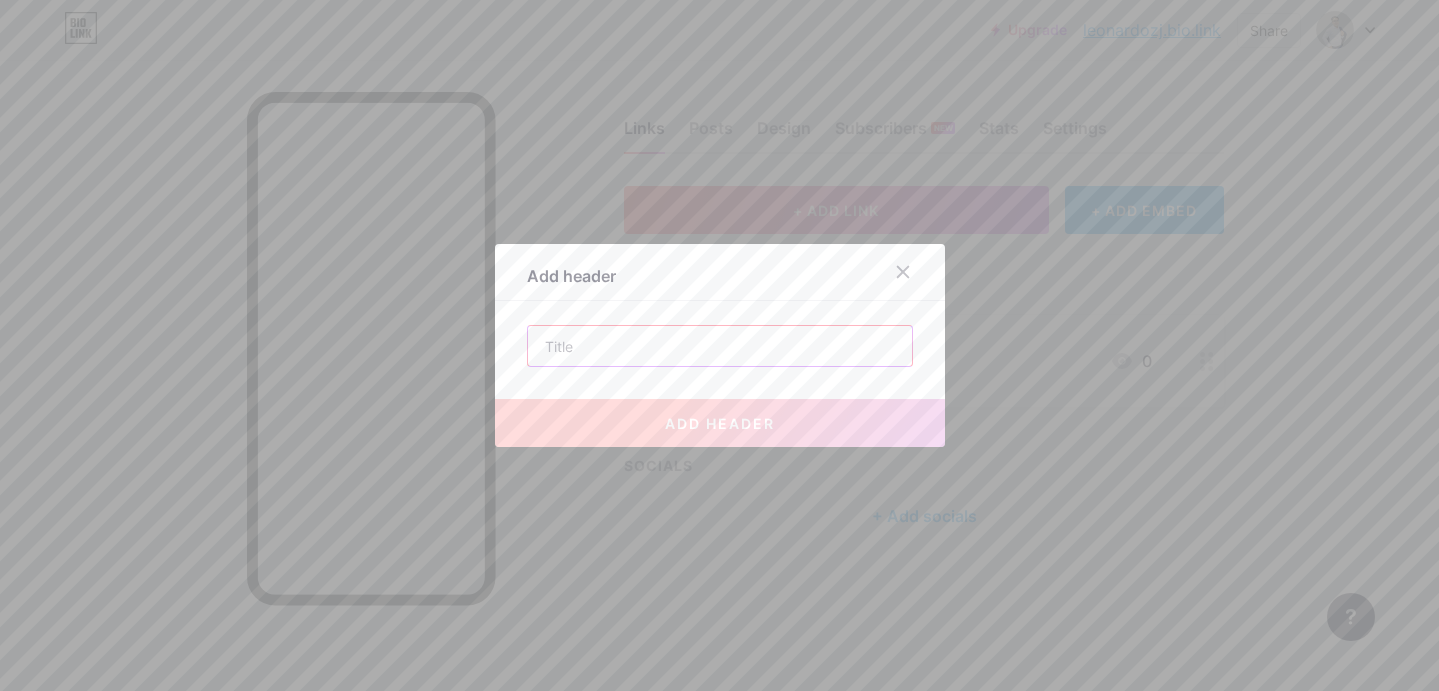 click at bounding box center [720, 346] 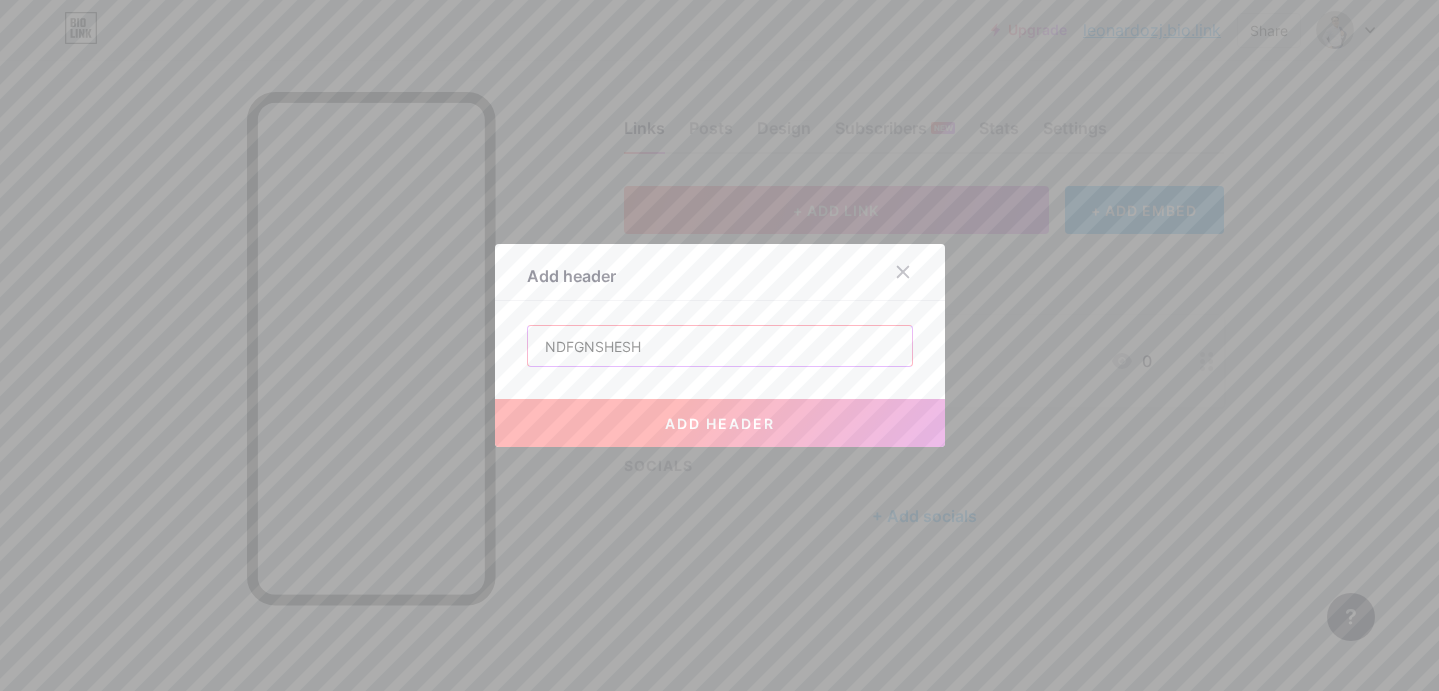 type on "NDFGNSHESH" 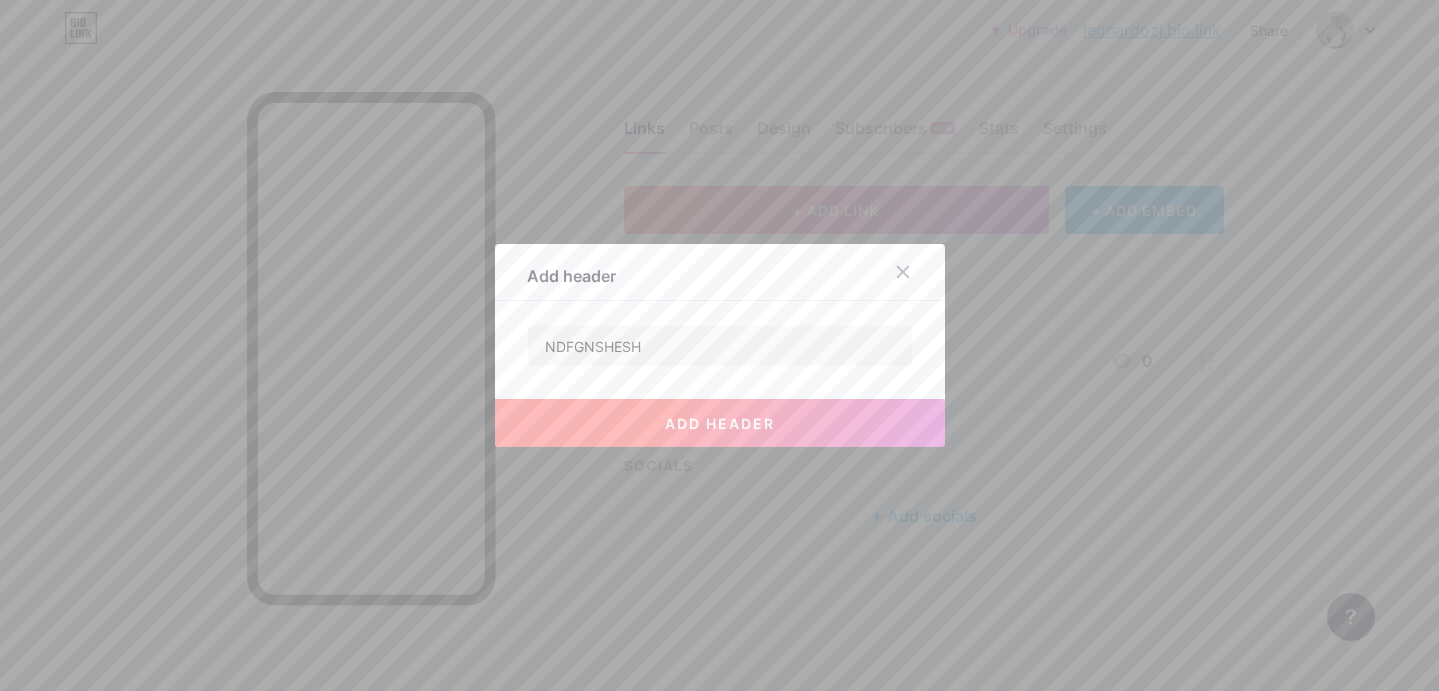 click on "add header" at bounding box center [720, 423] 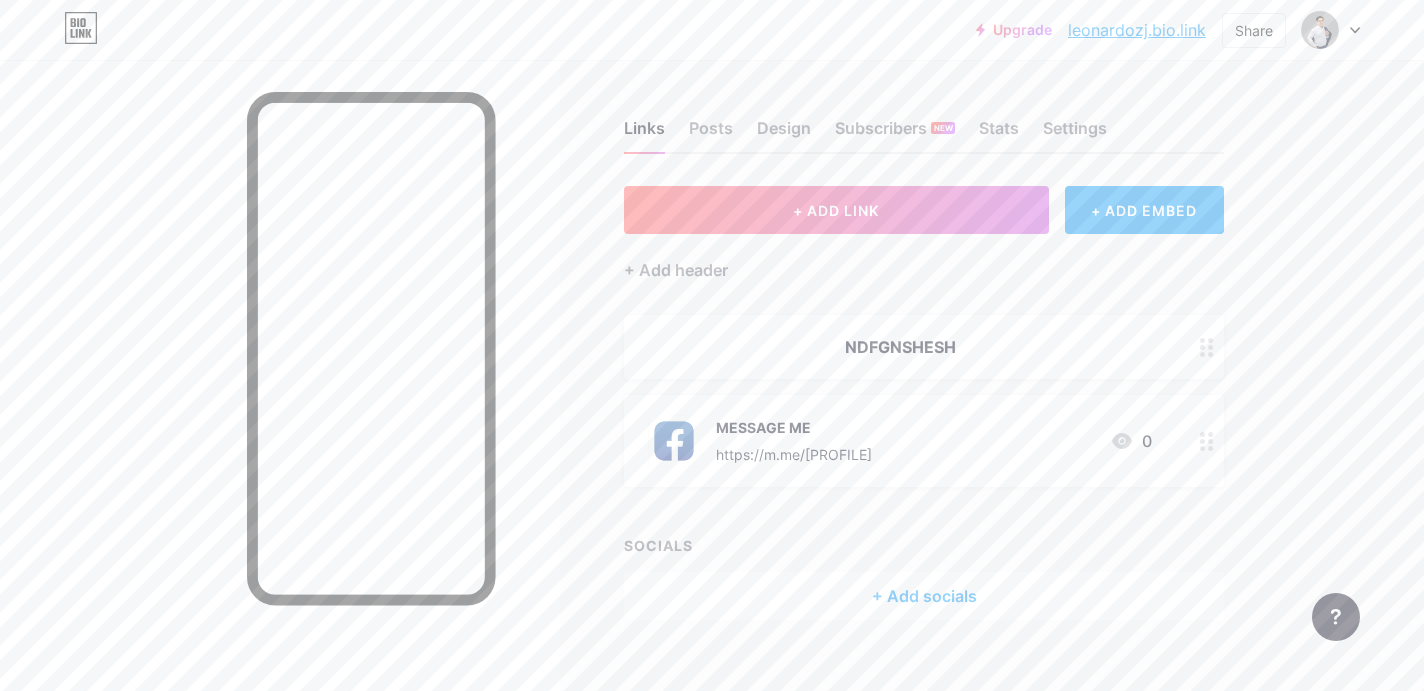 type 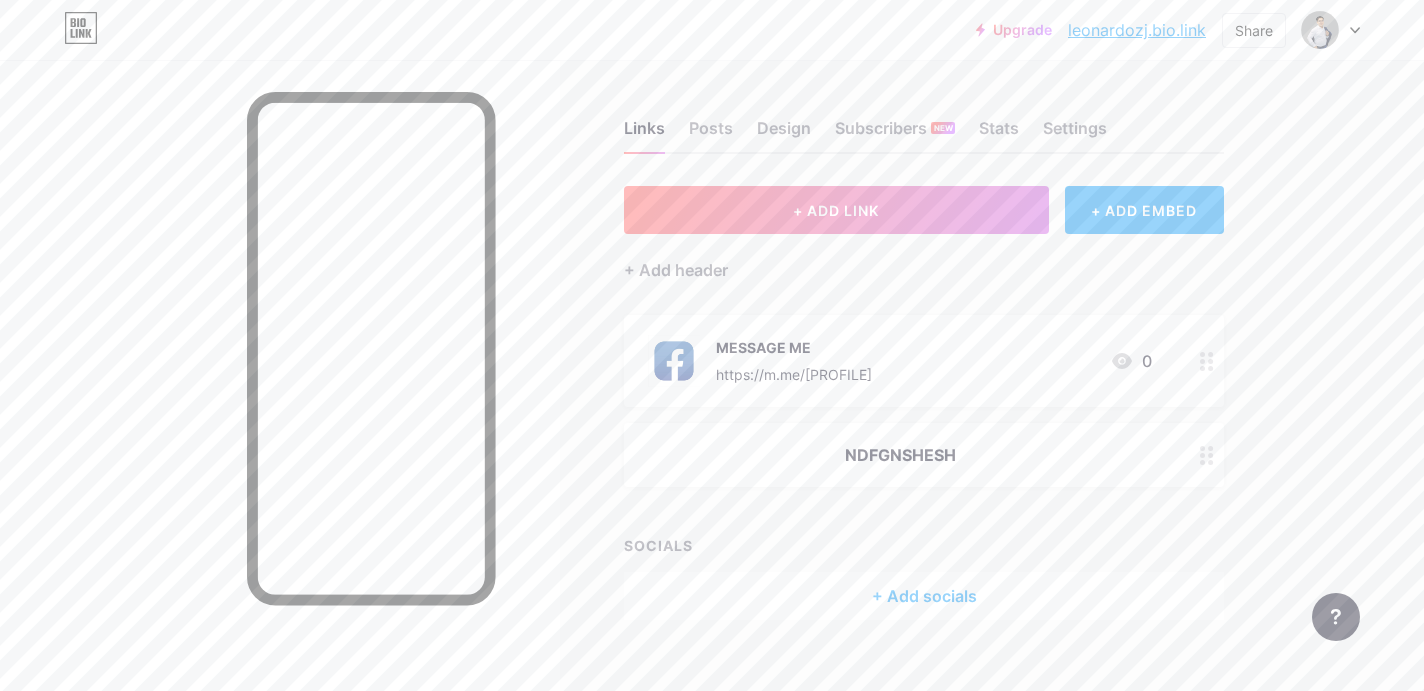 click 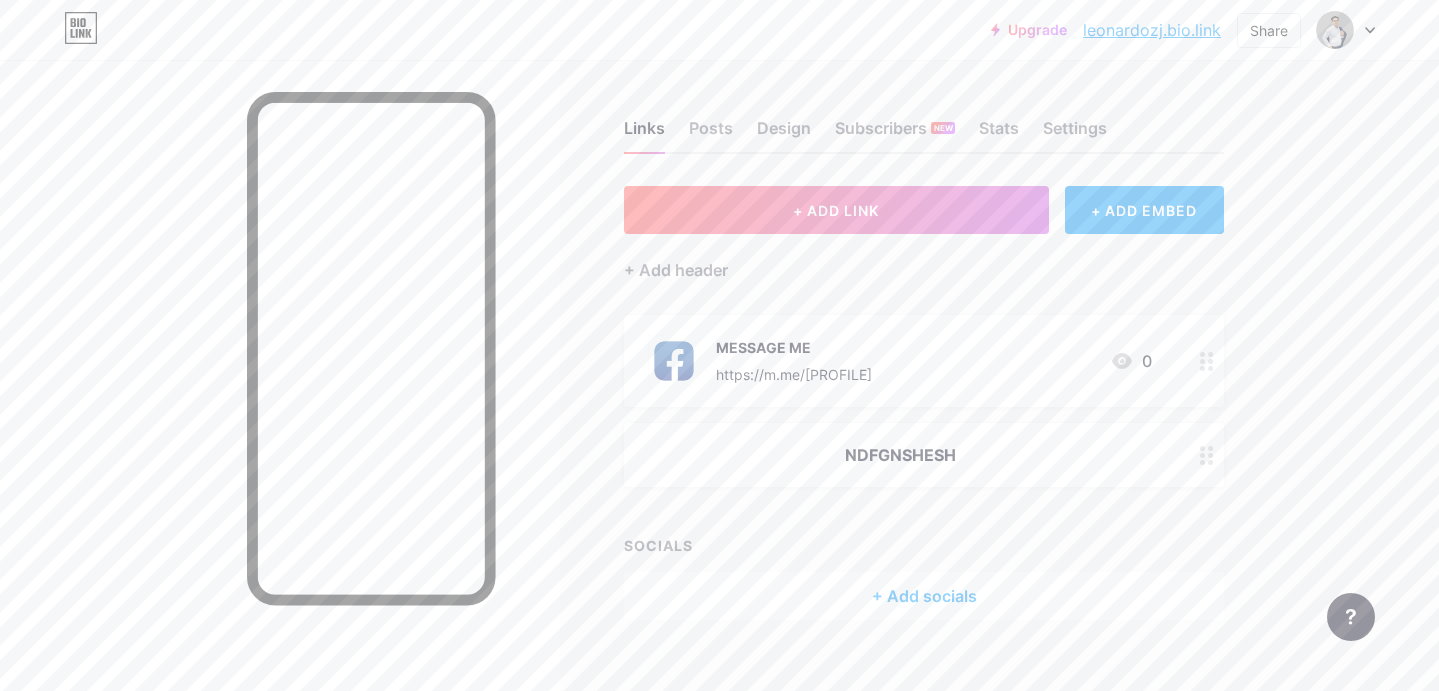 drag, startPoint x: 883, startPoint y: 326, endPoint x: 479, endPoint y: 315, distance: 404.14972 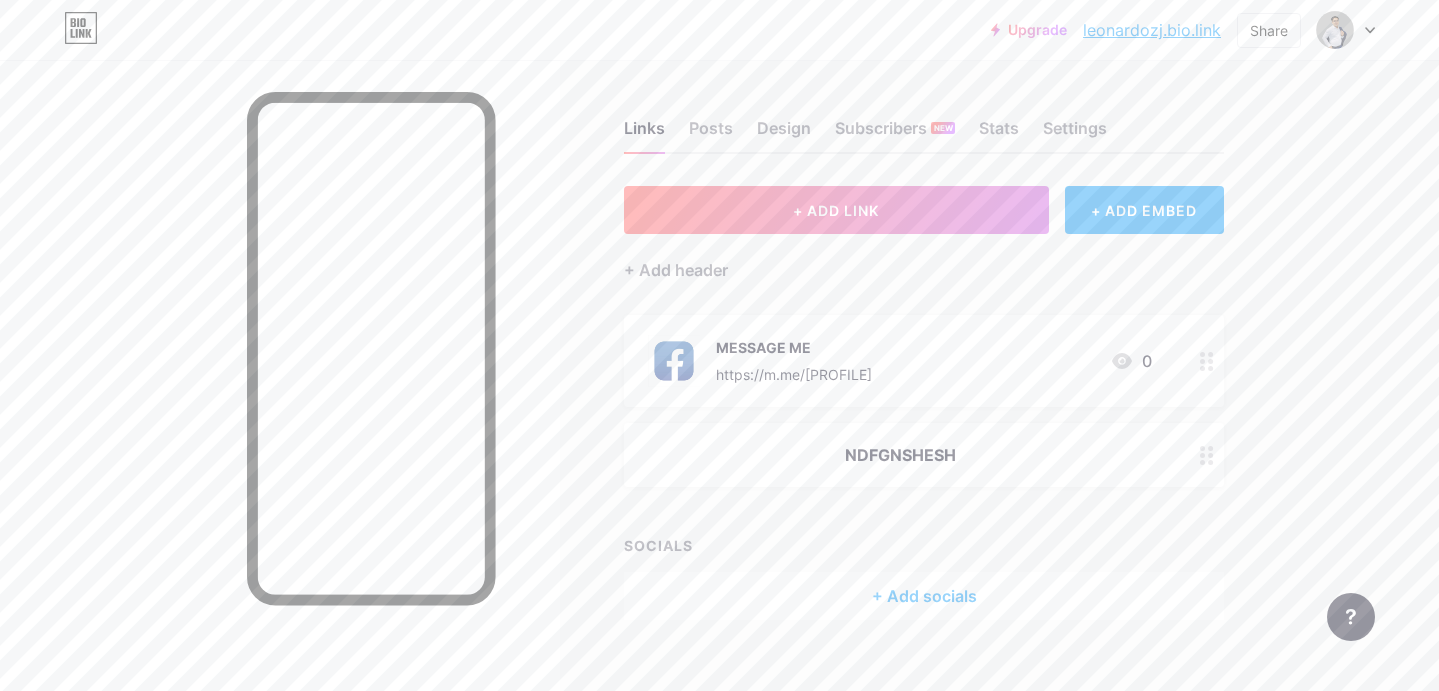 click on "Edit header       NDFGNSHESH
Delete
Hide         Save" at bounding box center [719, 345] 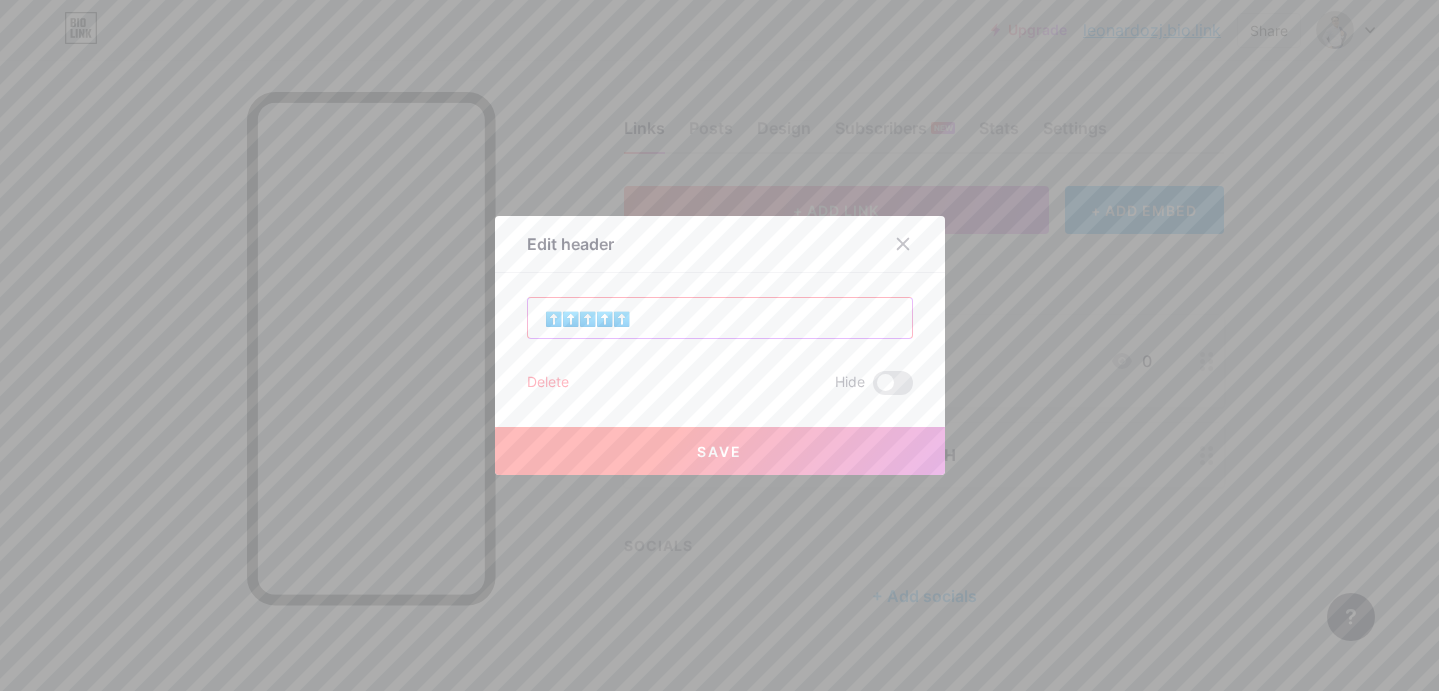type on "⬆️⬆️⬆️⬆️⬆️" 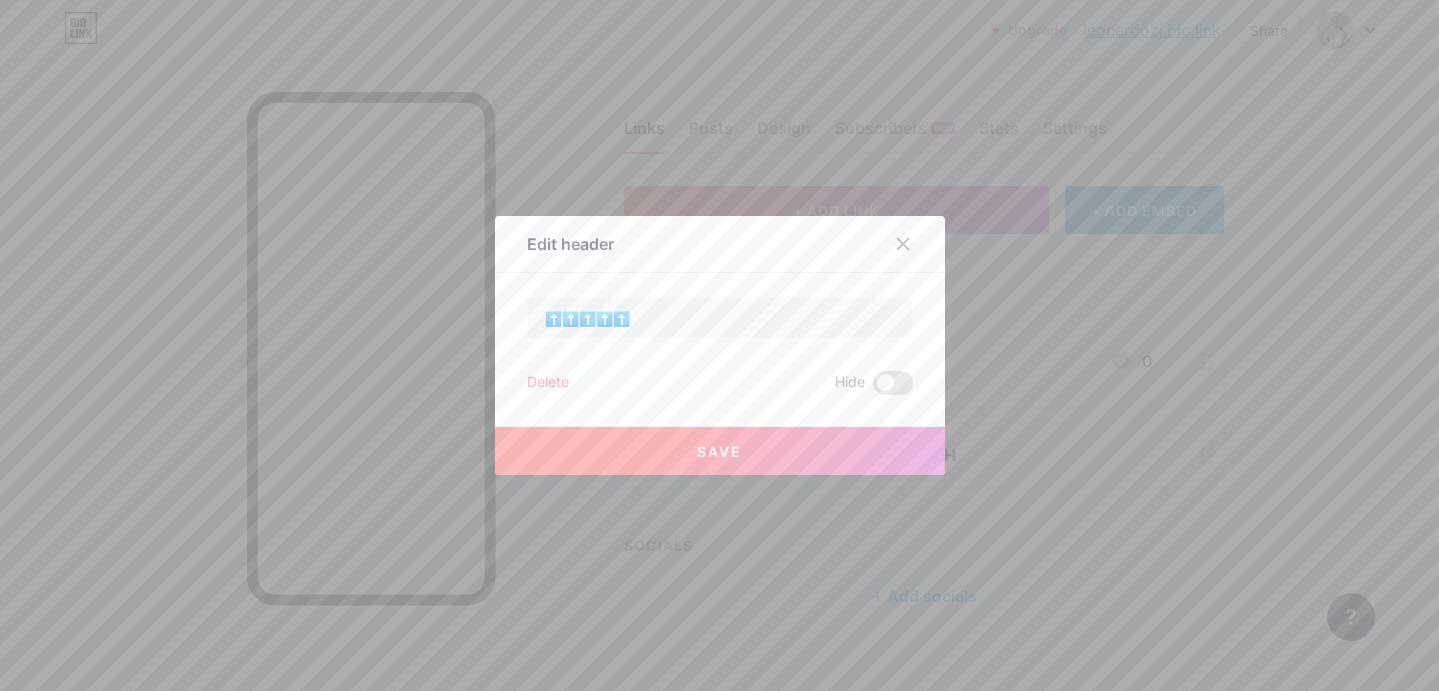 click on "Save" at bounding box center (720, 451) 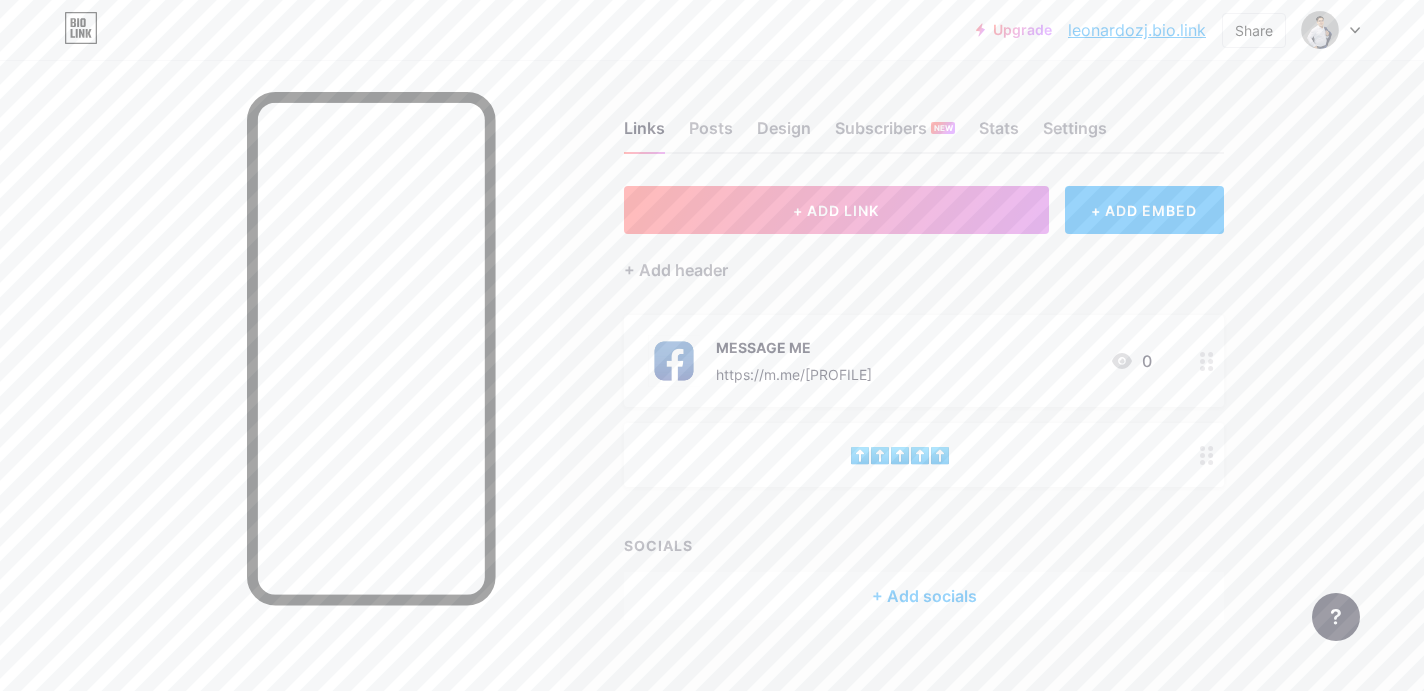 click 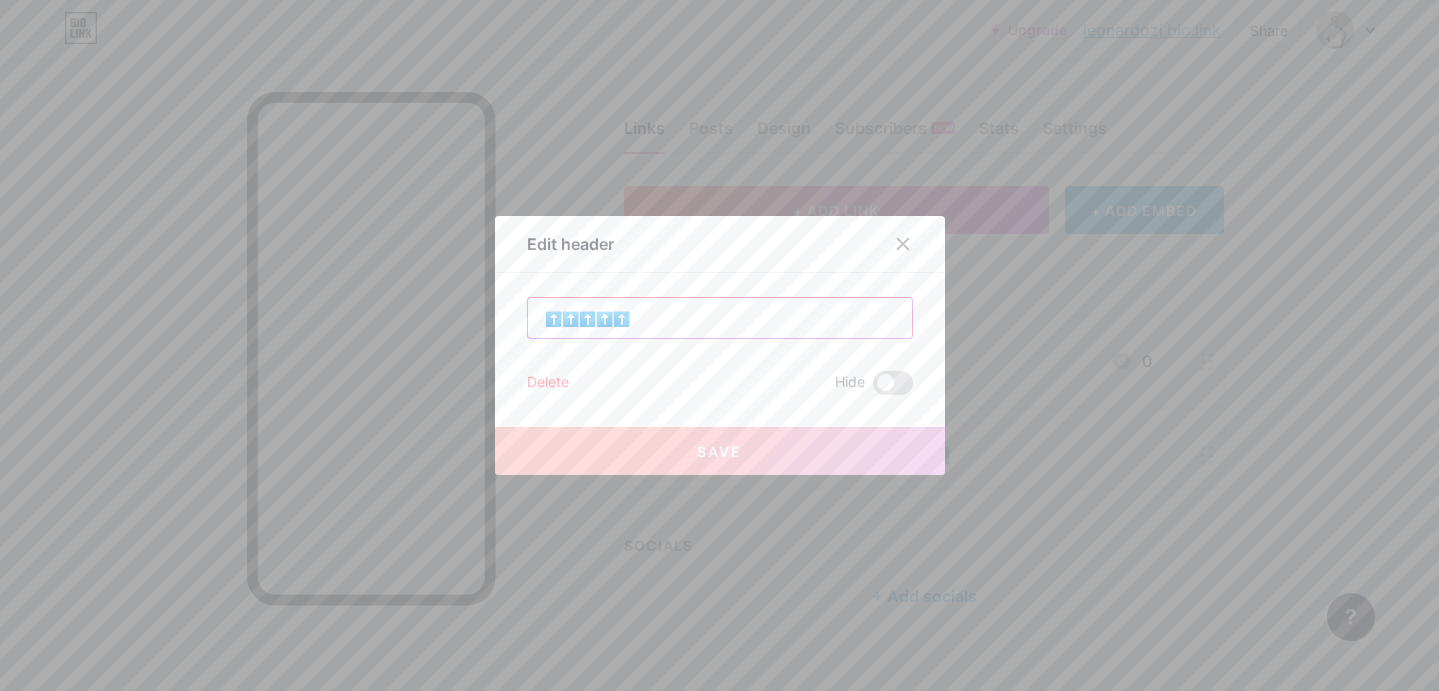 click on "⬆️⬆️⬆️⬆️⬆️" at bounding box center [720, 318] 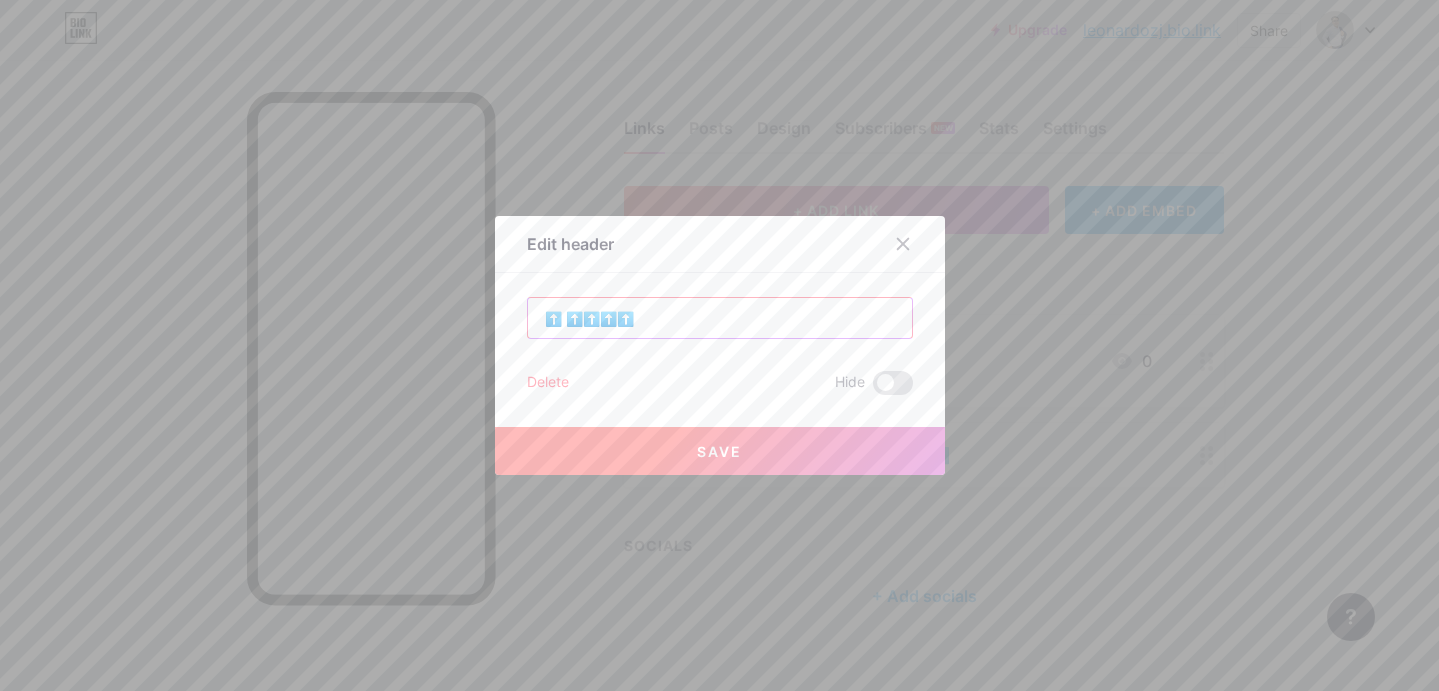 click on "⬆️ ⬆️⬆️⬆️⬆️" at bounding box center (720, 318) 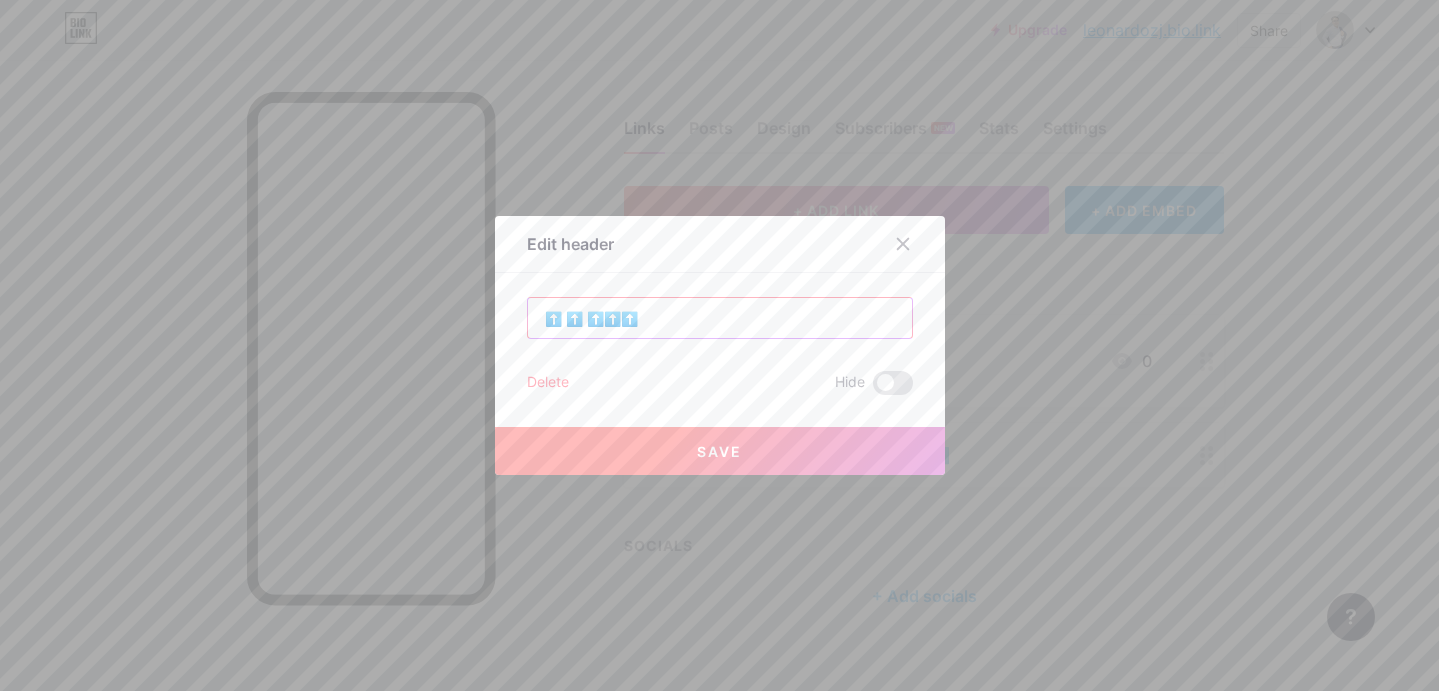 click on "⬆️ ⬆️ ⬆️⬆️⬆️" at bounding box center [720, 318] 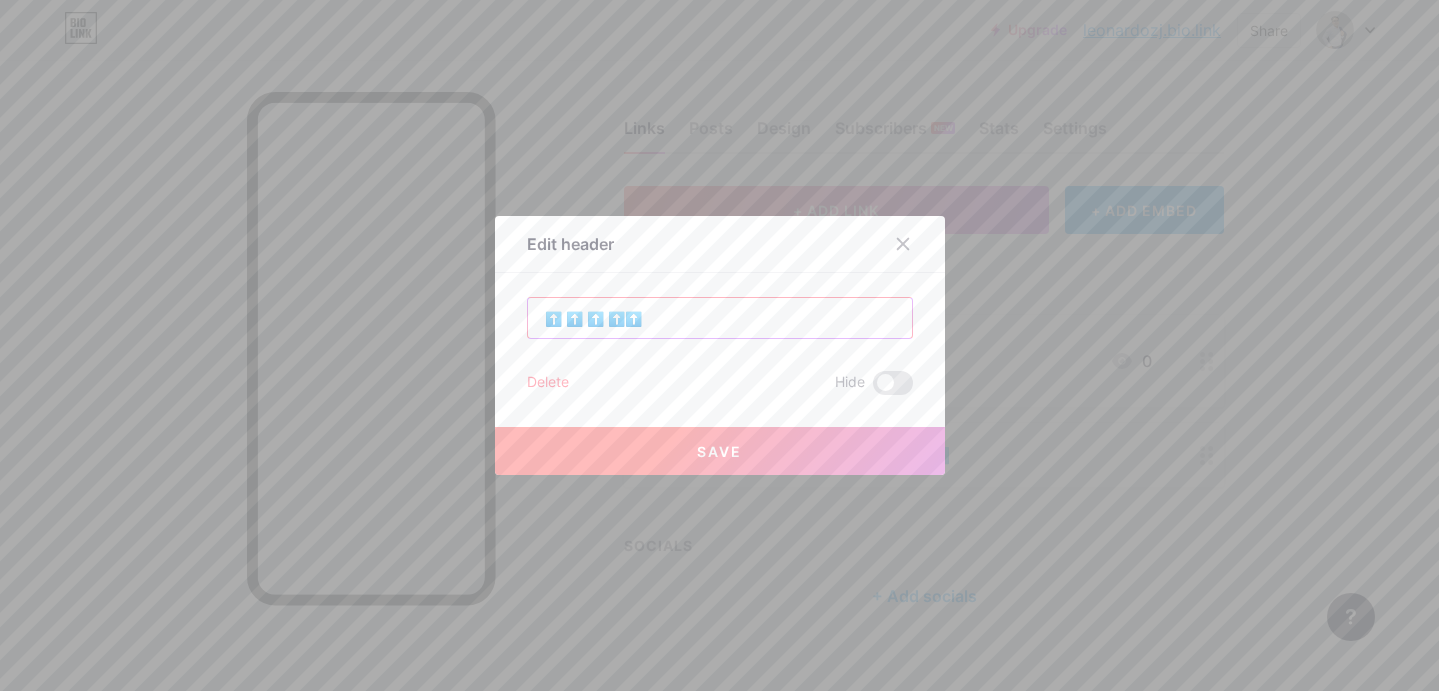 click on "⬆️ ⬆️ ⬆️ ⬆️⬆️" at bounding box center [720, 318] 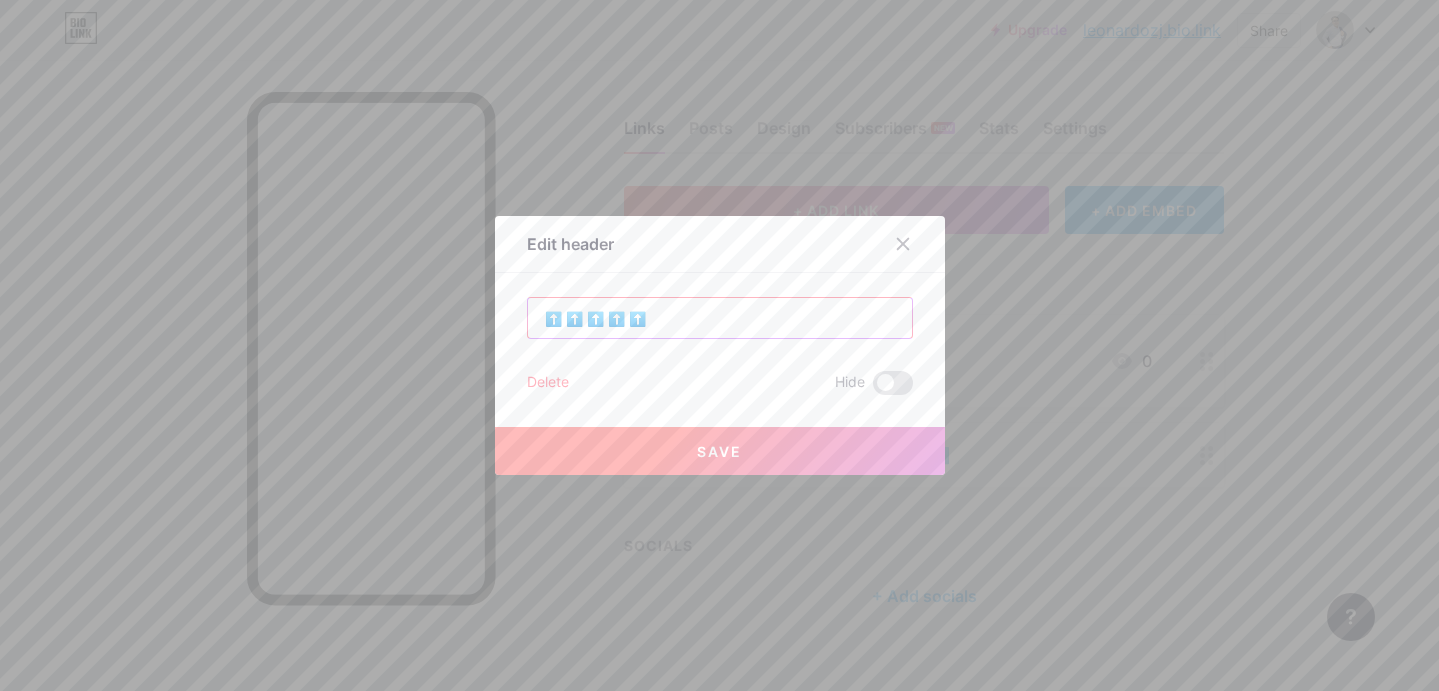 type on "⬆️ ⬆️ ⬆️ ⬆️ ⬆️" 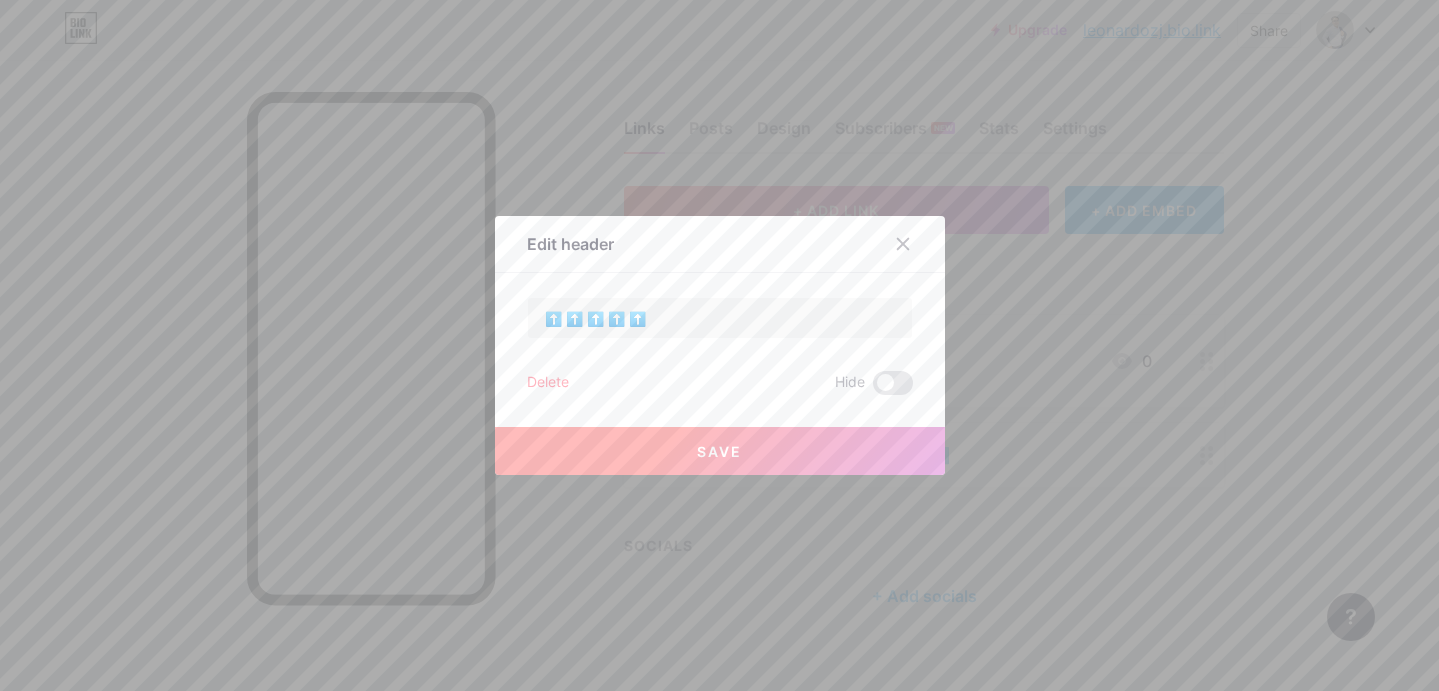 click on "Save" at bounding box center (720, 451) 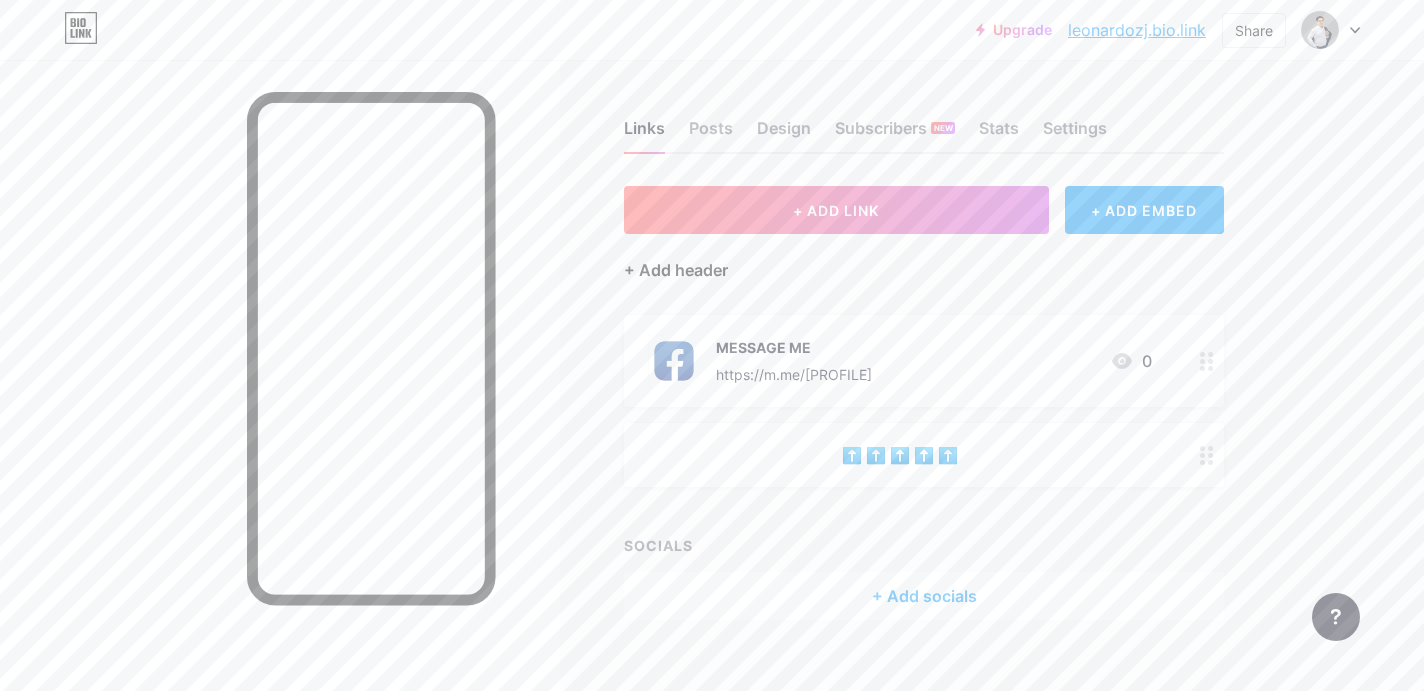 click on "+ Add header" at bounding box center [676, 270] 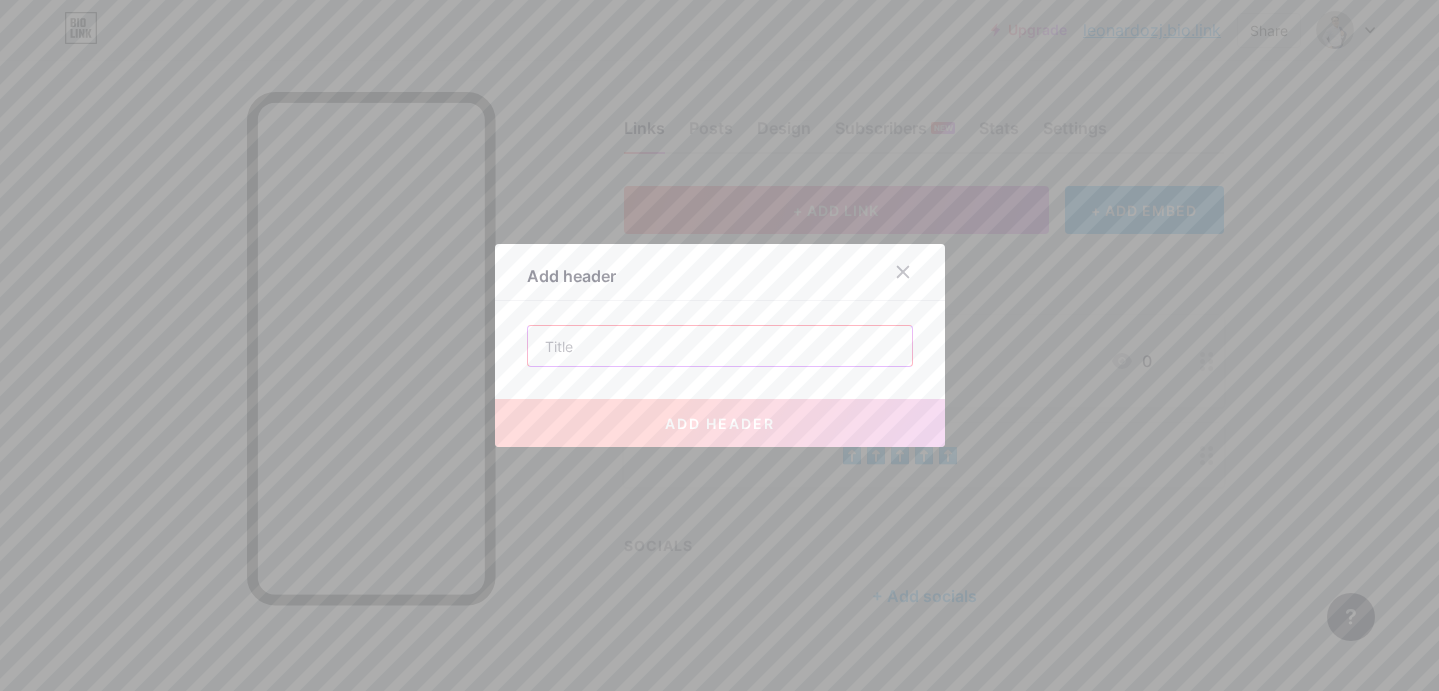 click at bounding box center [720, 346] 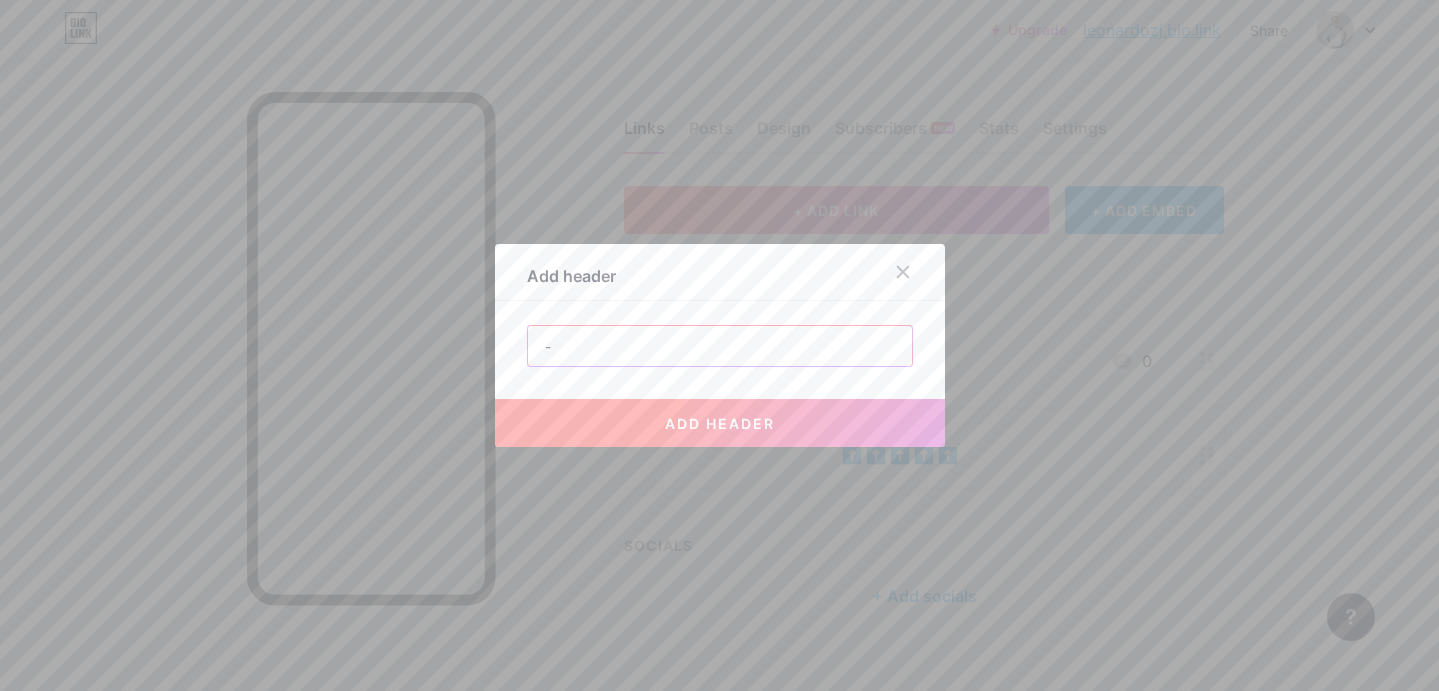 type on "-" 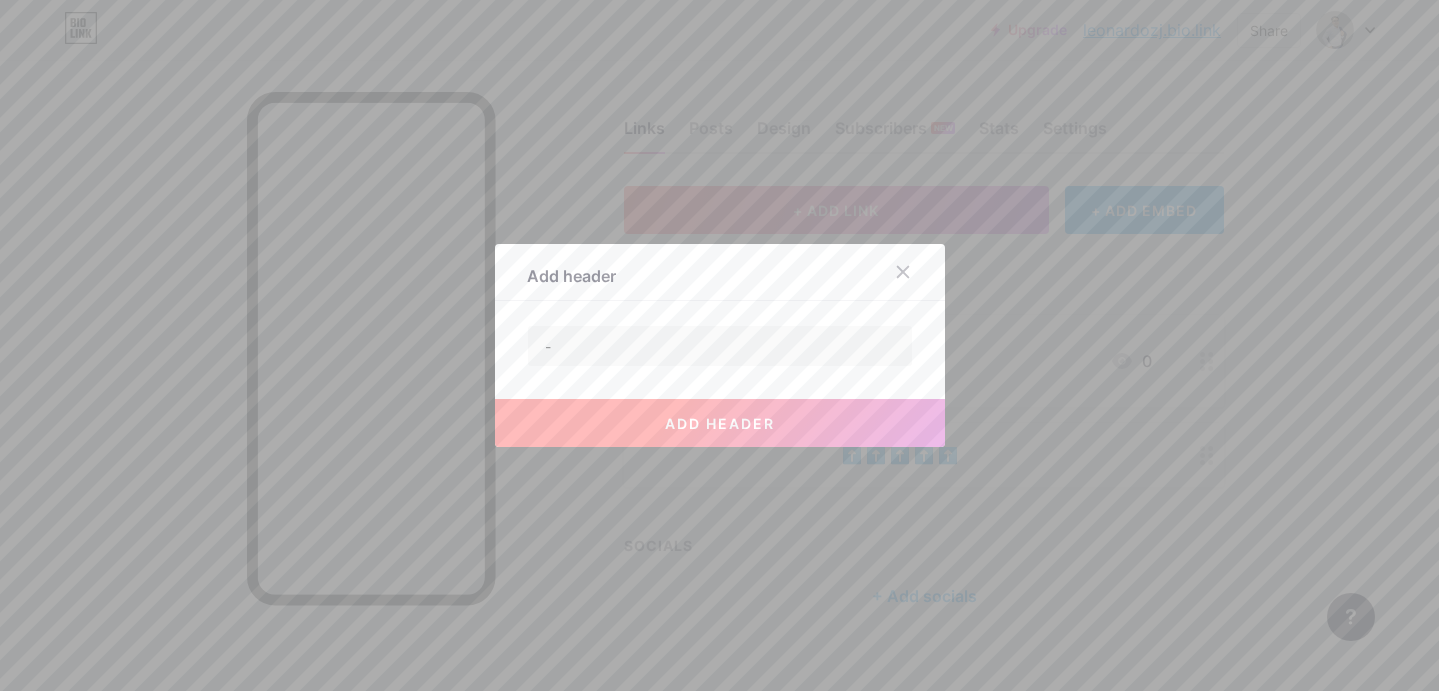 click on "add header" at bounding box center [720, 423] 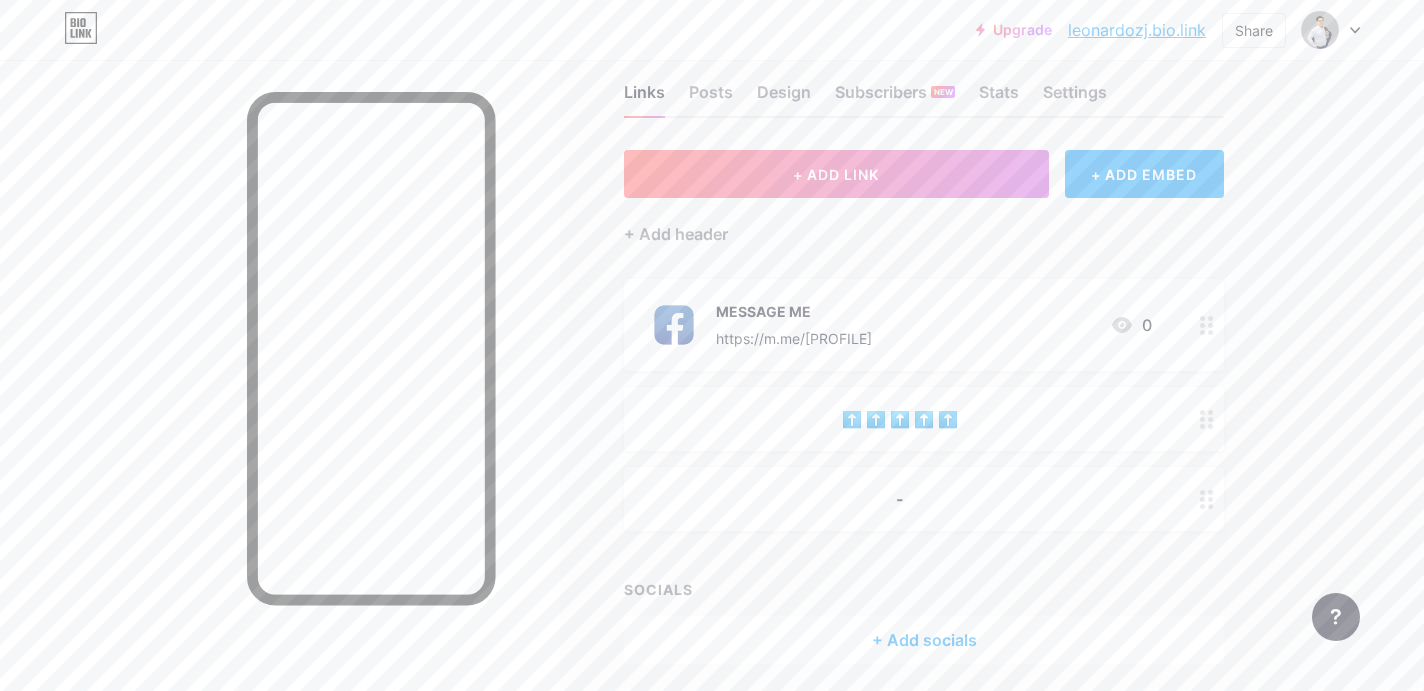 scroll, scrollTop: 59, scrollLeft: 0, axis: vertical 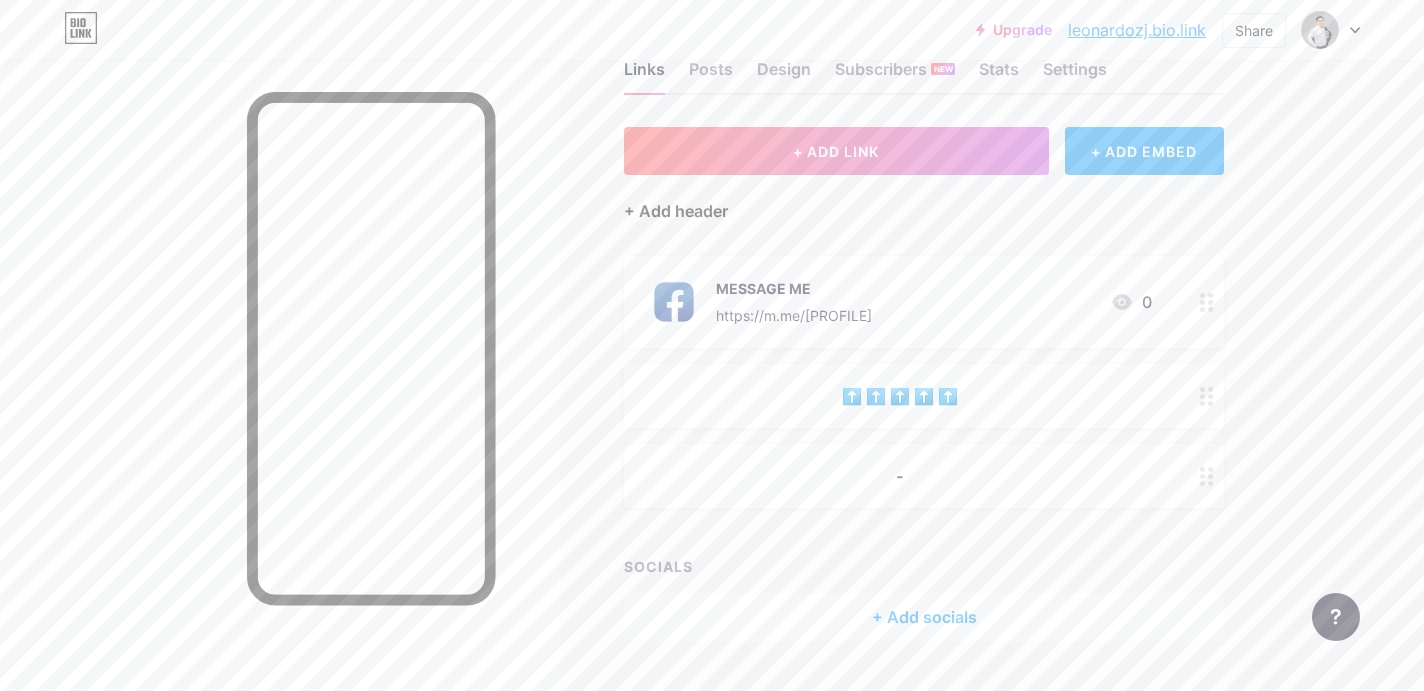 click on "+ Add header" at bounding box center [676, 211] 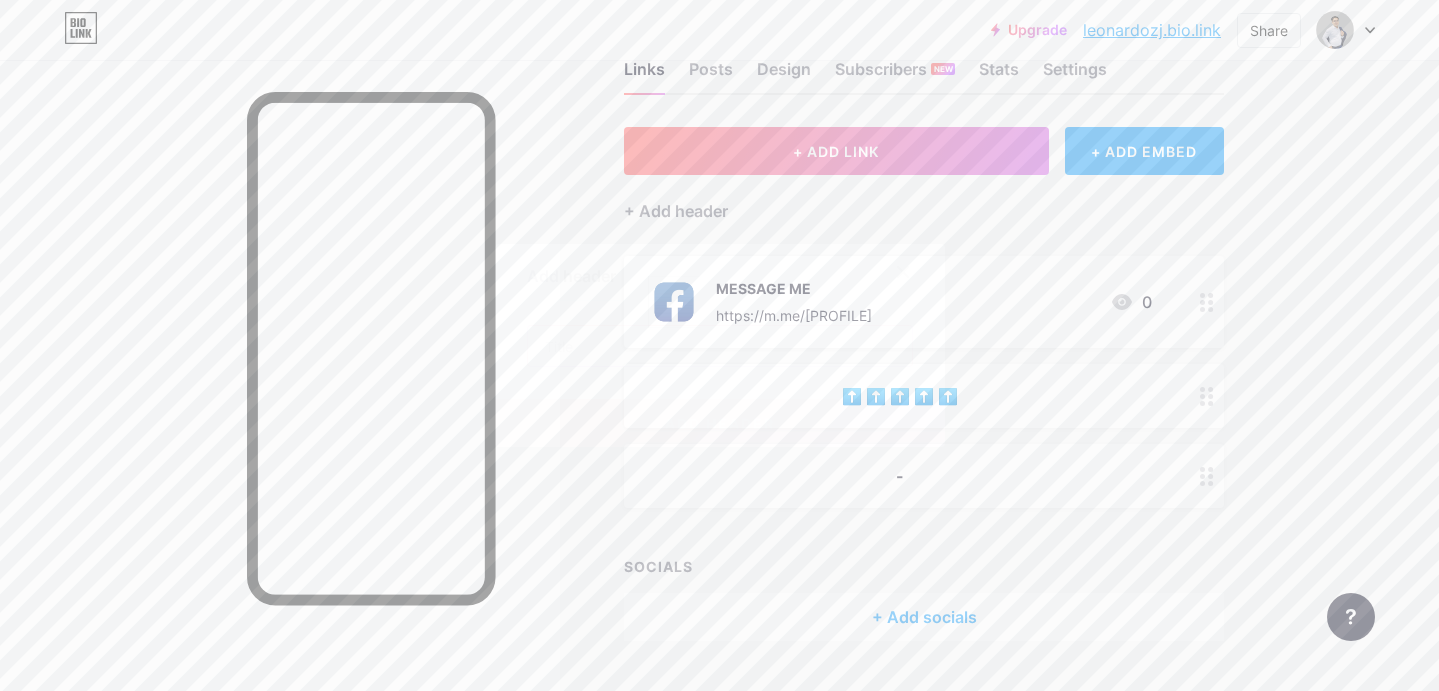 click at bounding box center [720, 346] 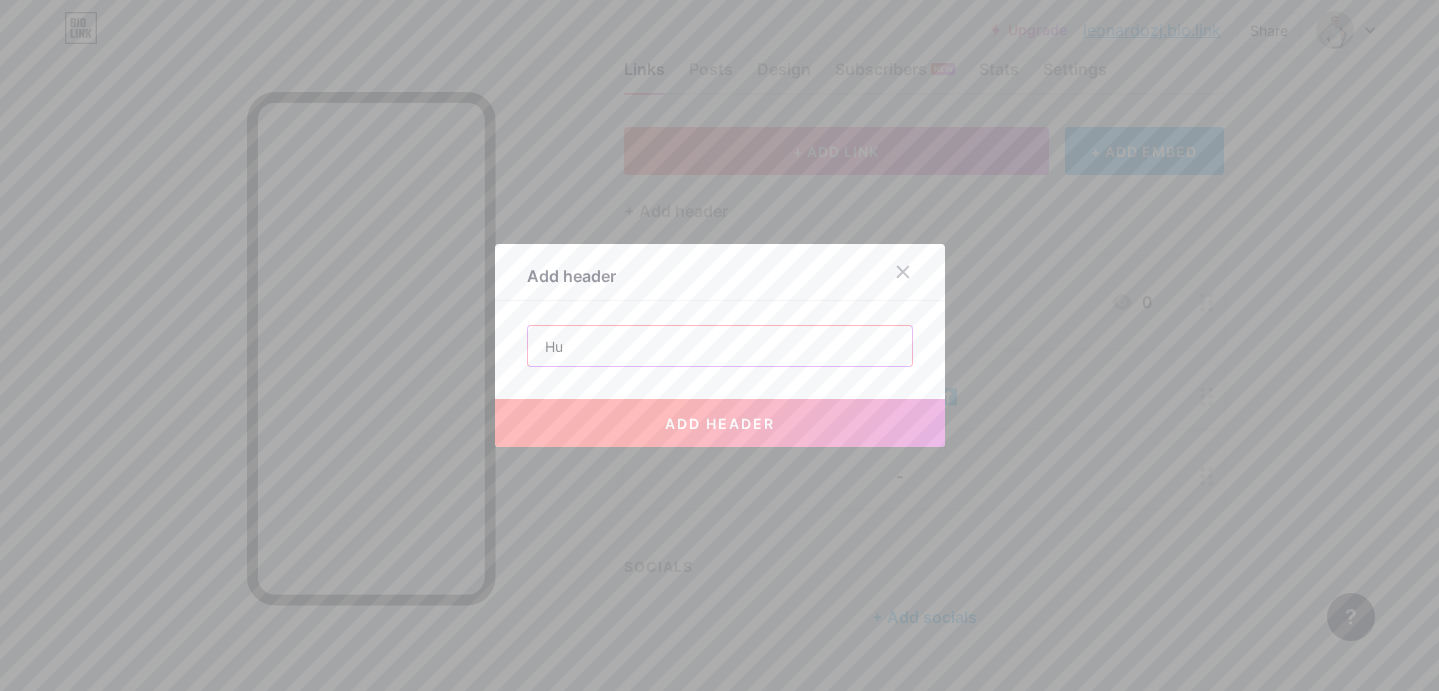 type on "H" 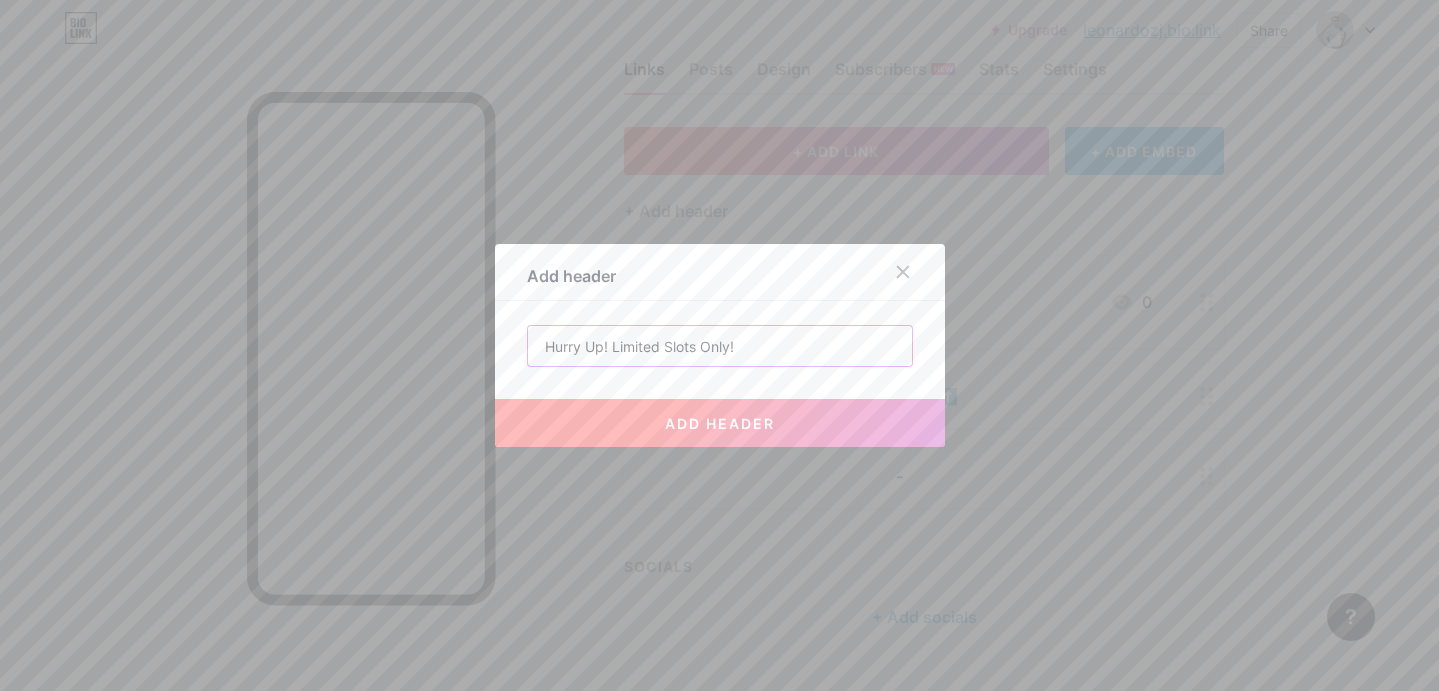 type on "Hurry Up! Limited Slots Only!" 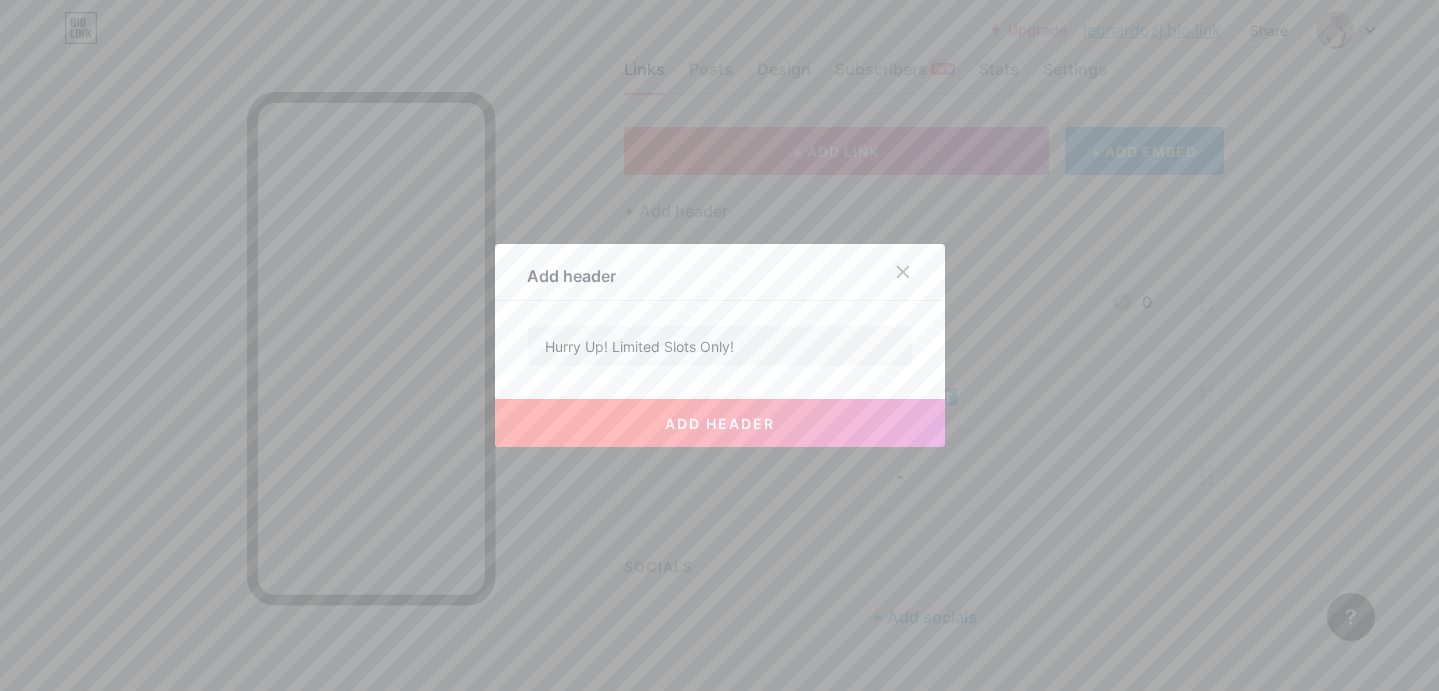 click on "add header" at bounding box center [720, 423] 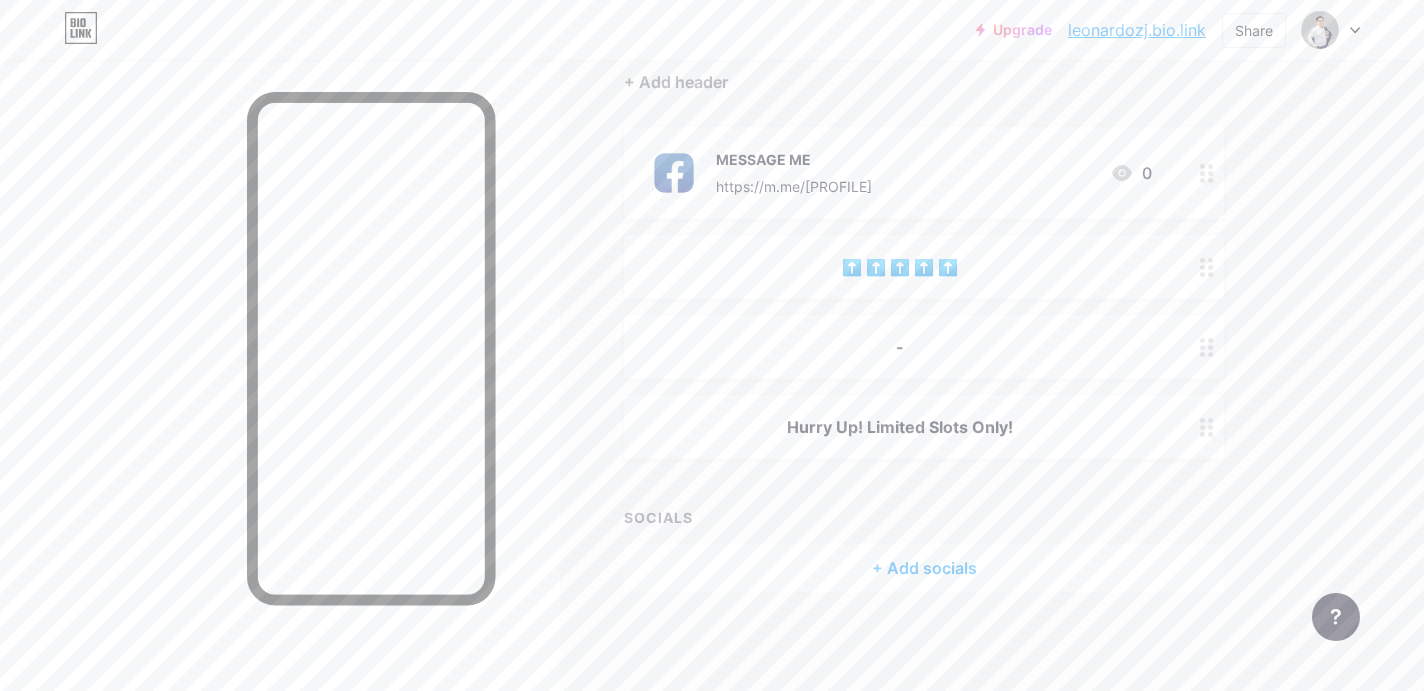 scroll, scrollTop: 38, scrollLeft: 0, axis: vertical 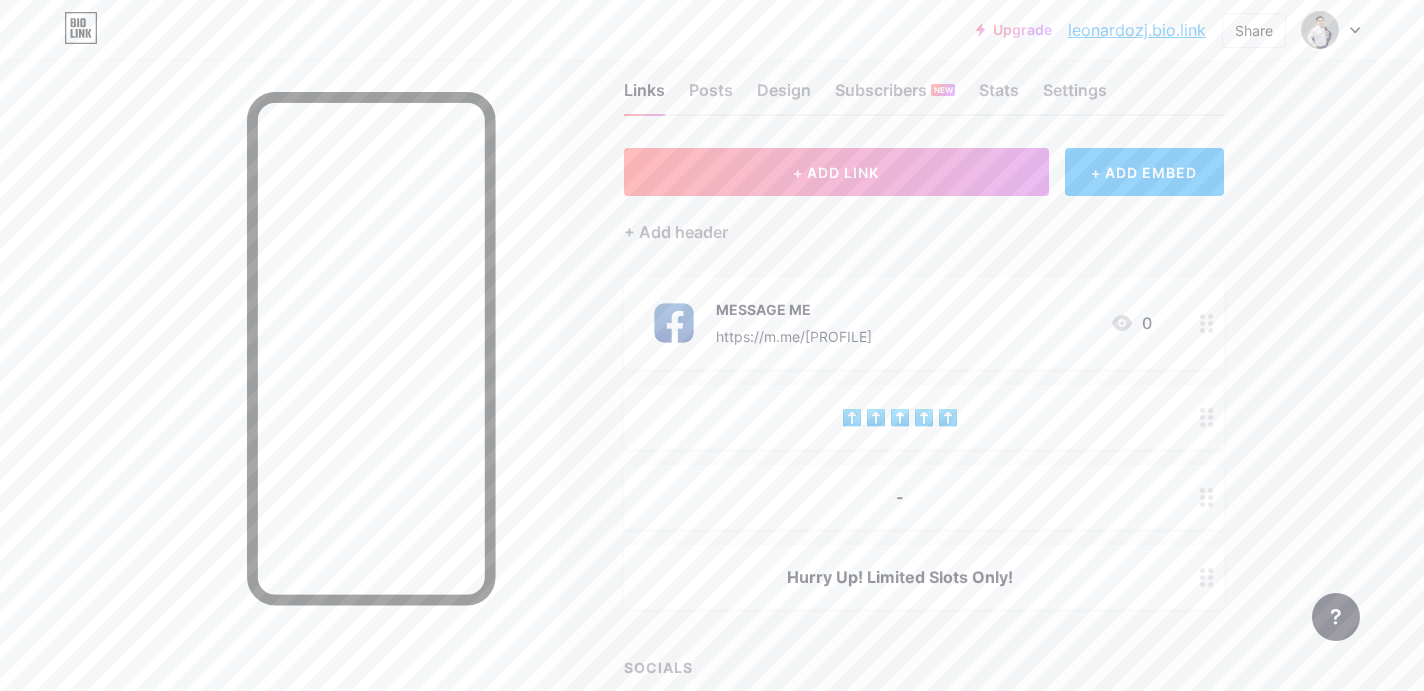 click on "leonardozj.bio.link" at bounding box center [1137, 30] 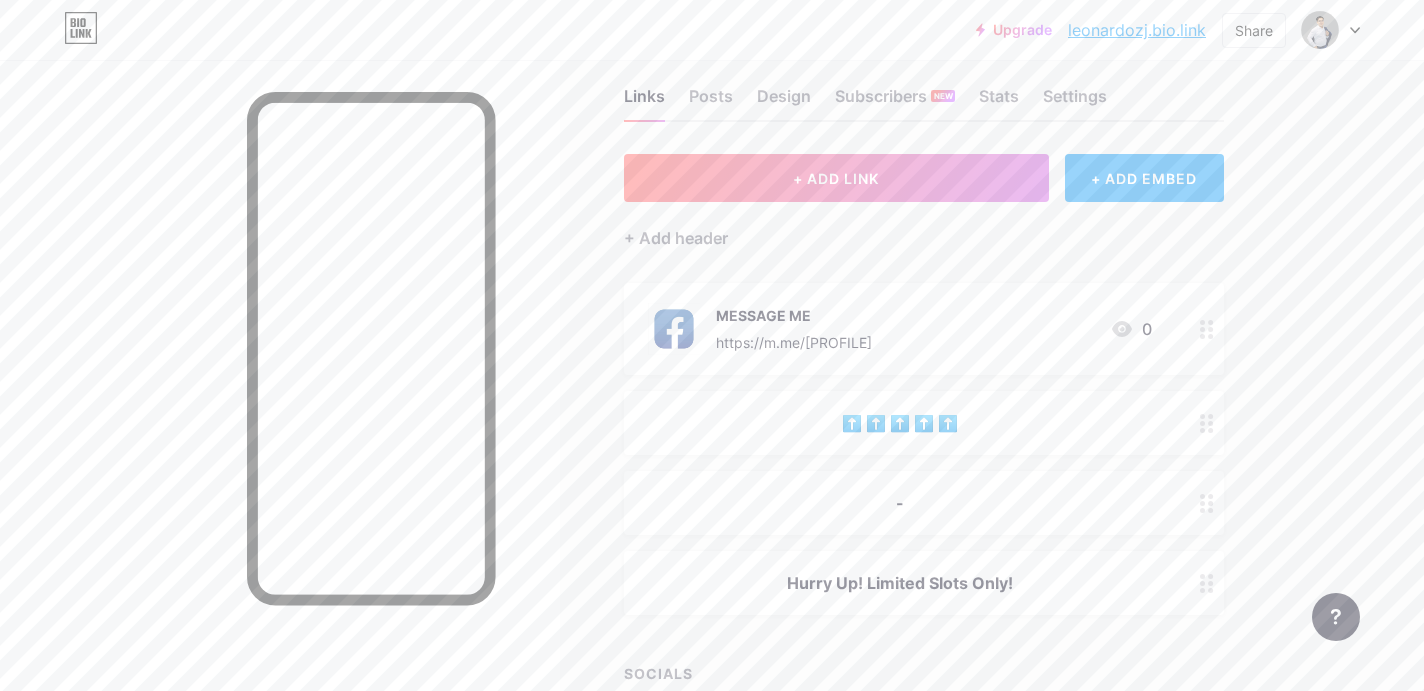 scroll, scrollTop: 31, scrollLeft: 0, axis: vertical 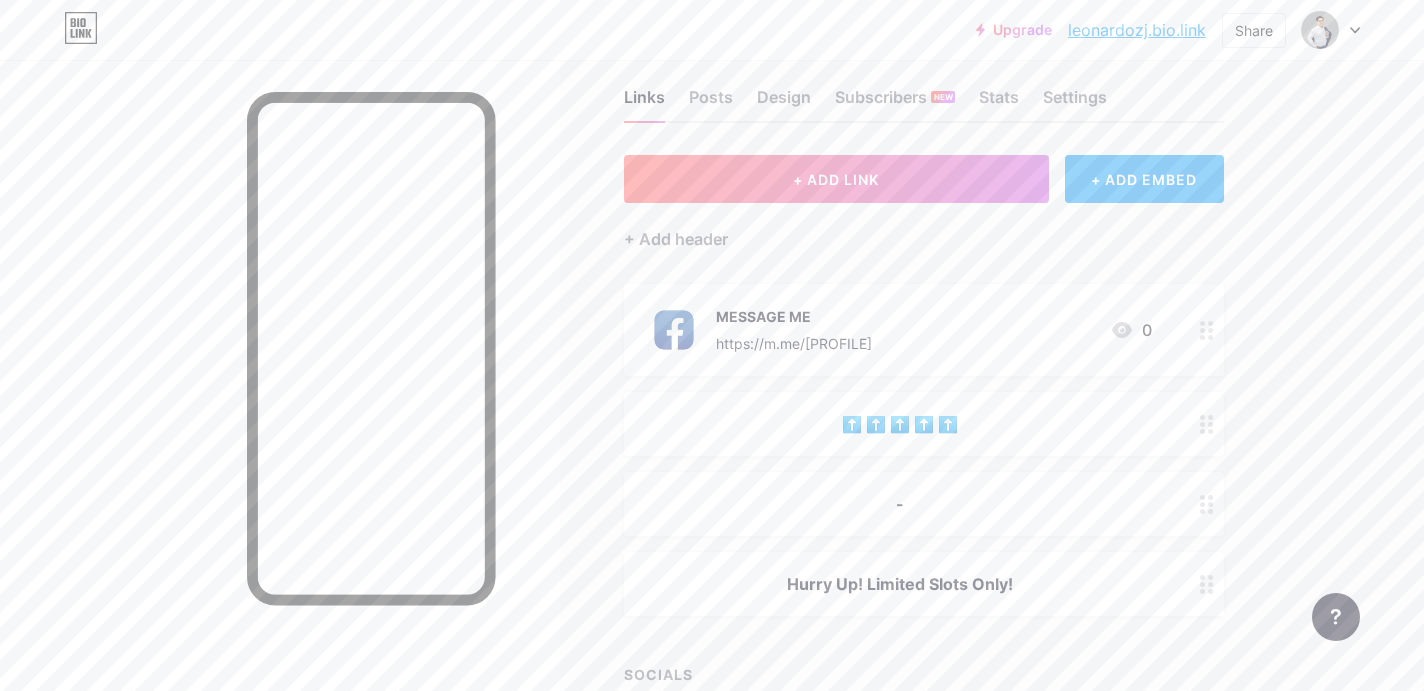 click 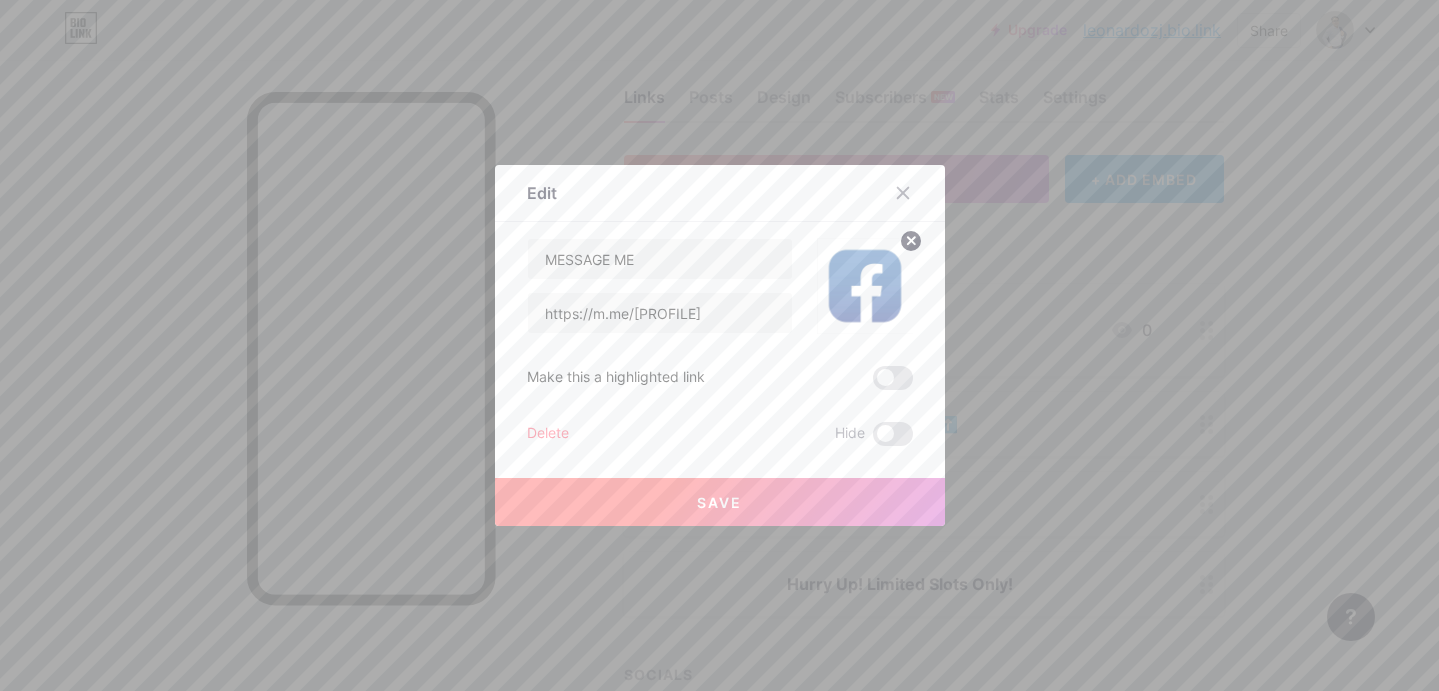 click at bounding box center (719, 345) 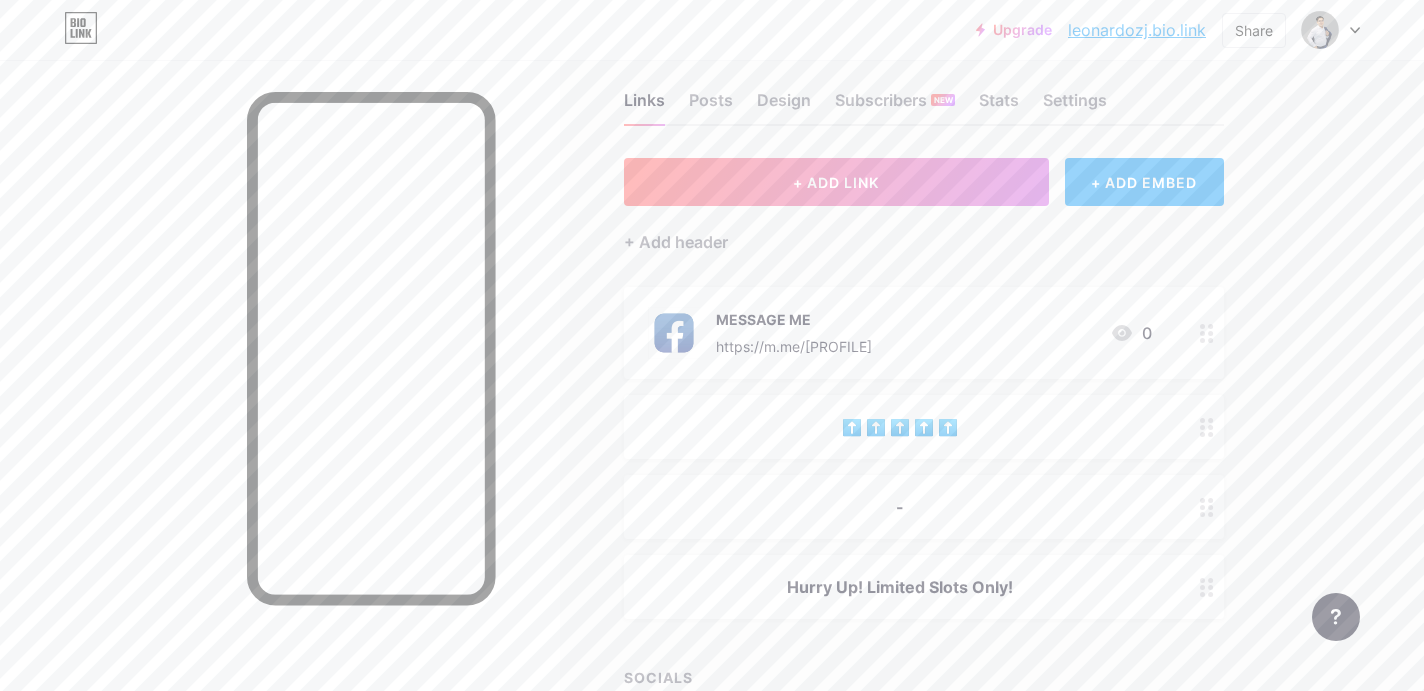 scroll, scrollTop: 0, scrollLeft: 0, axis: both 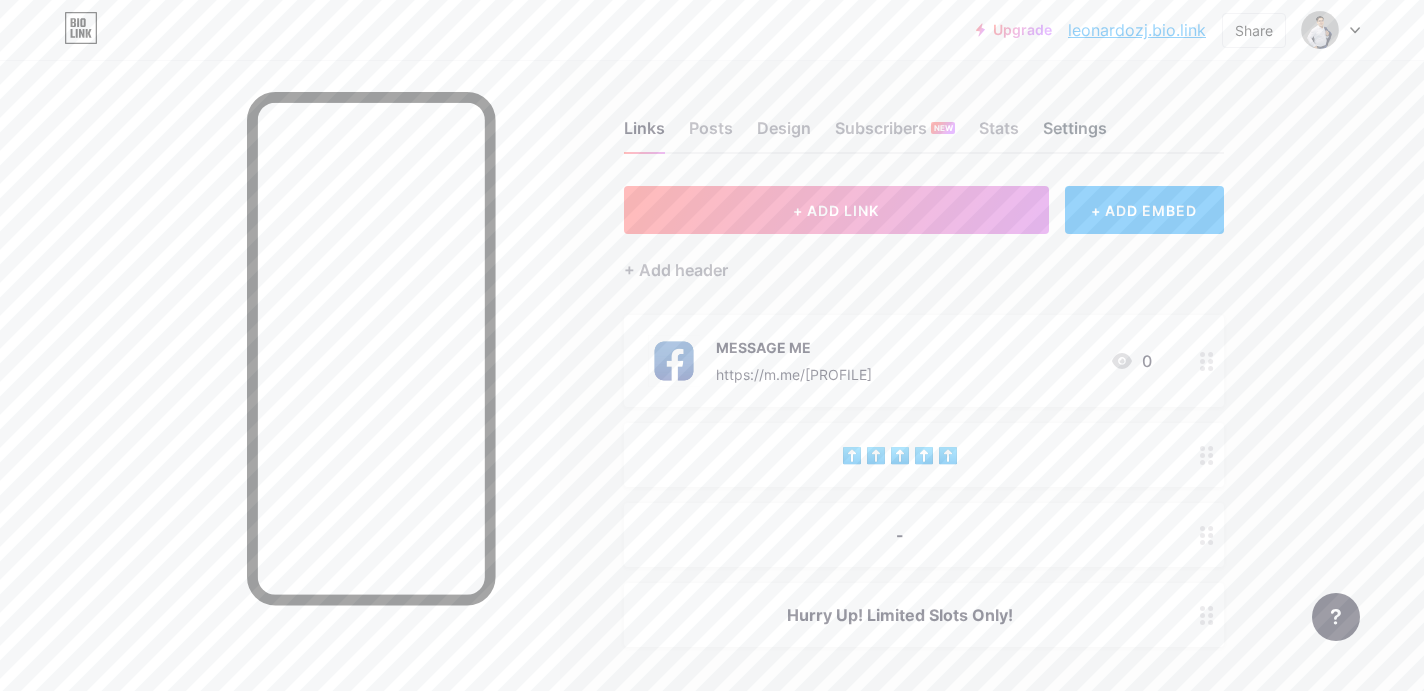 click on "Settings" at bounding box center [1075, 134] 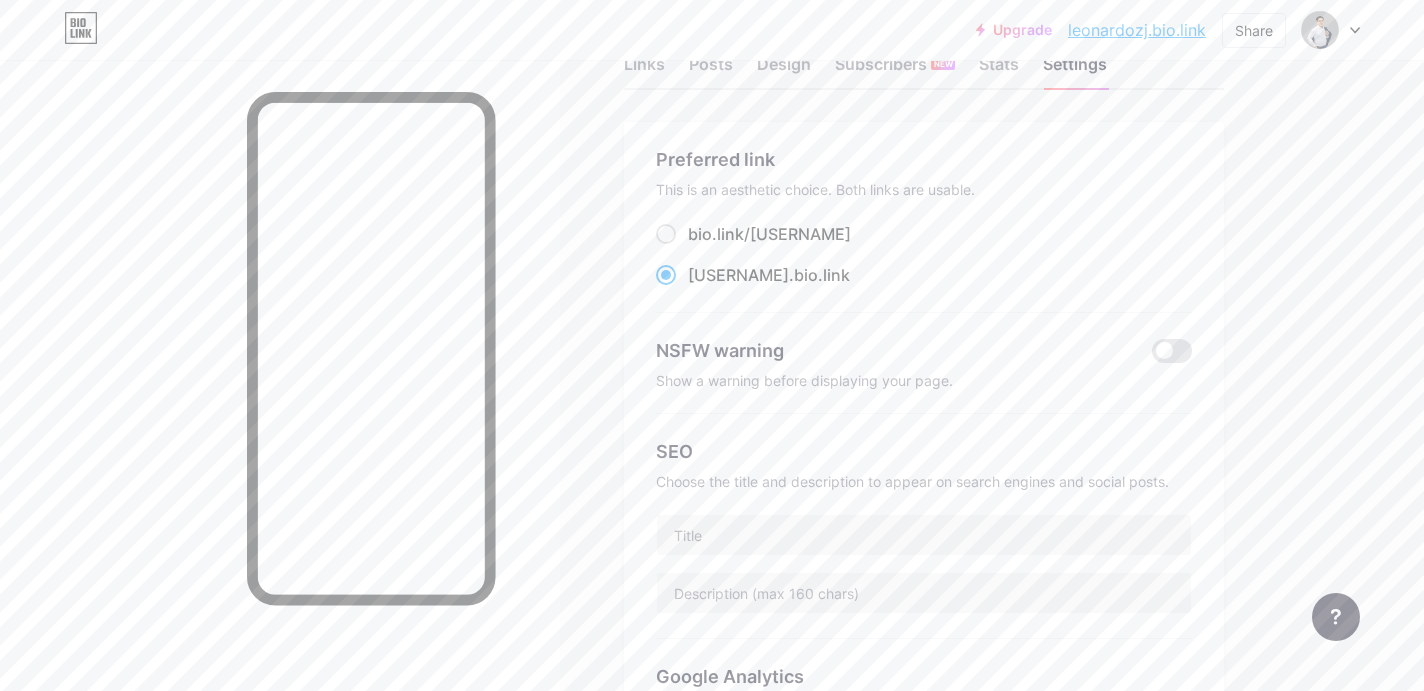 scroll, scrollTop: 0, scrollLeft: 0, axis: both 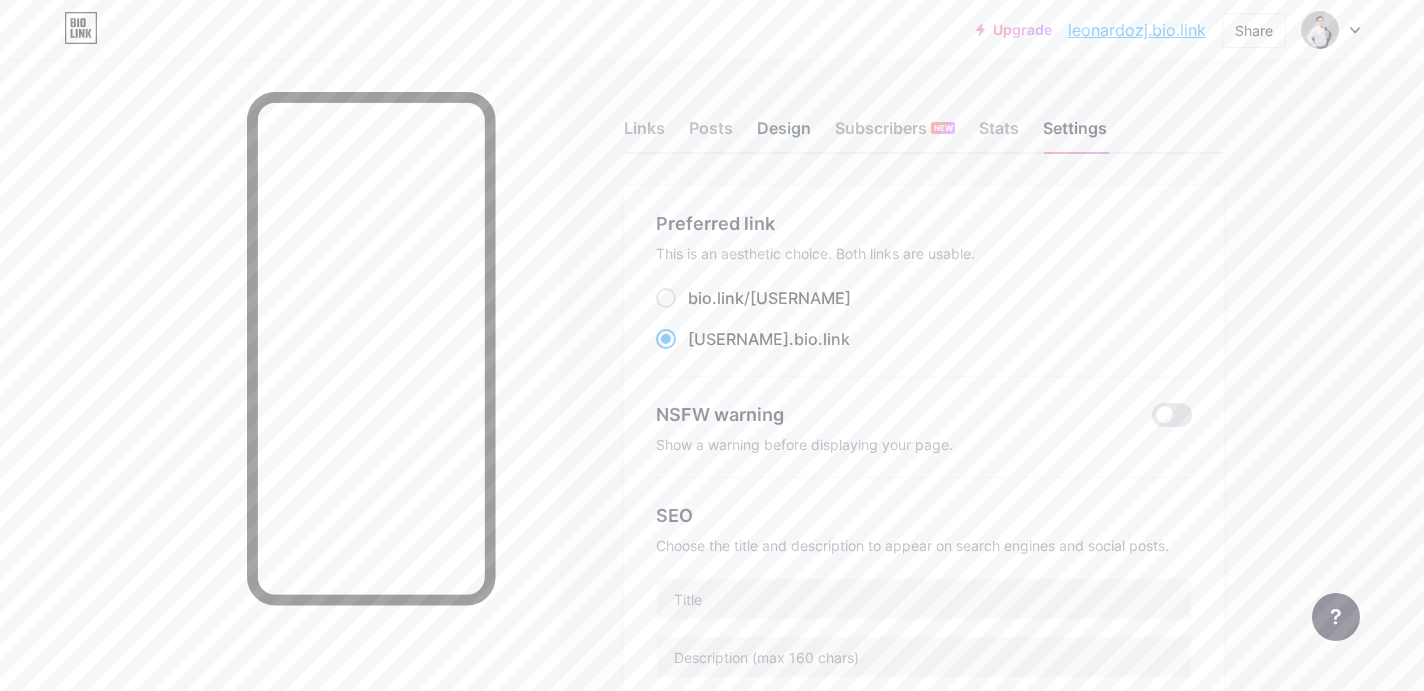 click on "Design" at bounding box center [784, 134] 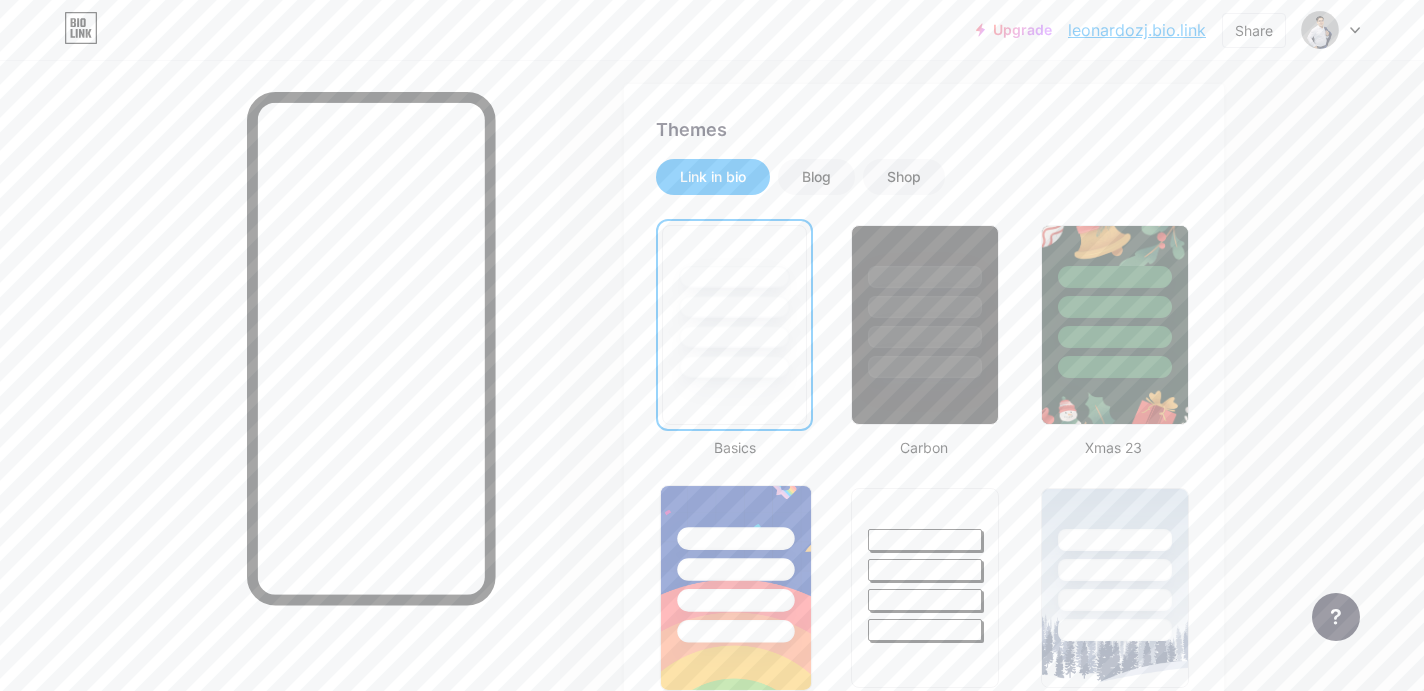 scroll, scrollTop: 374, scrollLeft: 0, axis: vertical 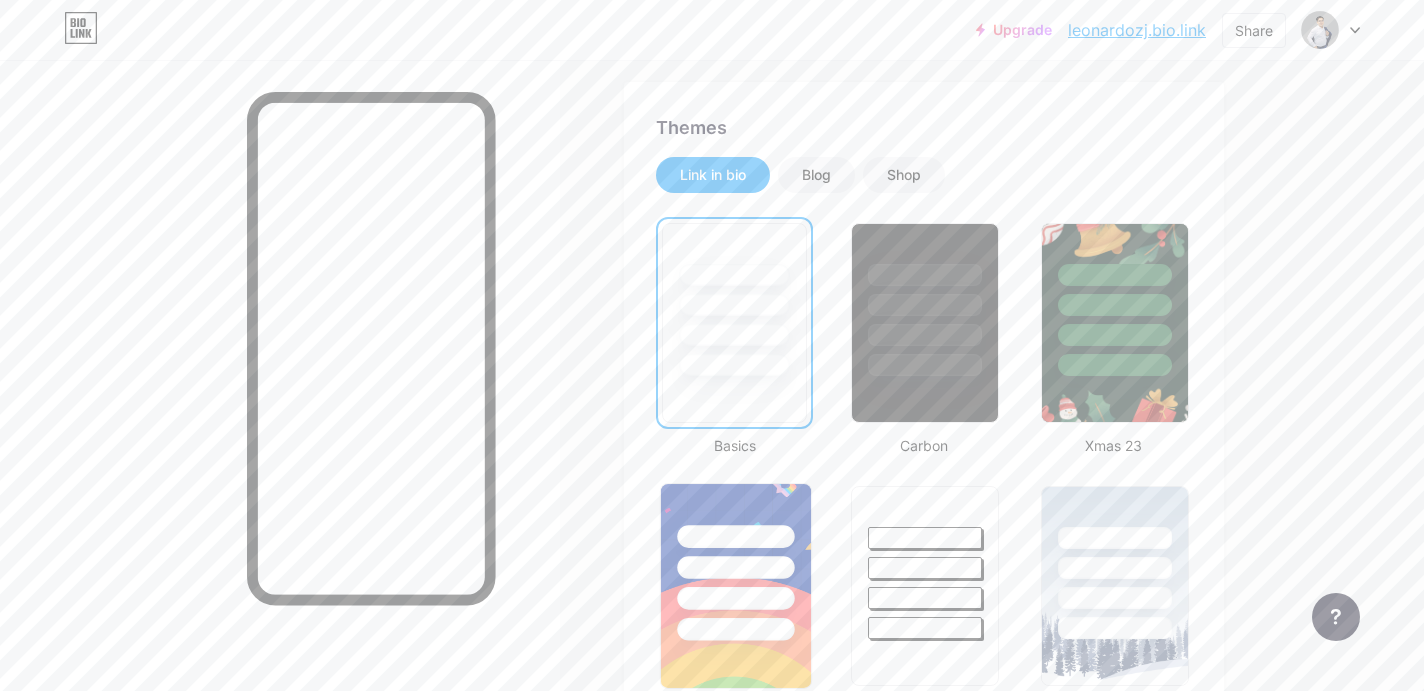 click at bounding box center [736, 562] 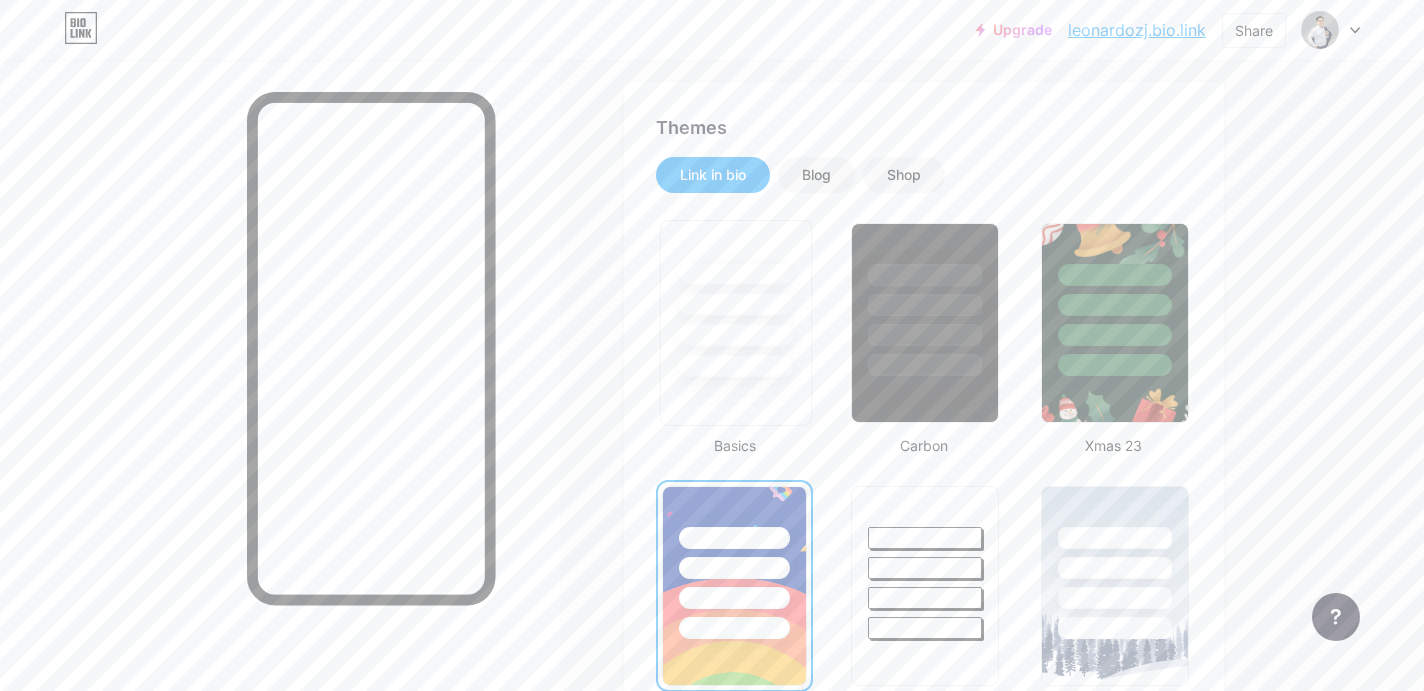 click at bounding box center [735, 335] 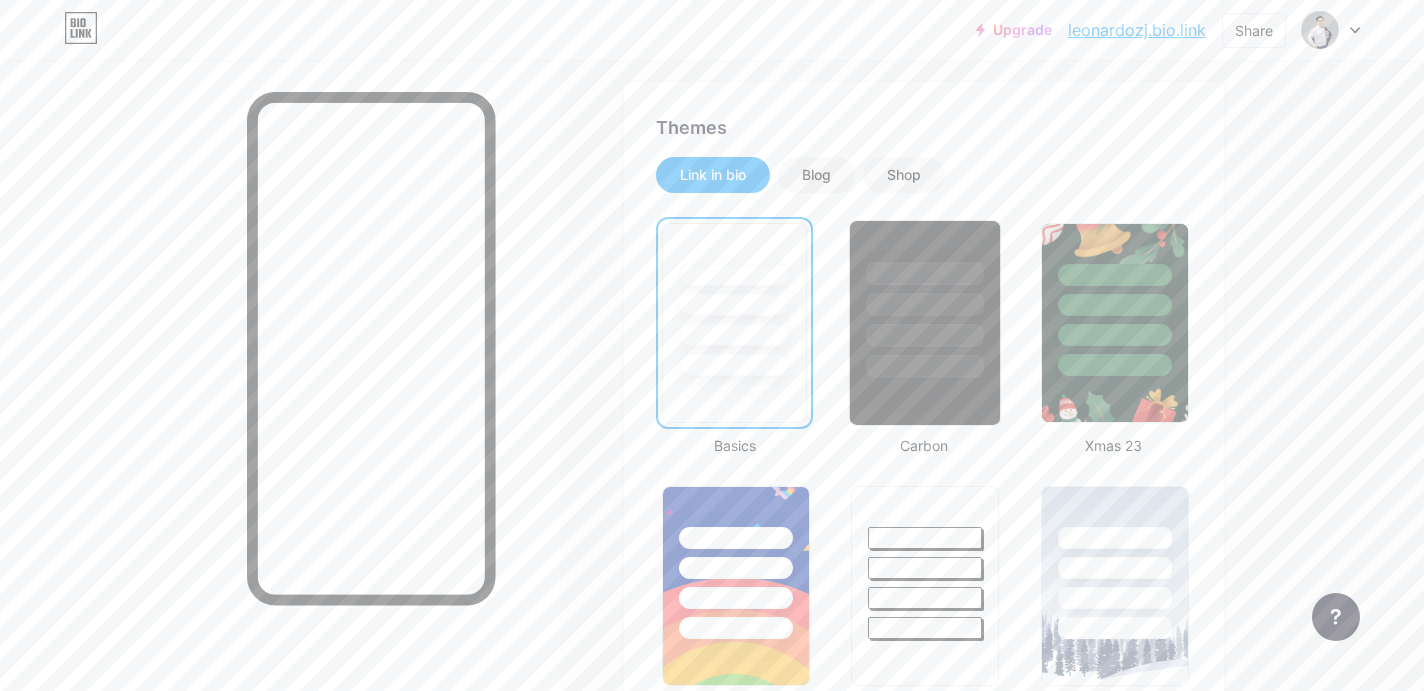 click at bounding box center (925, 335) 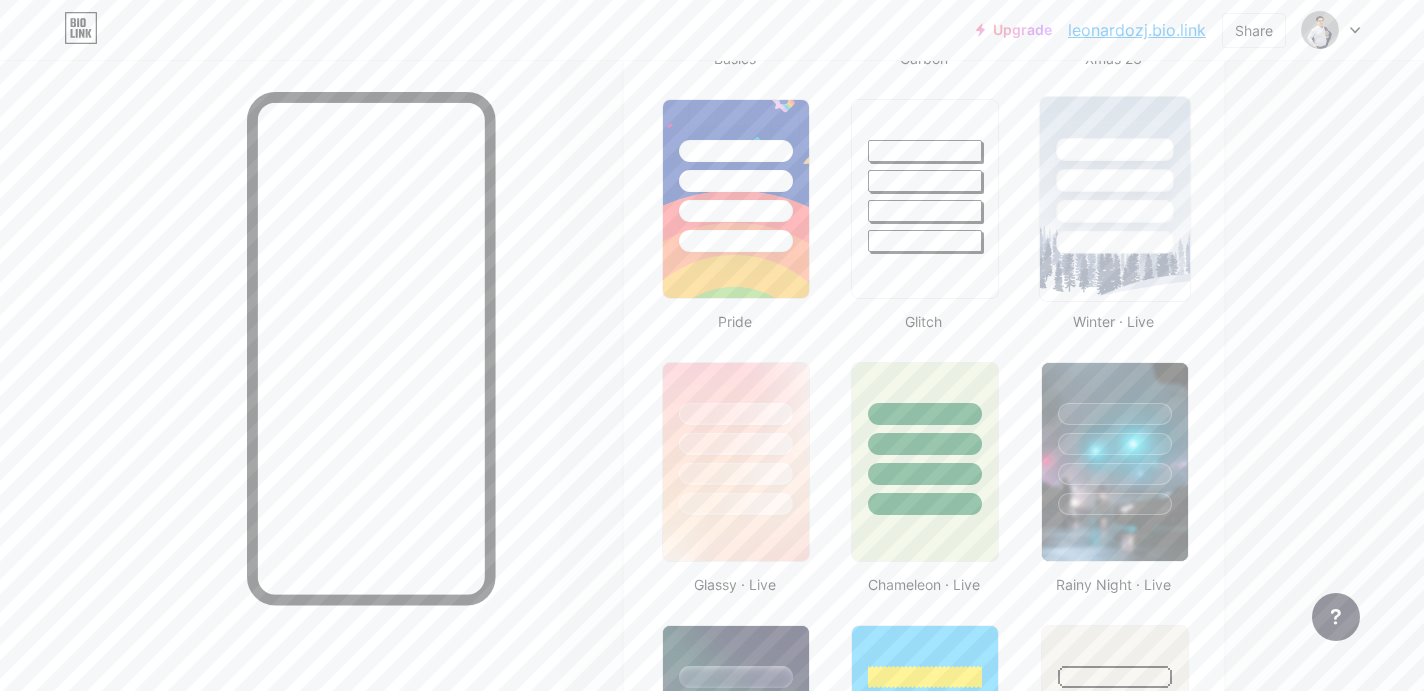 scroll, scrollTop: 789, scrollLeft: 0, axis: vertical 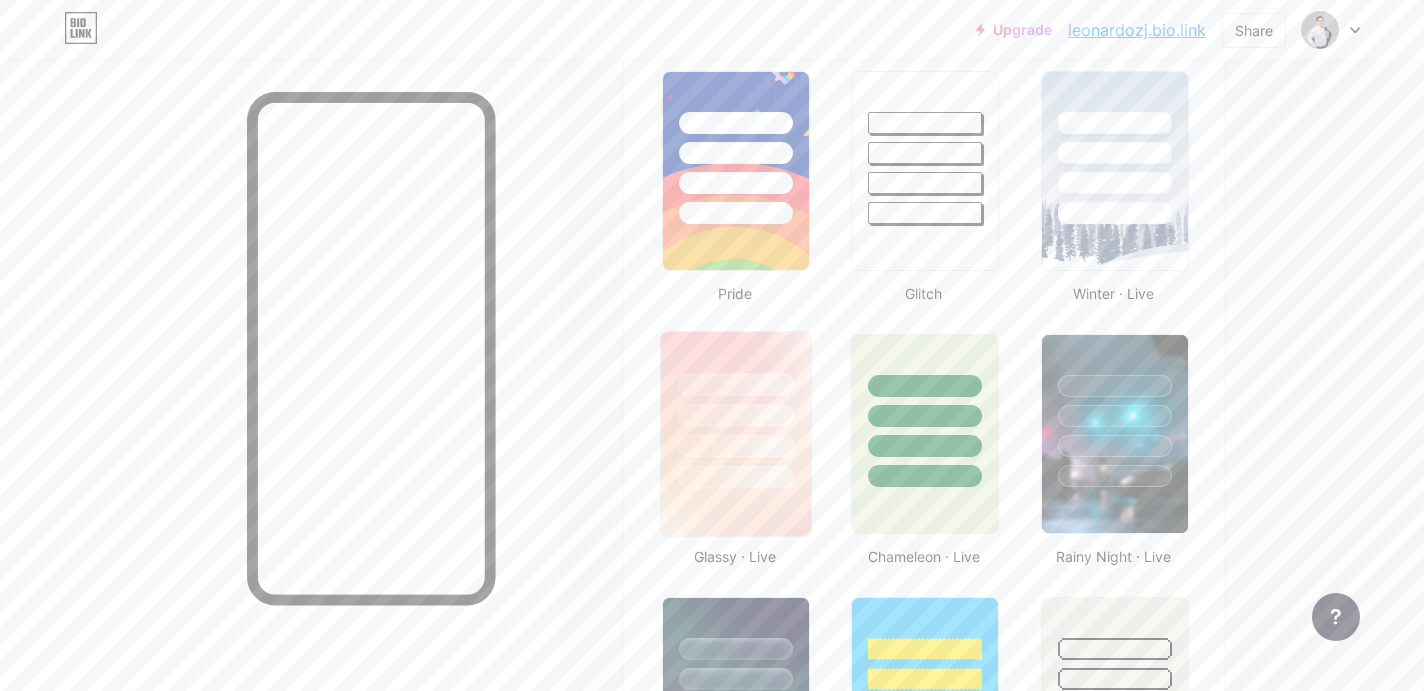 click at bounding box center [735, 415] 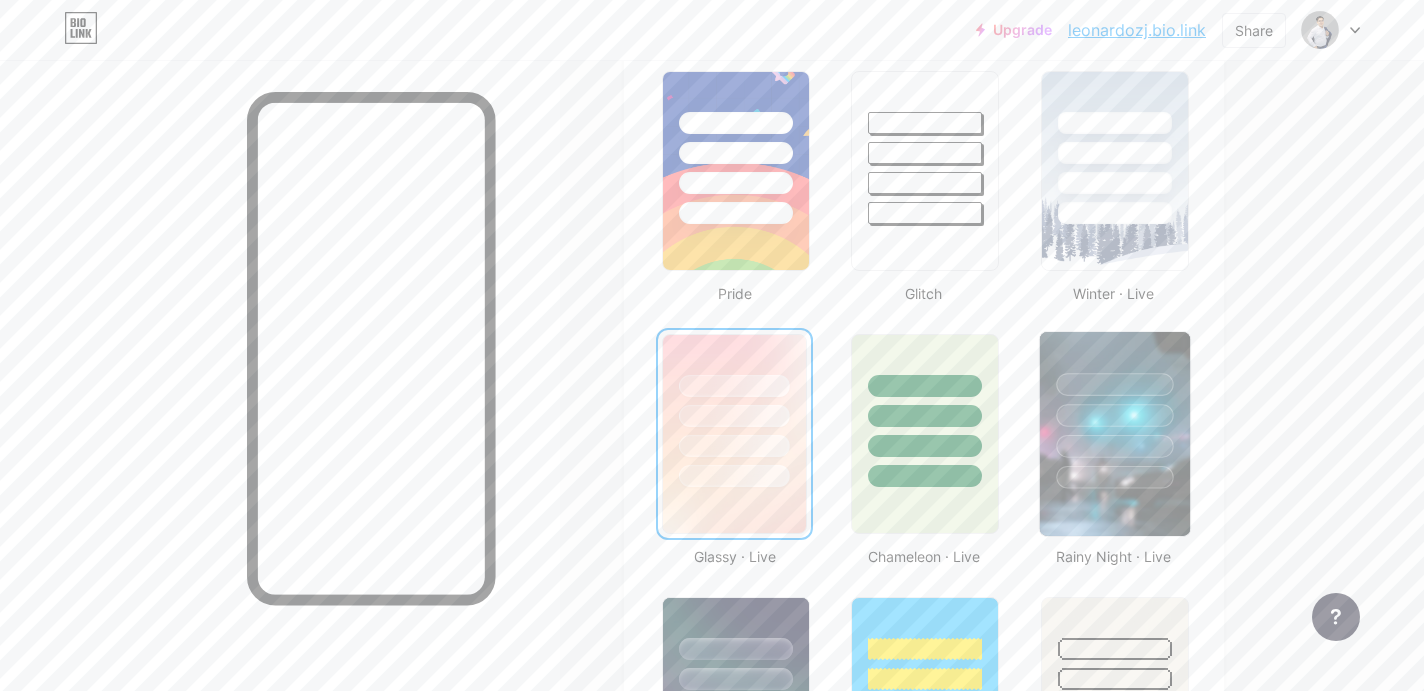 click at bounding box center [1114, 410] 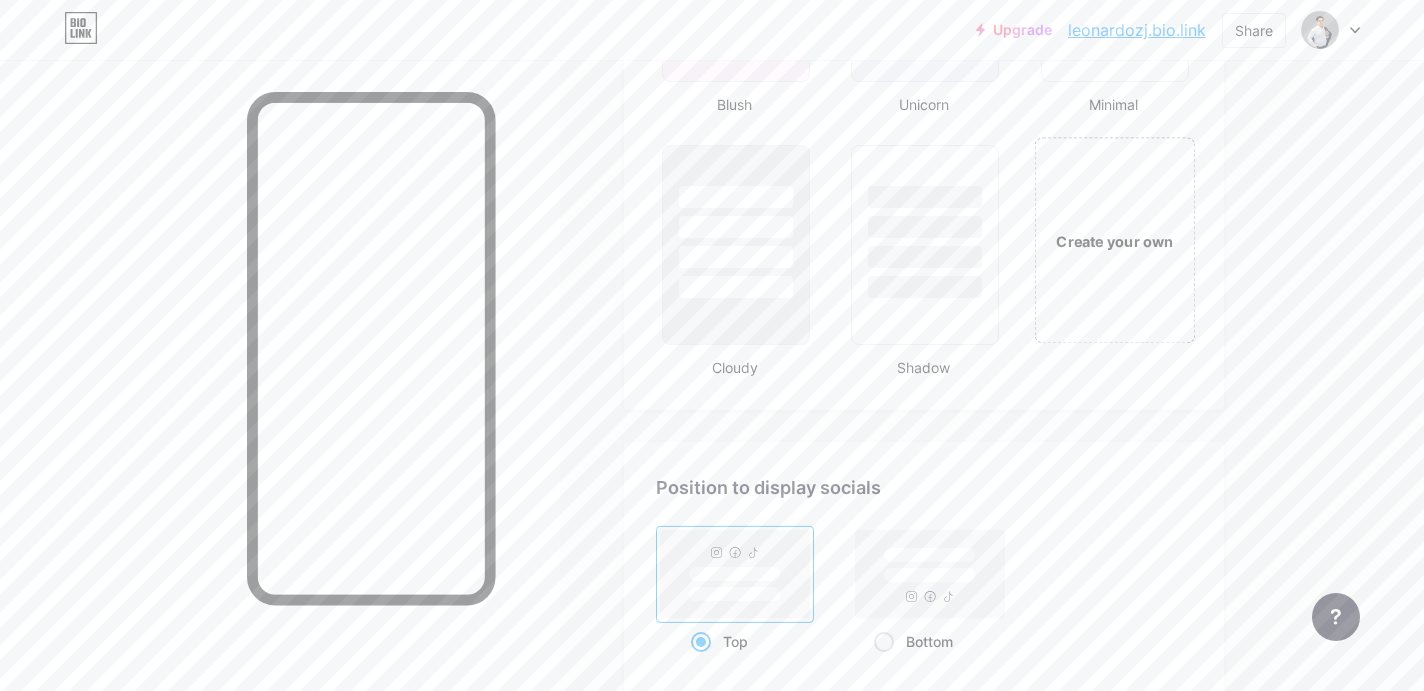 scroll, scrollTop: 2290, scrollLeft: 0, axis: vertical 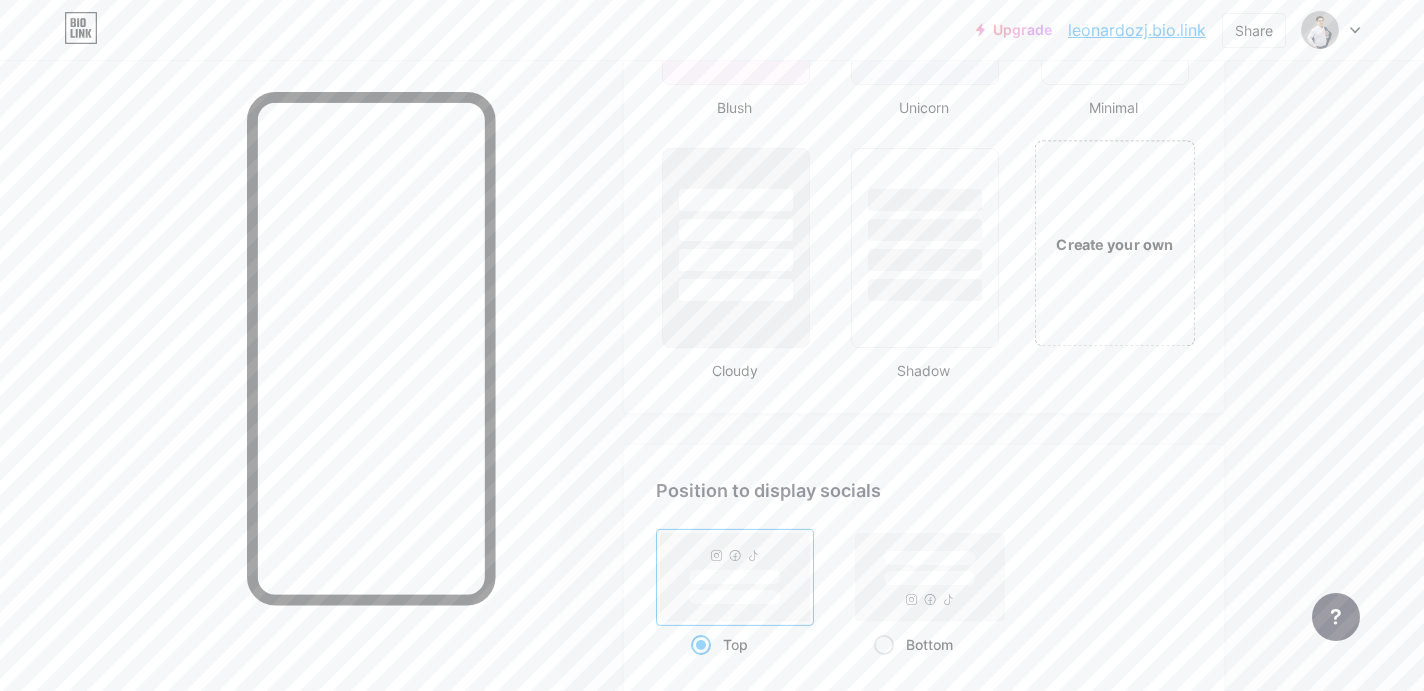 click on "Create your own" at bounding box center (1114, 244) 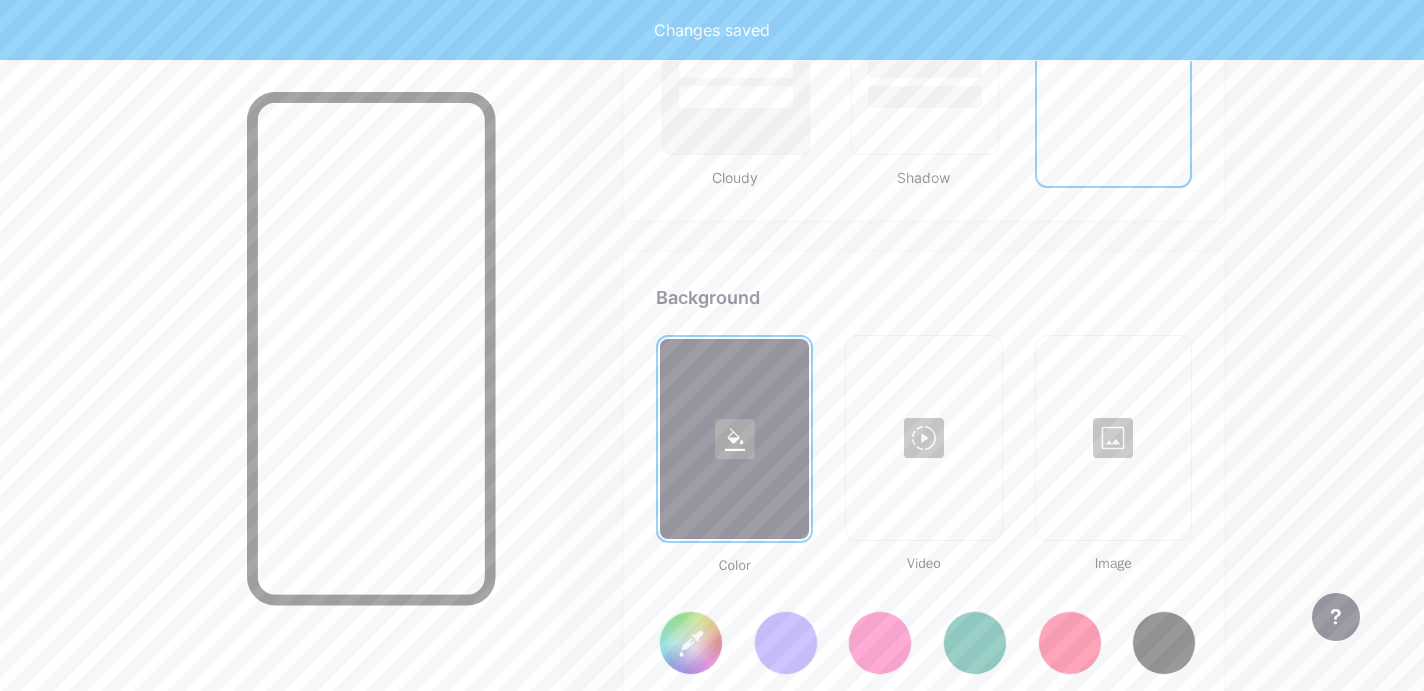 scroll, scrollTop: 2655, scrollLeft: 0, axis: vertical 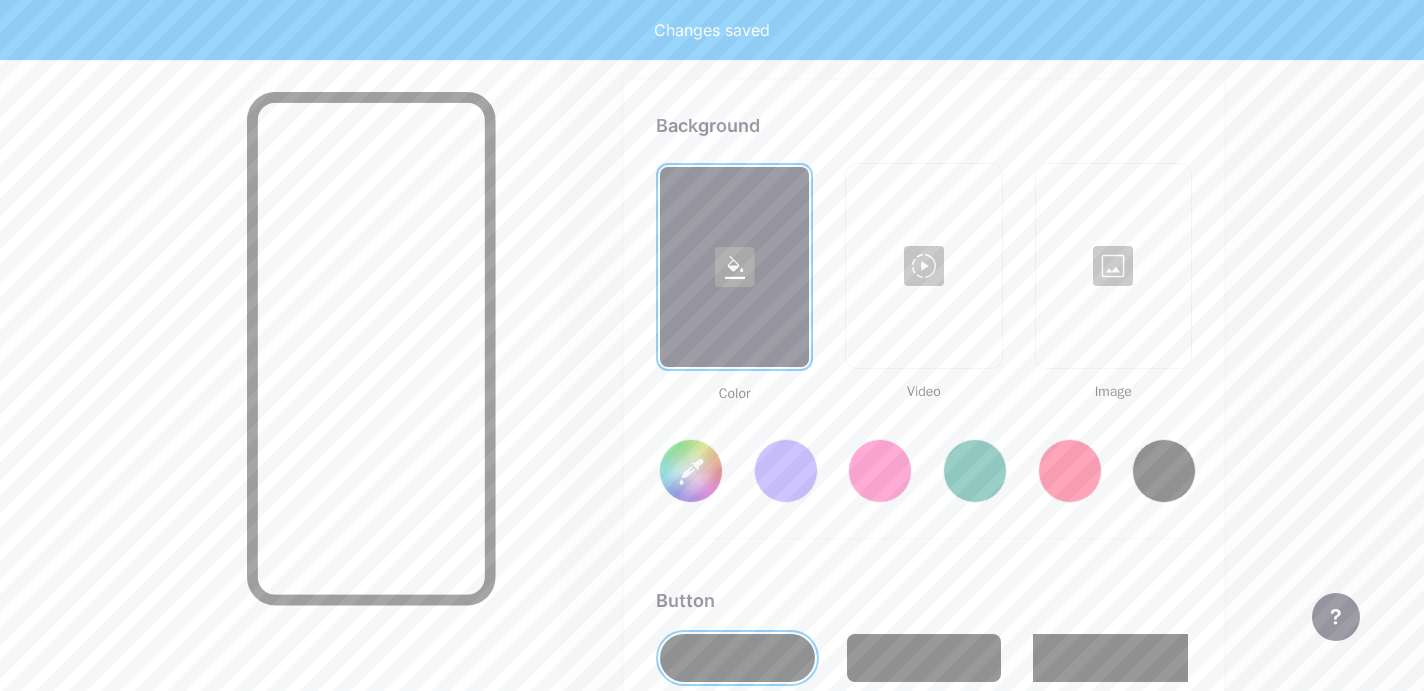 type on "#ffffff" 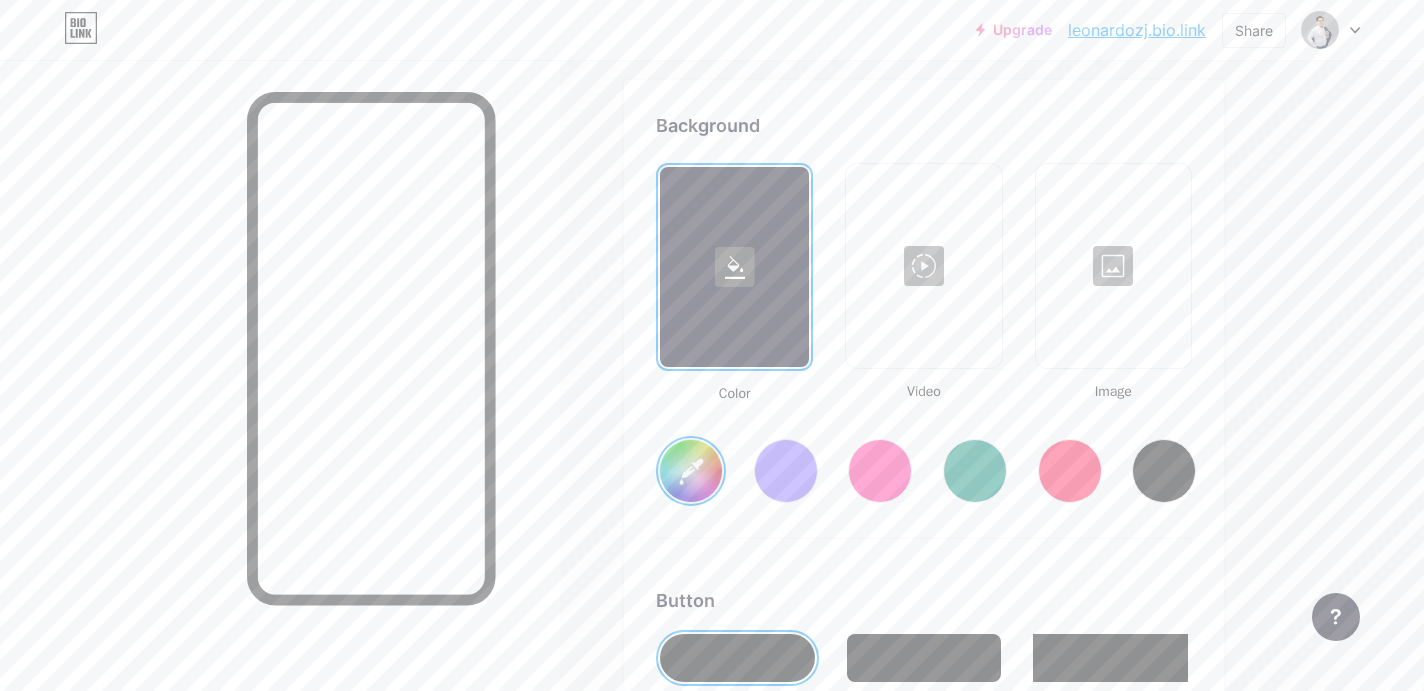 click at bounding box center [880, 471] 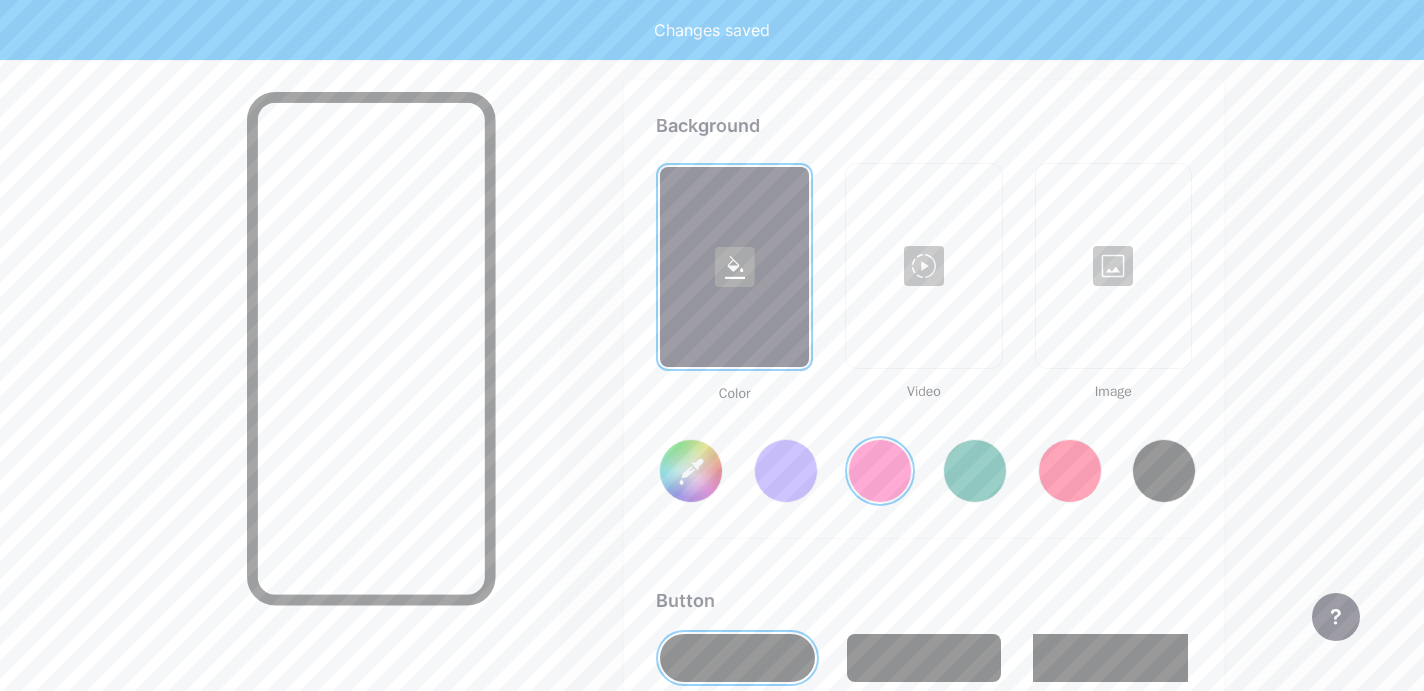click at bounding box center [786, 471] 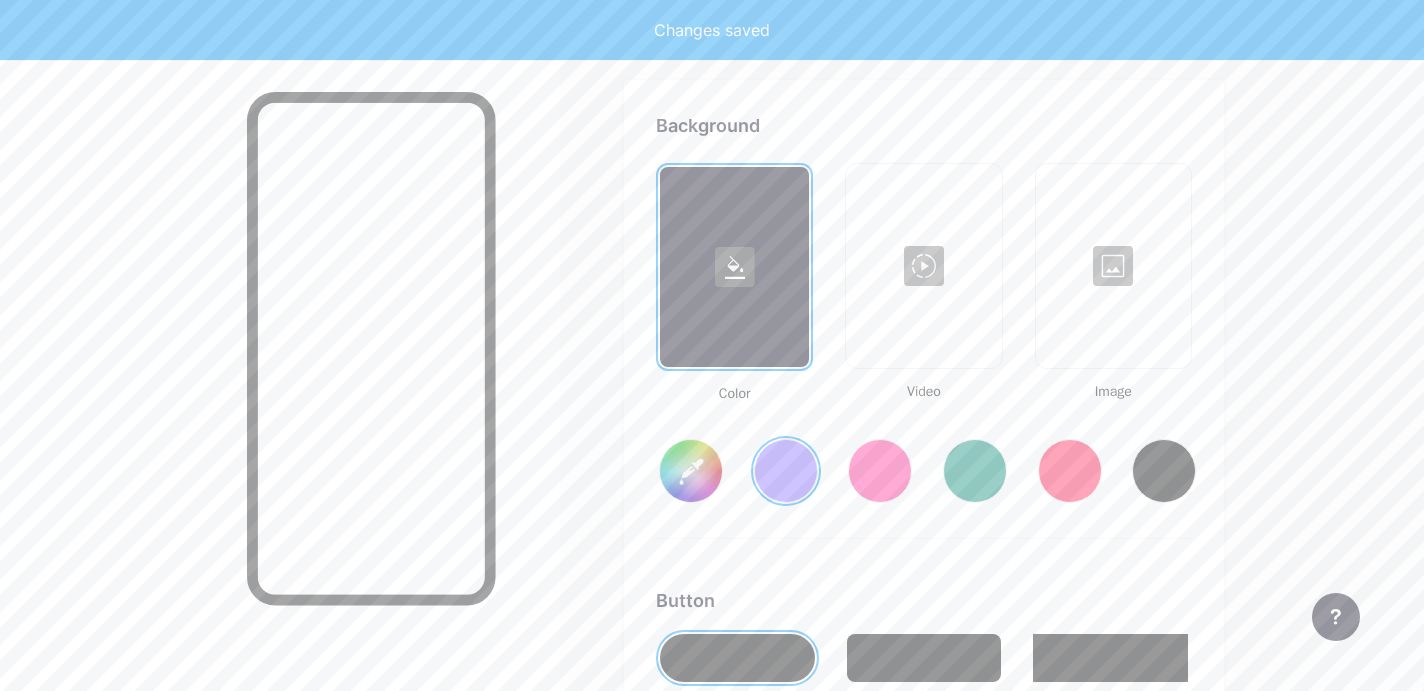 type on "#856bff" 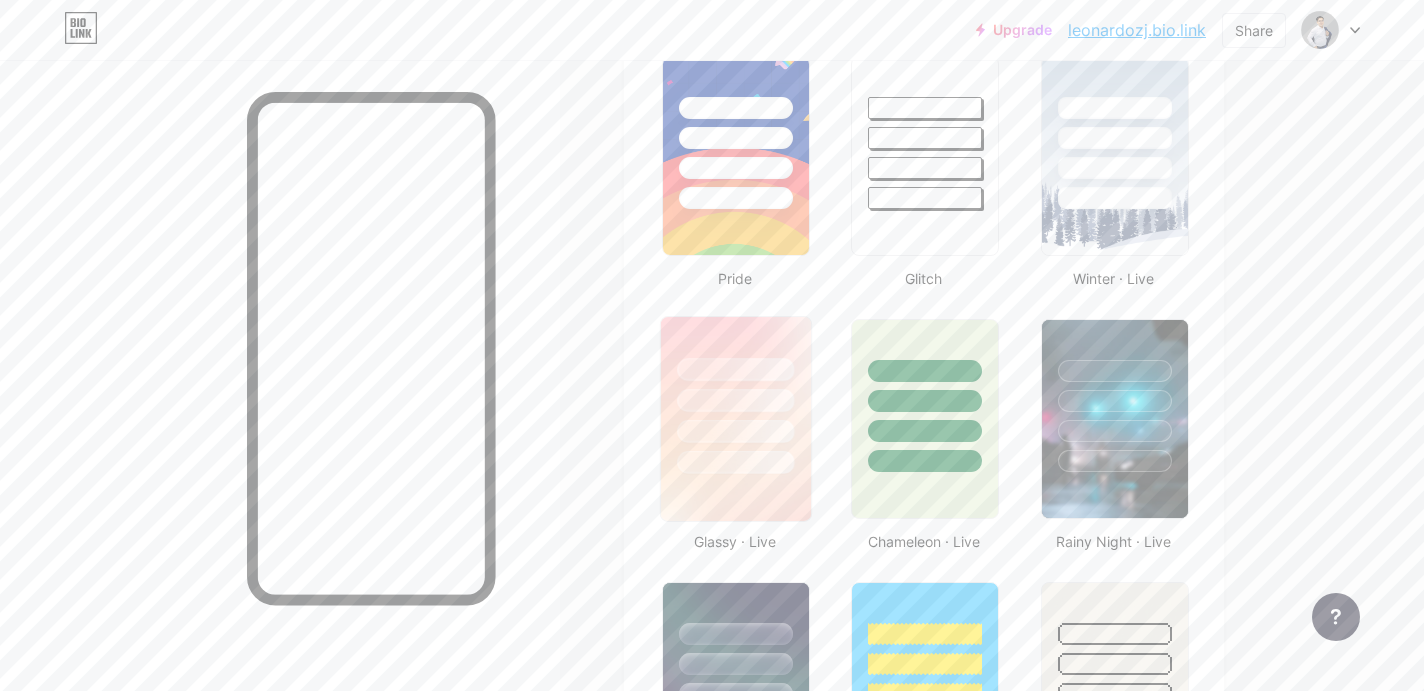 scroll, scrollTop: 805, scrollLeft: 0, axis: vertical 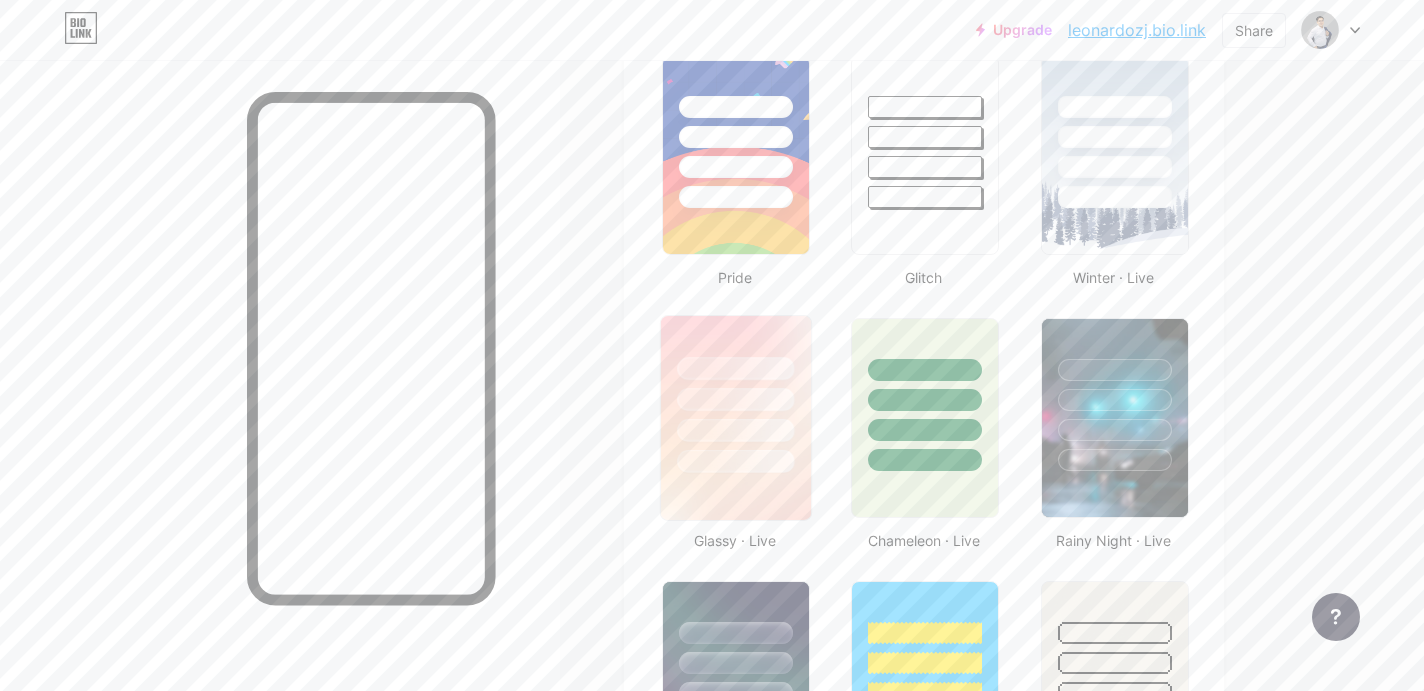 click at bounding box center [736, 394] 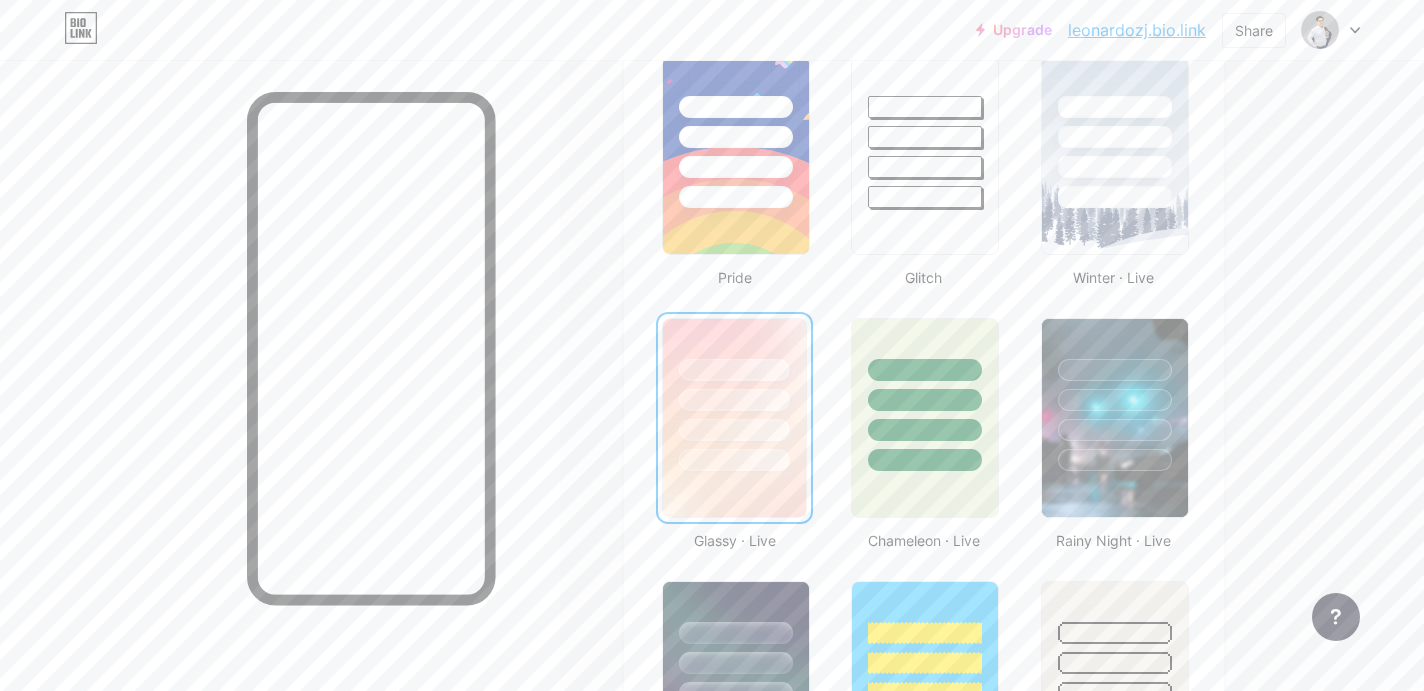 click on "leonardozj.bio.link" at bounding box center [1137, 30] 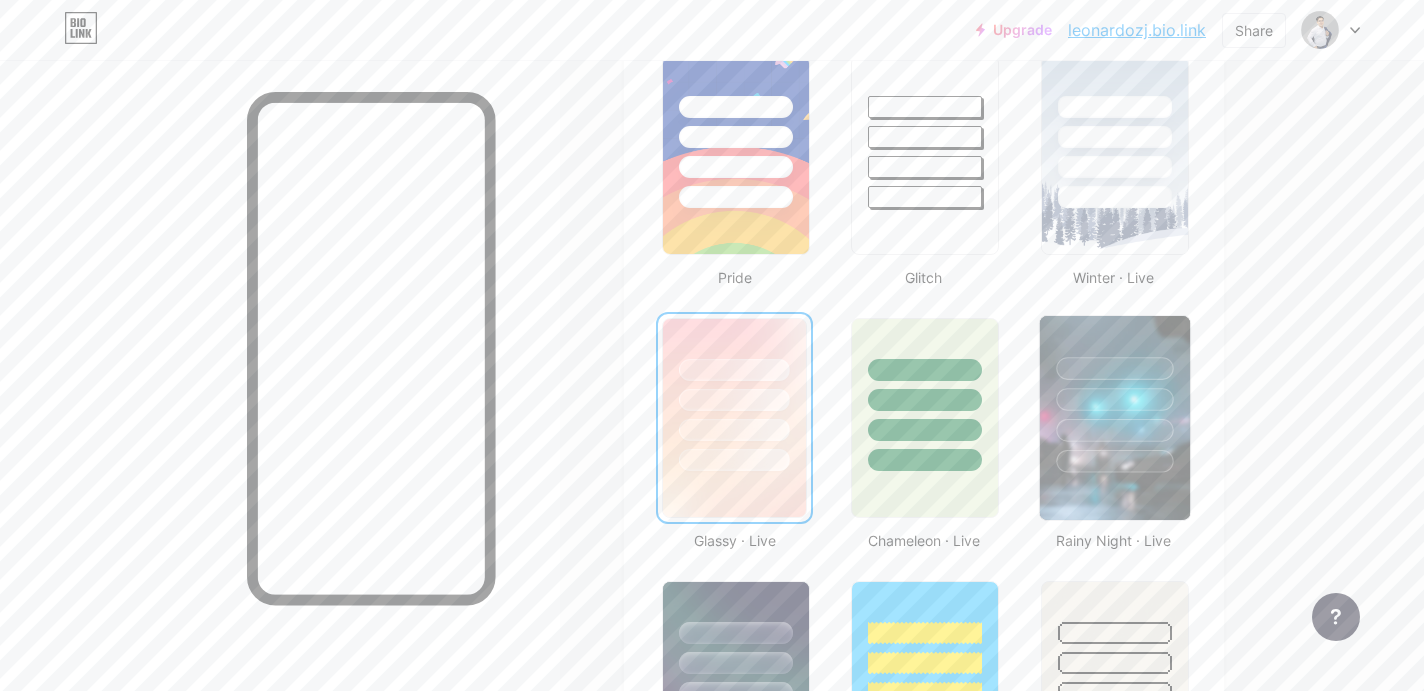 click at bounding box center [1114, 368] 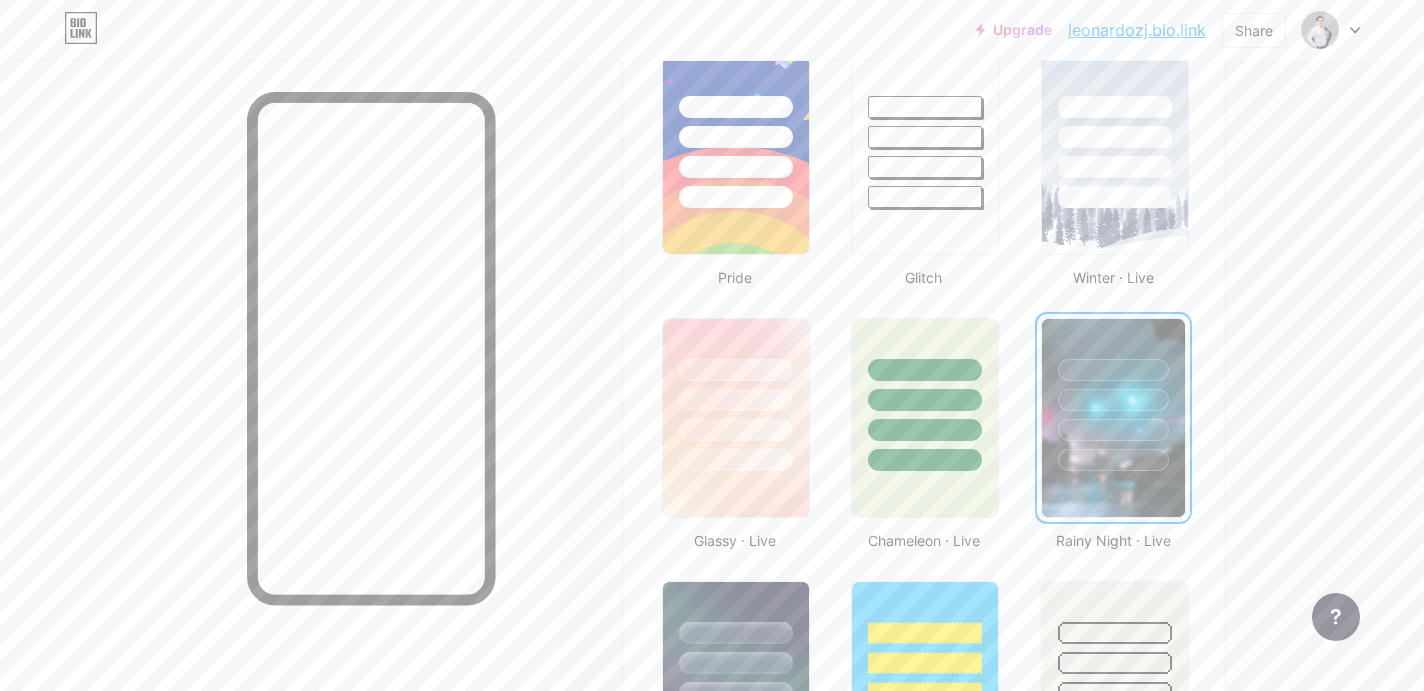 click on "leonardozj.bio.link" at bounding box center (1137, 30) 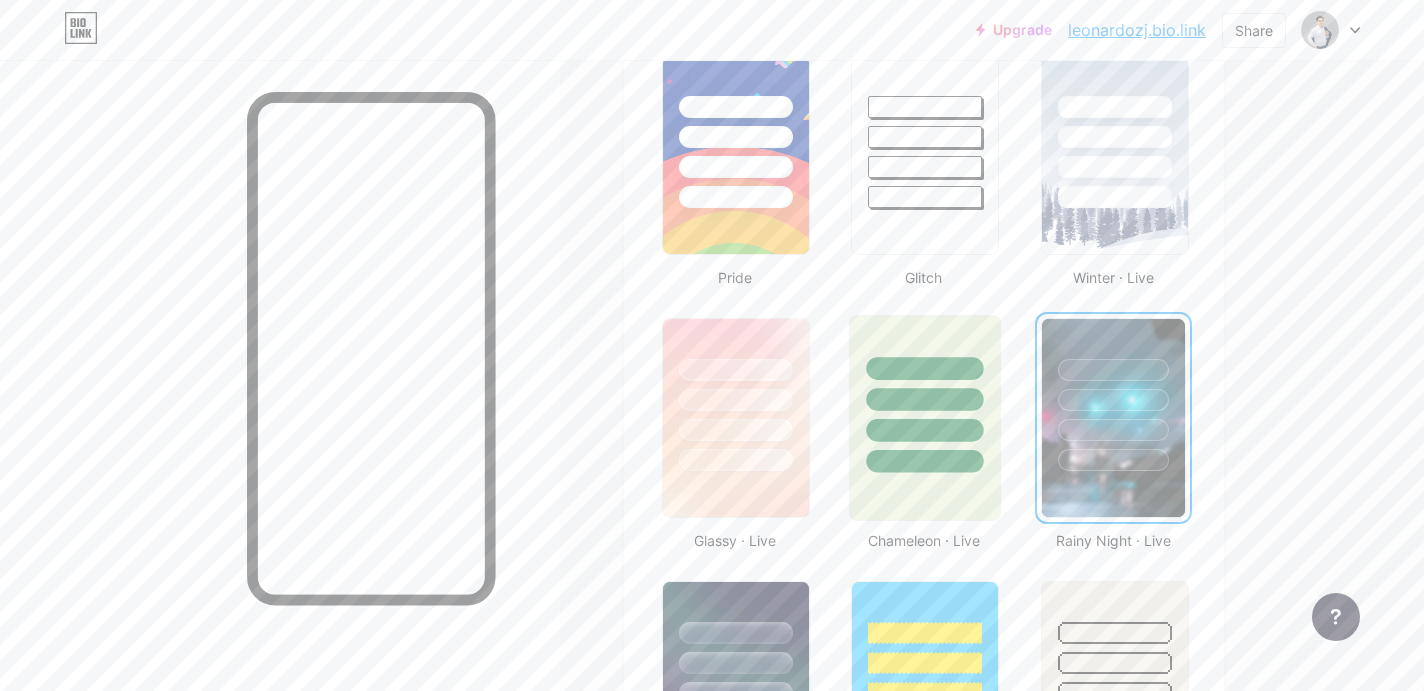 click at bounding box center (925, 399) 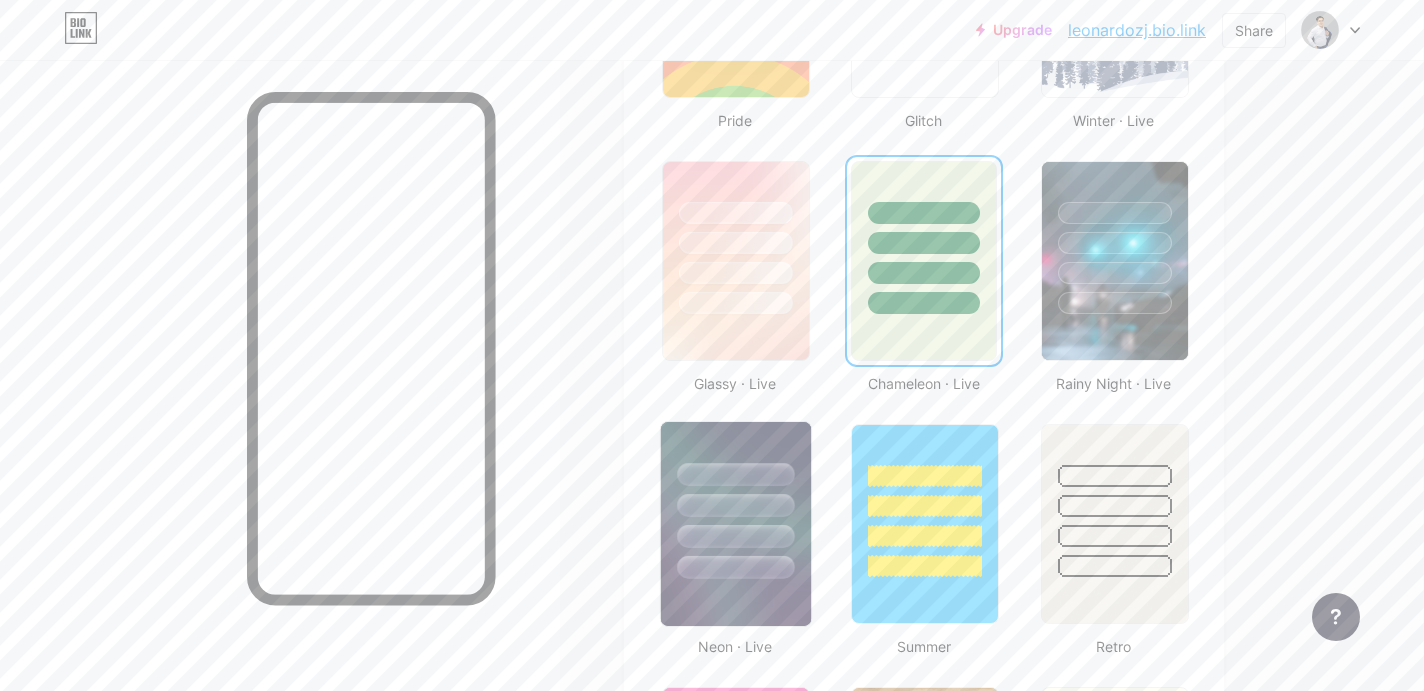 scroll, scrollTop: 963, scrollLeft: 0, axis: vertical 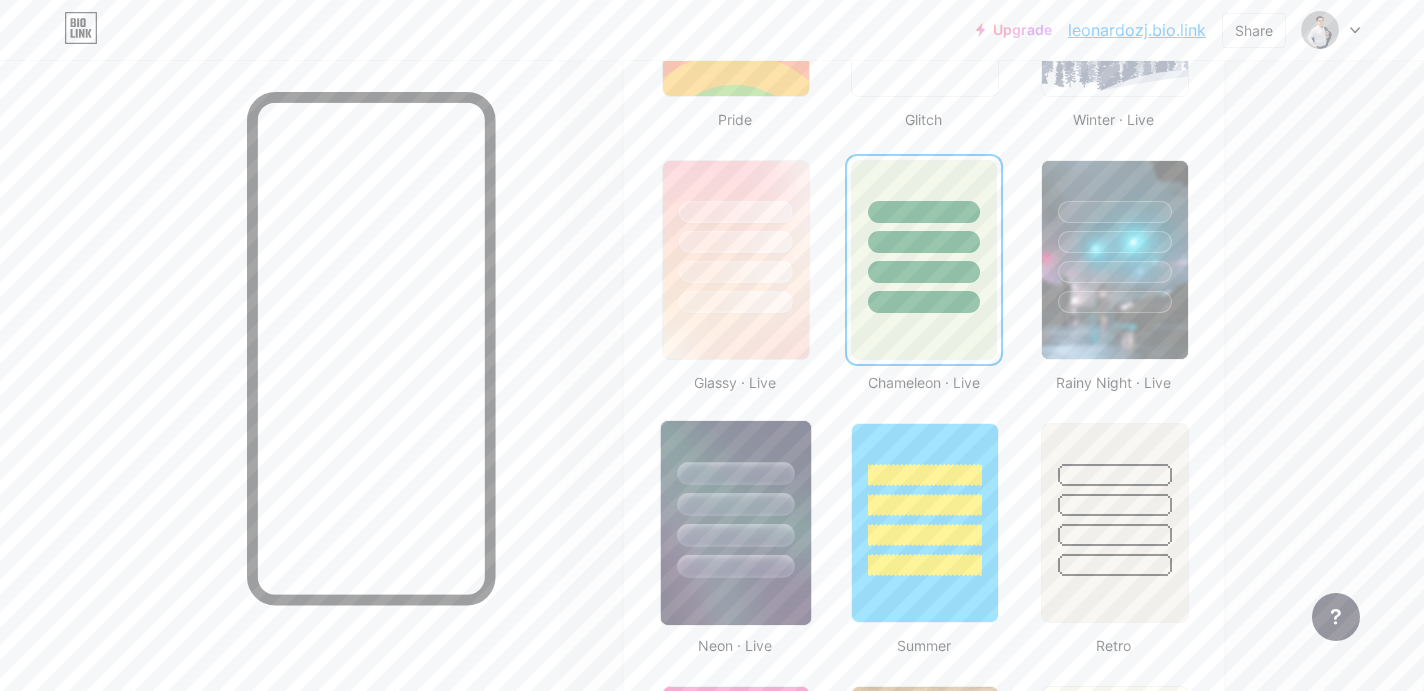 click at bounding box center (736, 499) 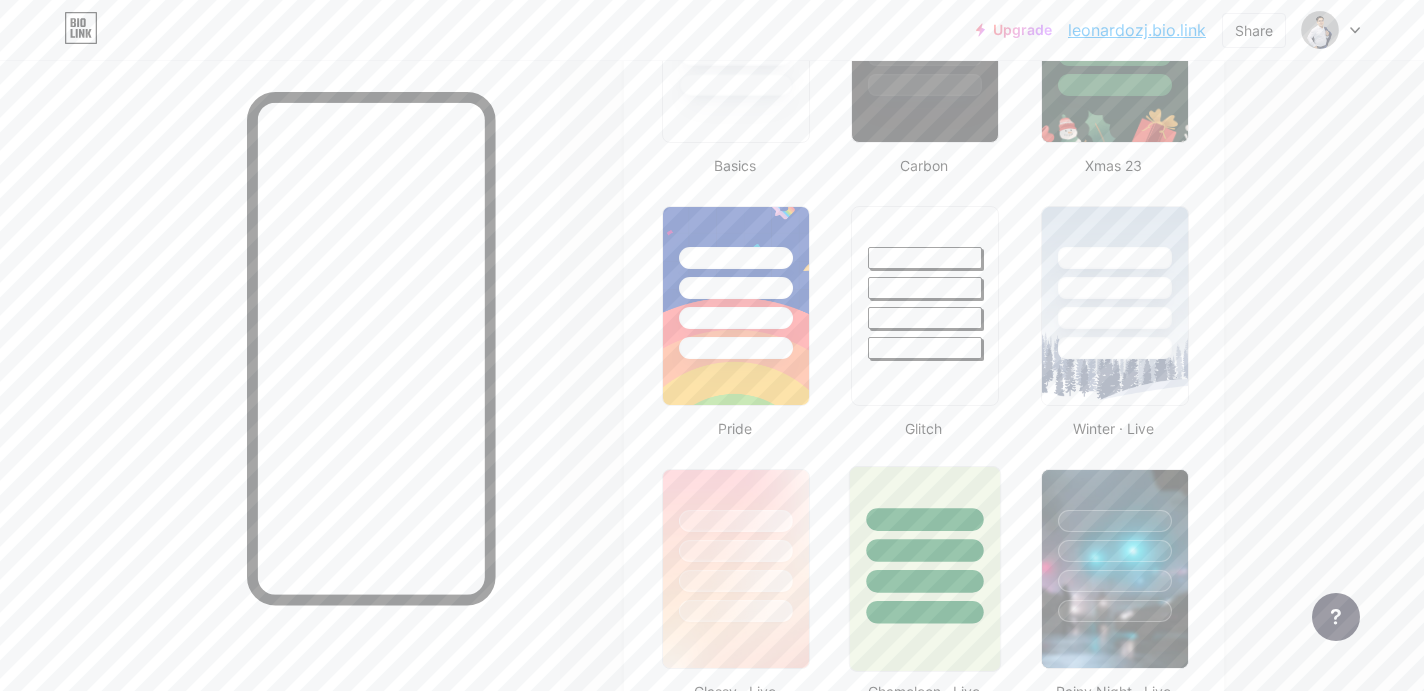 scroll, scrollTop: 650, scrollLeft: 0, axis: vertical 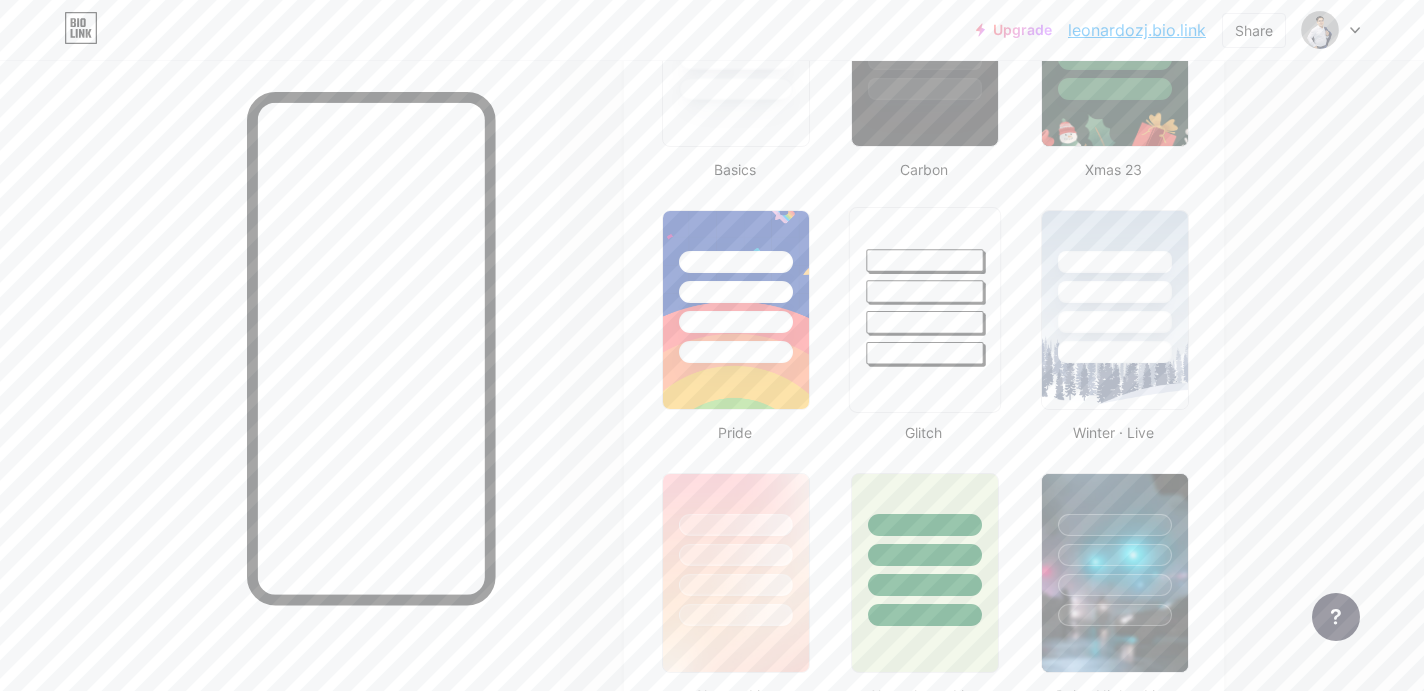 click at bounding box center [925, 322] 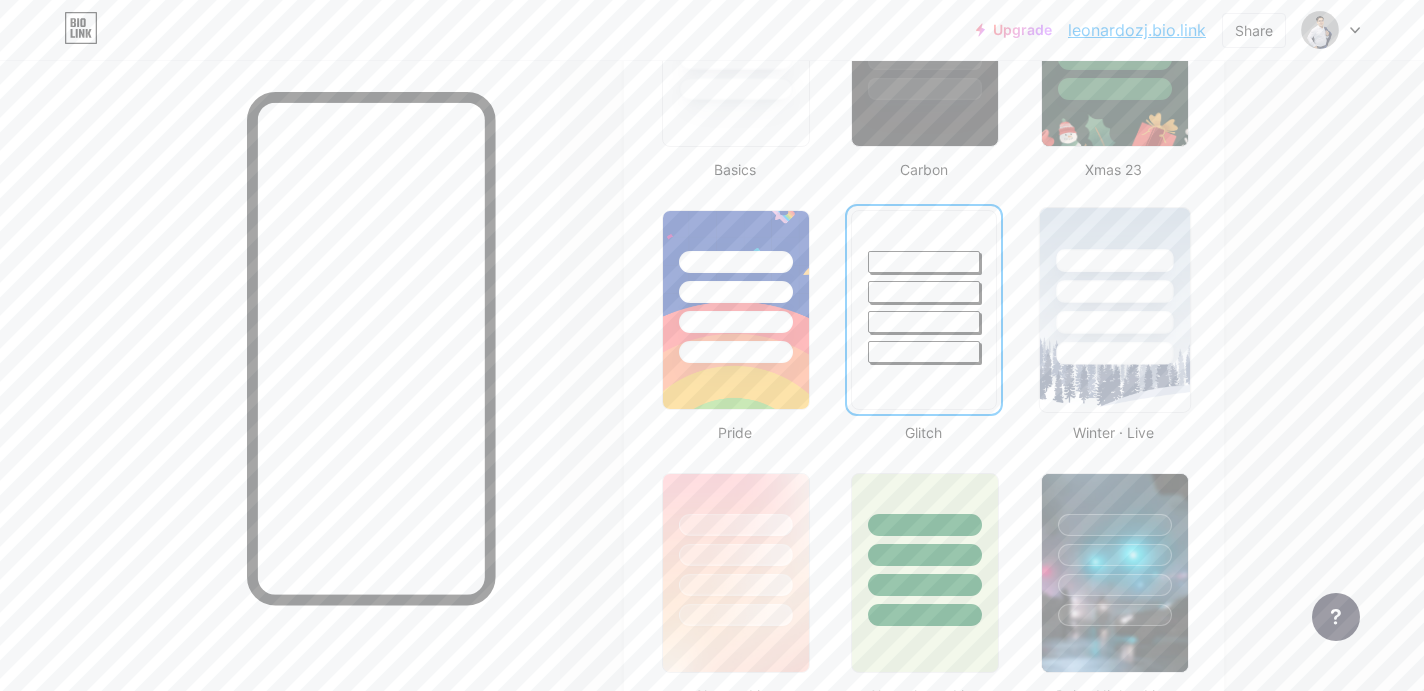 click at bounding box center (1114, 286) 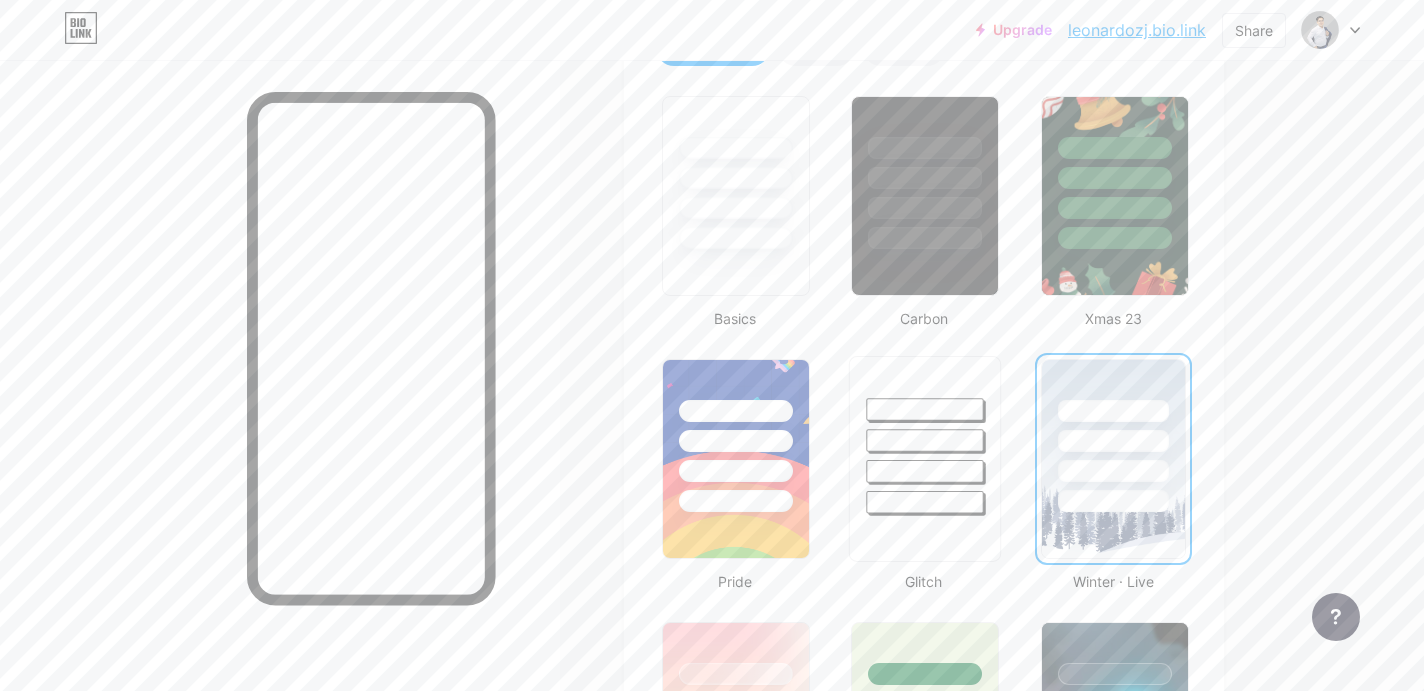 scroll, scrollTop: 382, scrollLeft: 0, axis: vertical 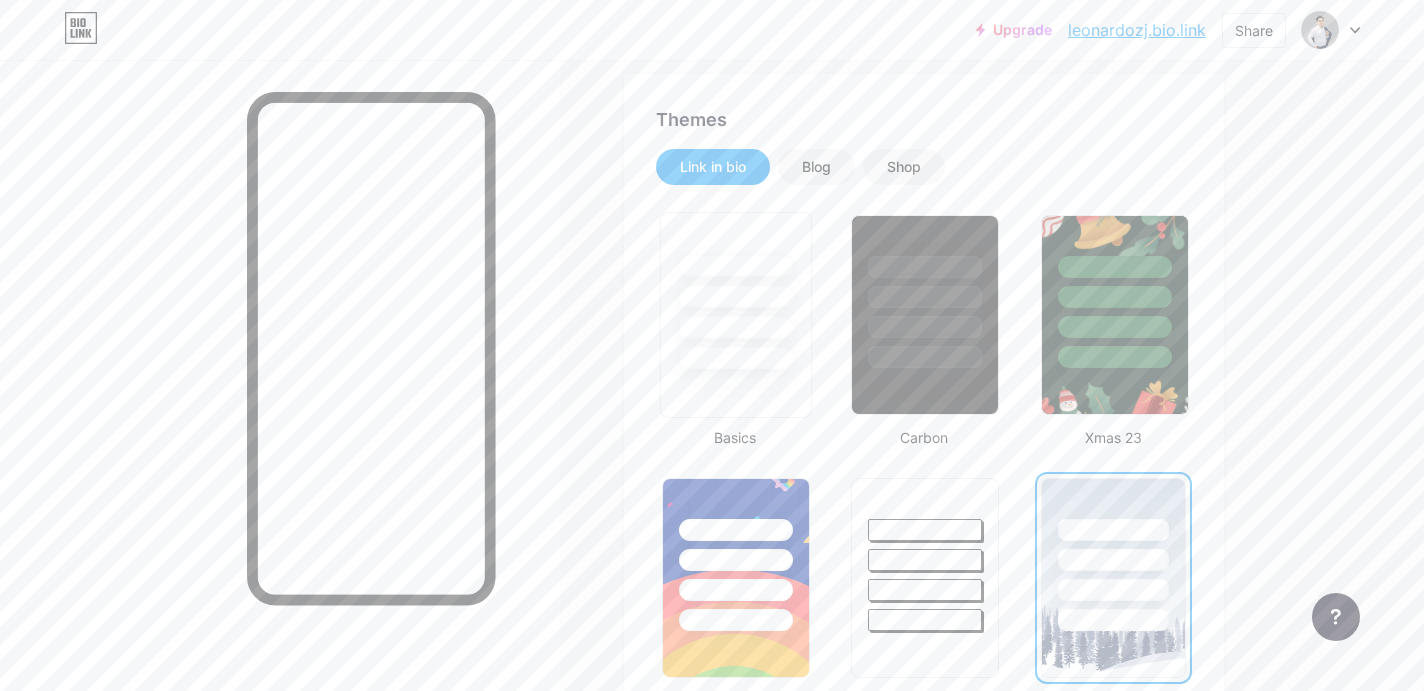 click at bounding box center (735, 327) 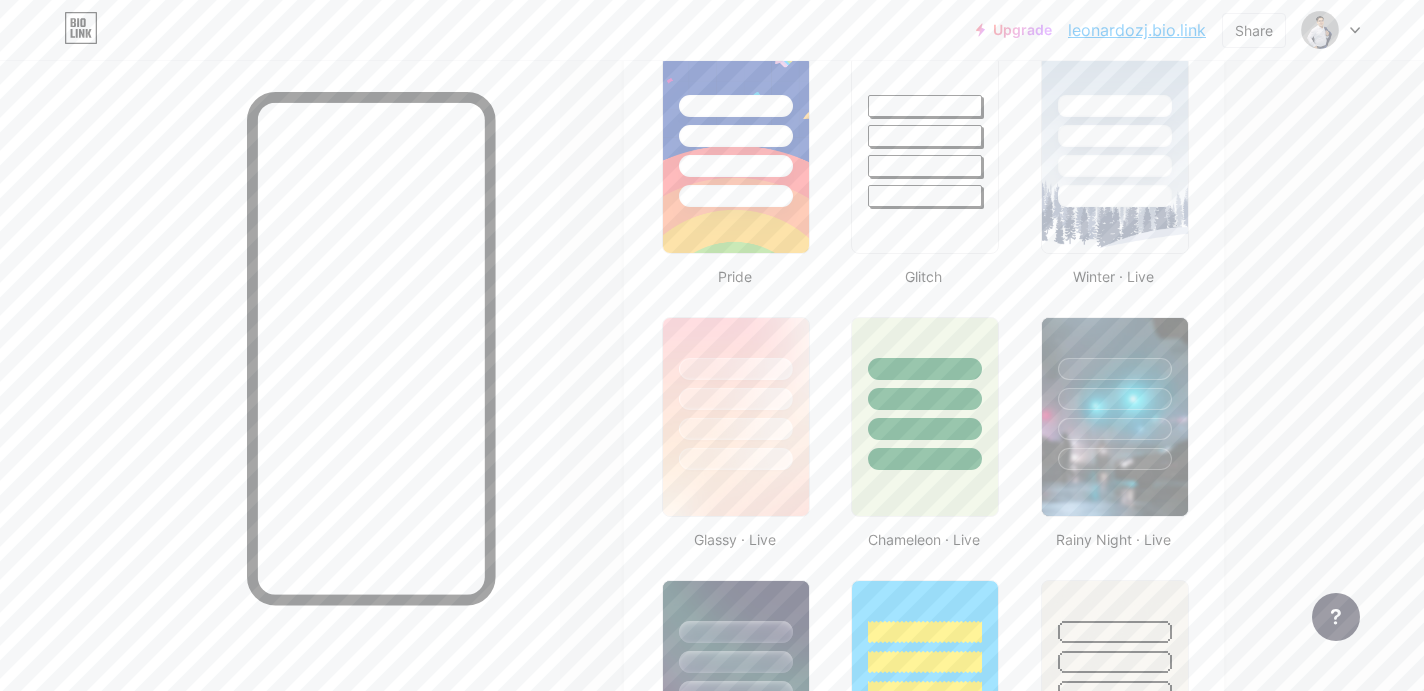 scroll, scrollTop: 850, scrollLeft: 0, axis: vertical 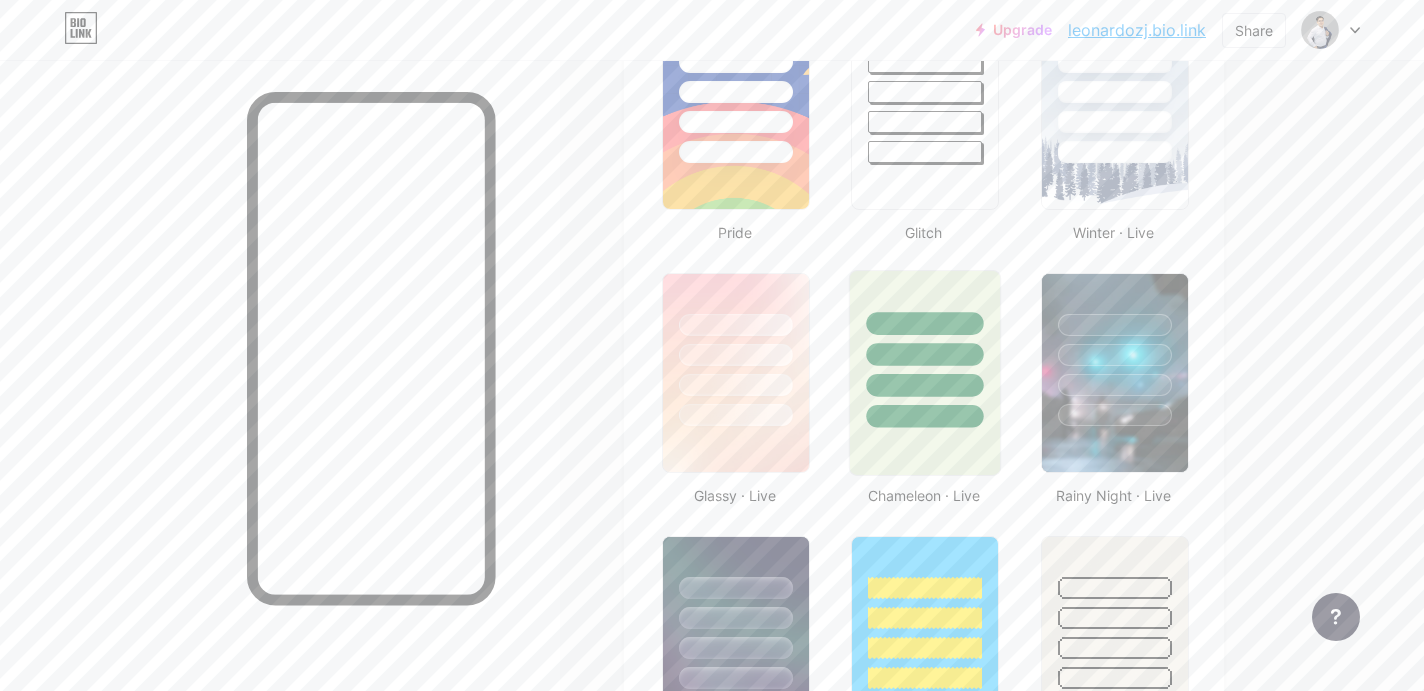 click at bounding box center (925, 354) 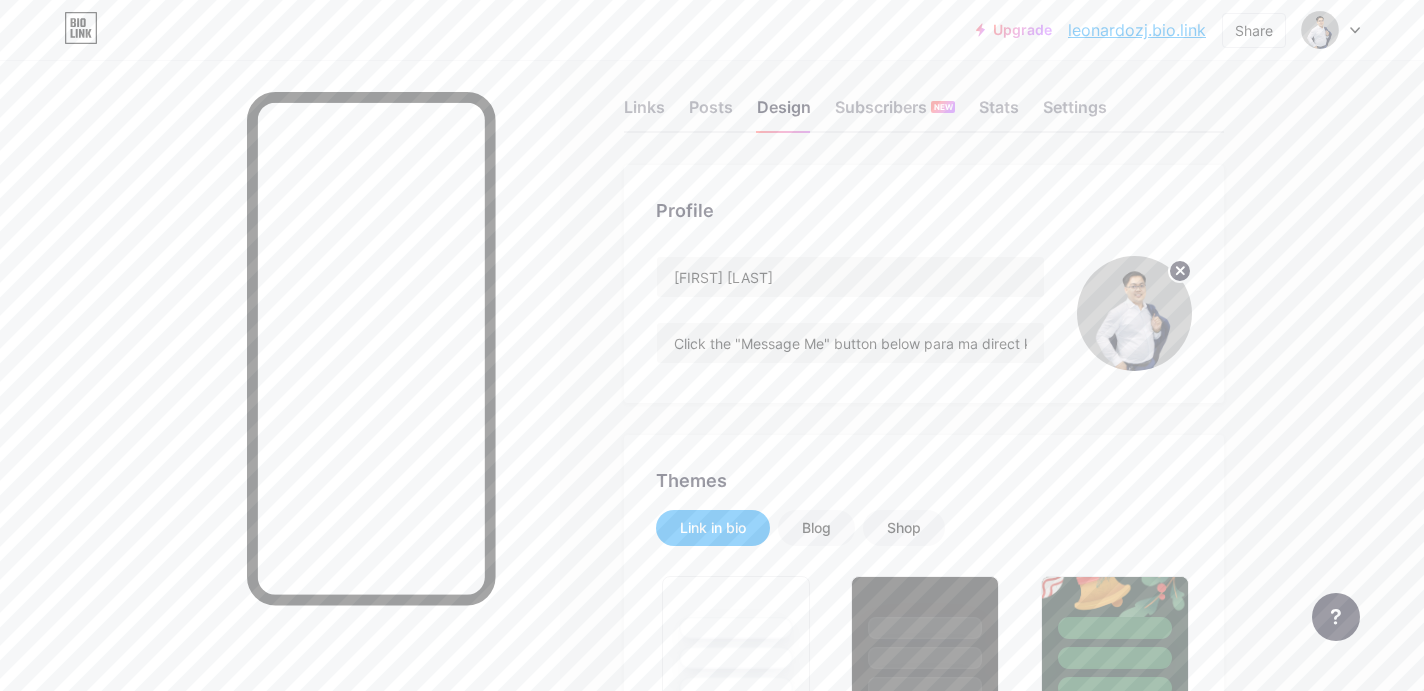 scroll, scrollTop: 0, scrollLeft: 0, axis: both 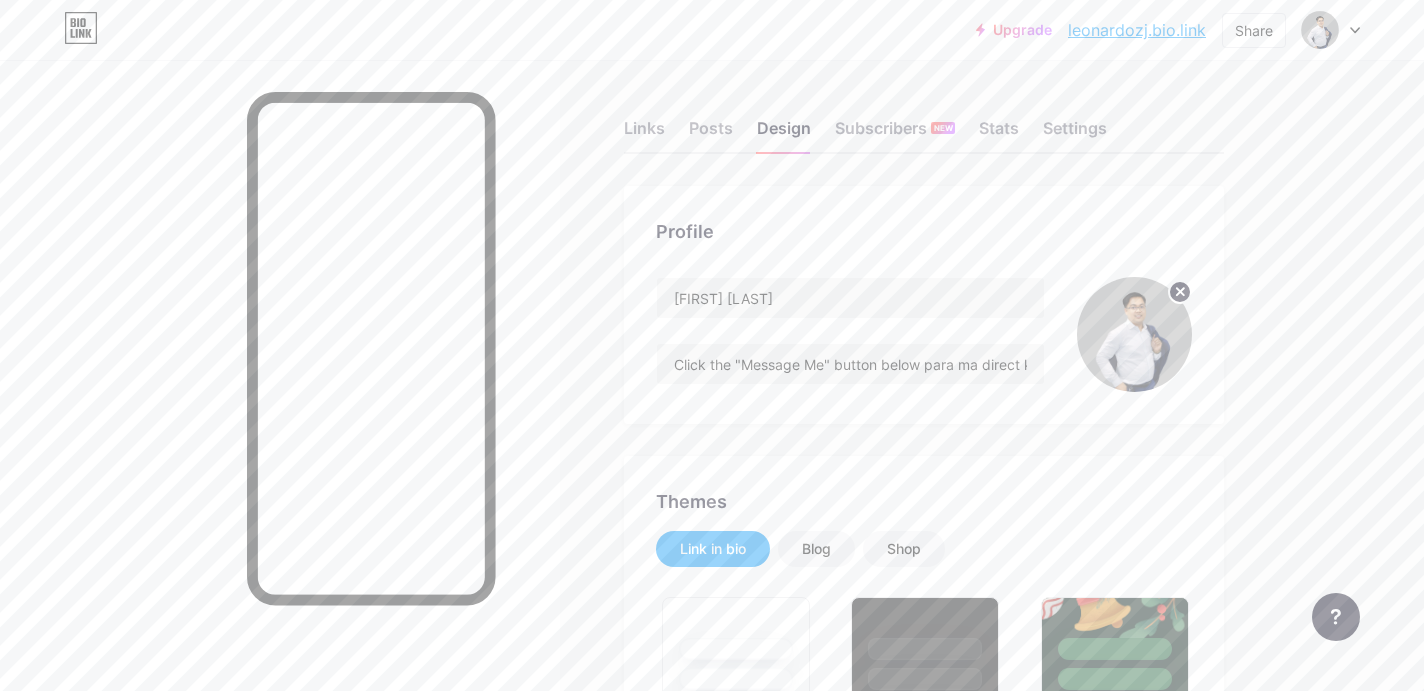 click on "Upgrade   leonardozj.bio....   leonardozj.bio.link   Share               Switch accounts     Leonardo Antolin Ortiz   bio.link/leonardozj       + Add a new page        Account settings   Logout   Link Copied
Links
Posts
Design
Subscribers
NEW
Stats
Settings     Profile   Leonardo Antolin Ortiz     Click the "Message Me" button below para ma direct ka sa messenger ko. 👇👇👇                   Themes   Link in bio   Blog   Shop       Basics       Carbon       Xmas 23       Pride       Glitch       Winter · Live       Glassy · Live       Chameleon · Live       Rainy Night · Live       Neon · Live       Summer       Retro       Strawberry · Live       Desert       Sunny       Autumn       Leaf       Clear Sky       Blush       Unicorn       Minimal       Cloudy       Shadow     Create your own           Changes saved       Position to display socials                 Top" at bounding box center [712, 1698] 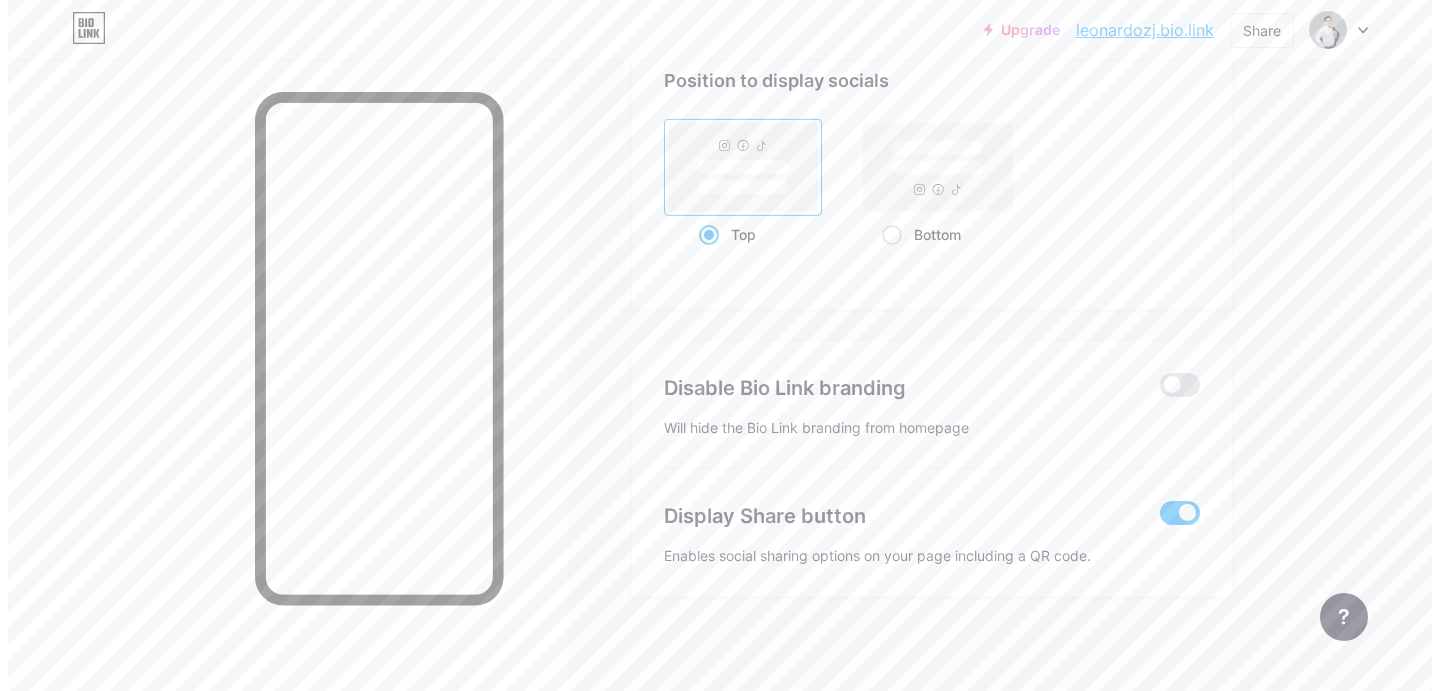 scroll, scrollTop: 2706, scrollLeft: 0, axis: vertical 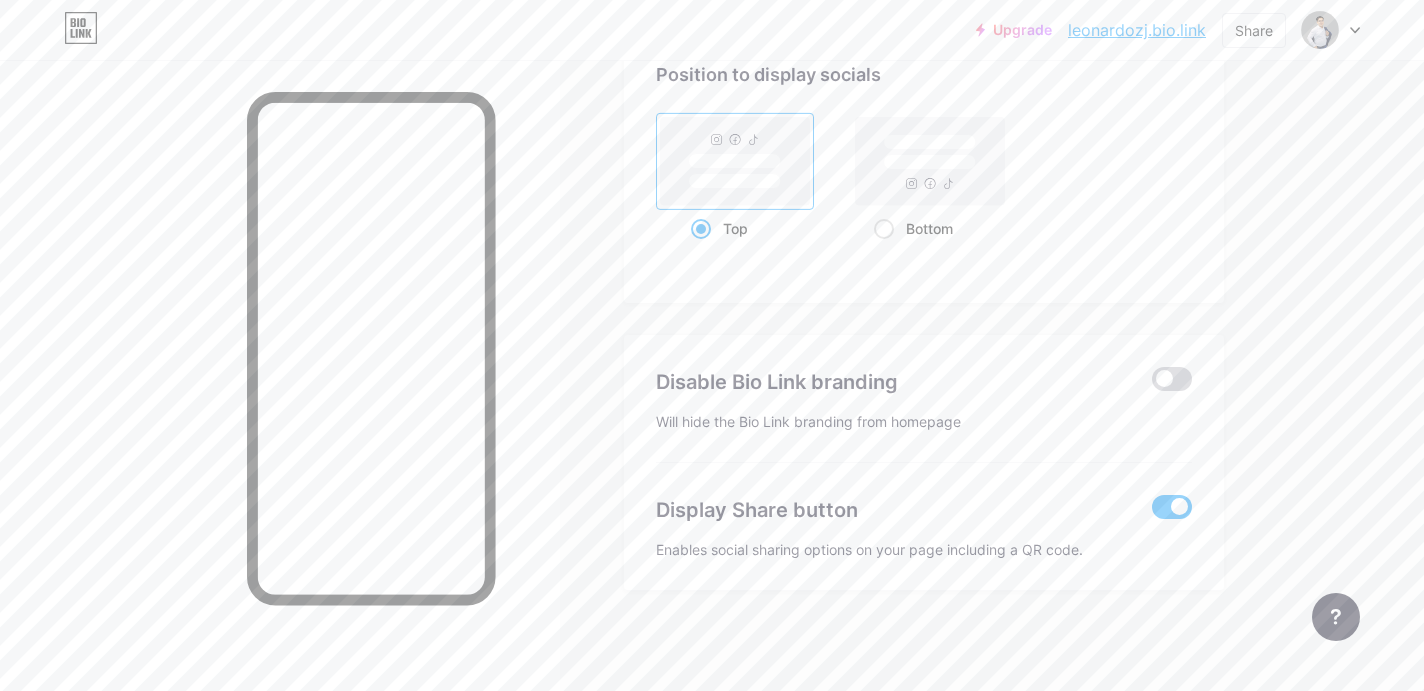 click at bounding box center (1172, 379) 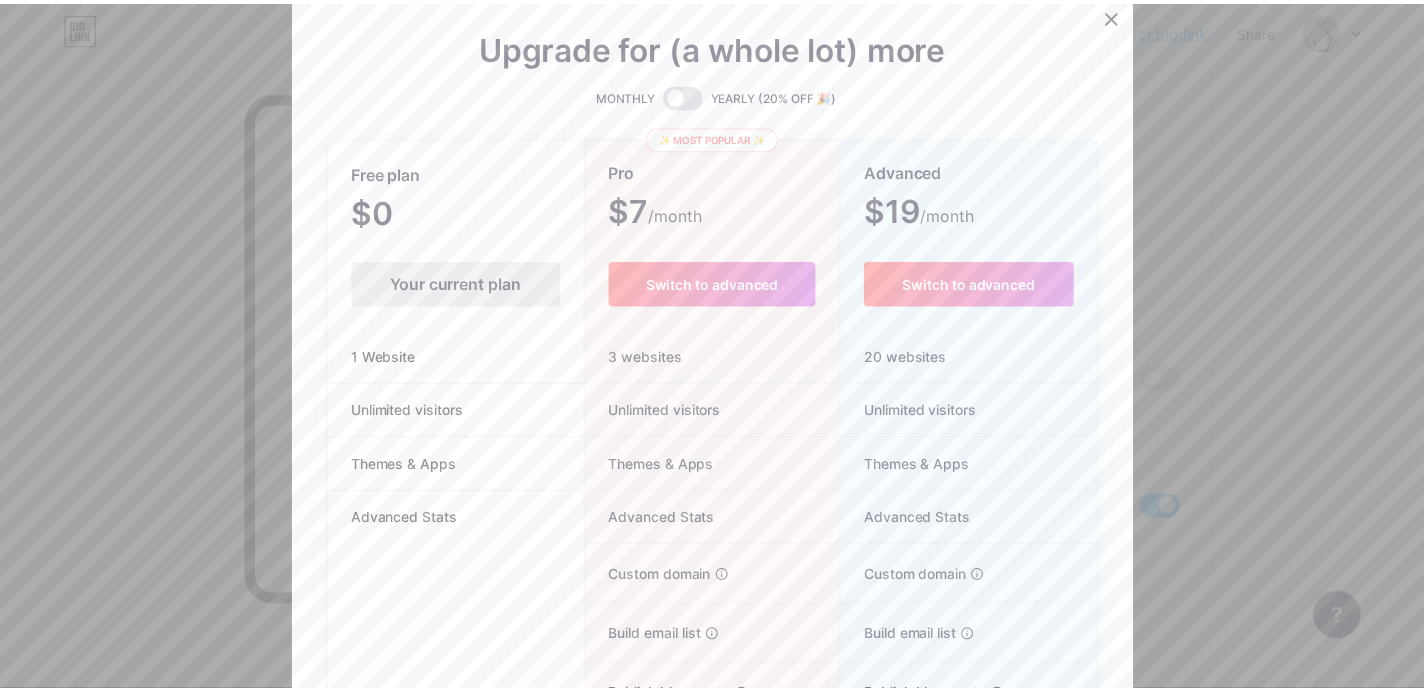 scroll, scrollTop: 0, scrollLeft: 0, axis: both 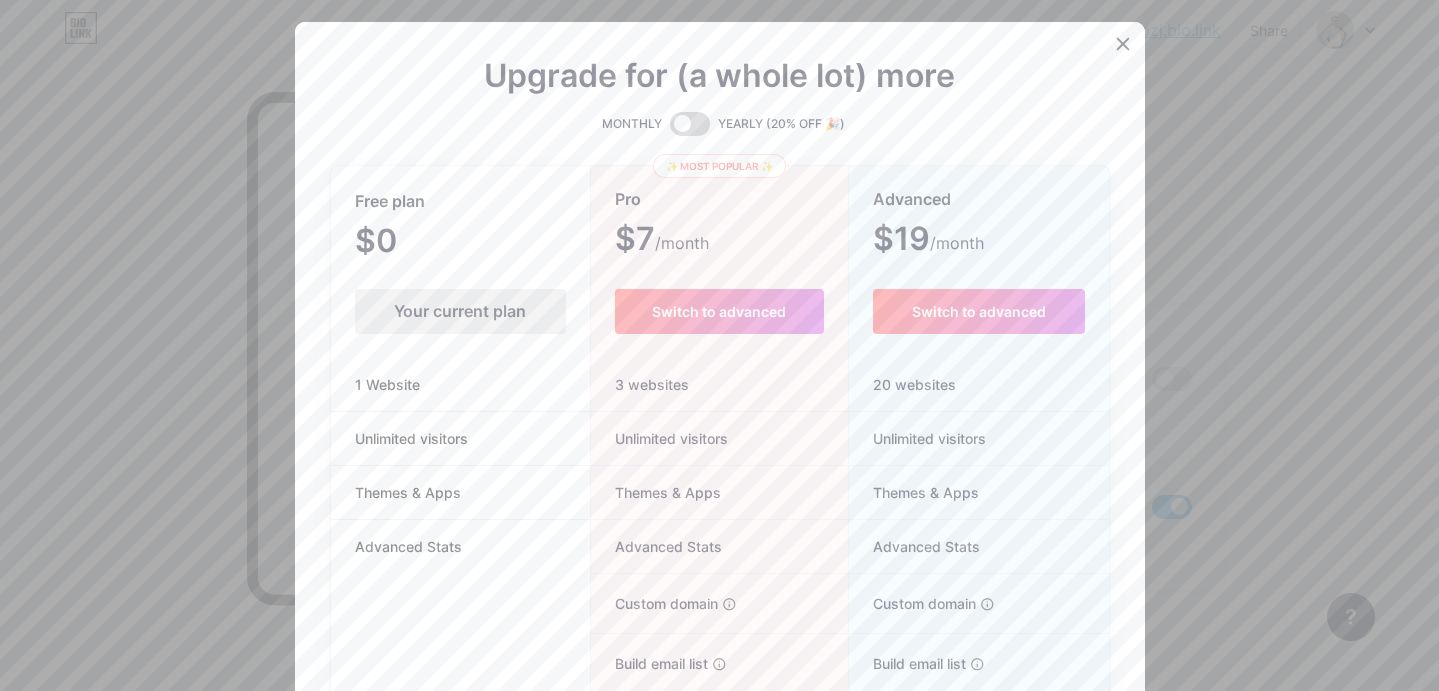 click at bounding box center [690, 124] 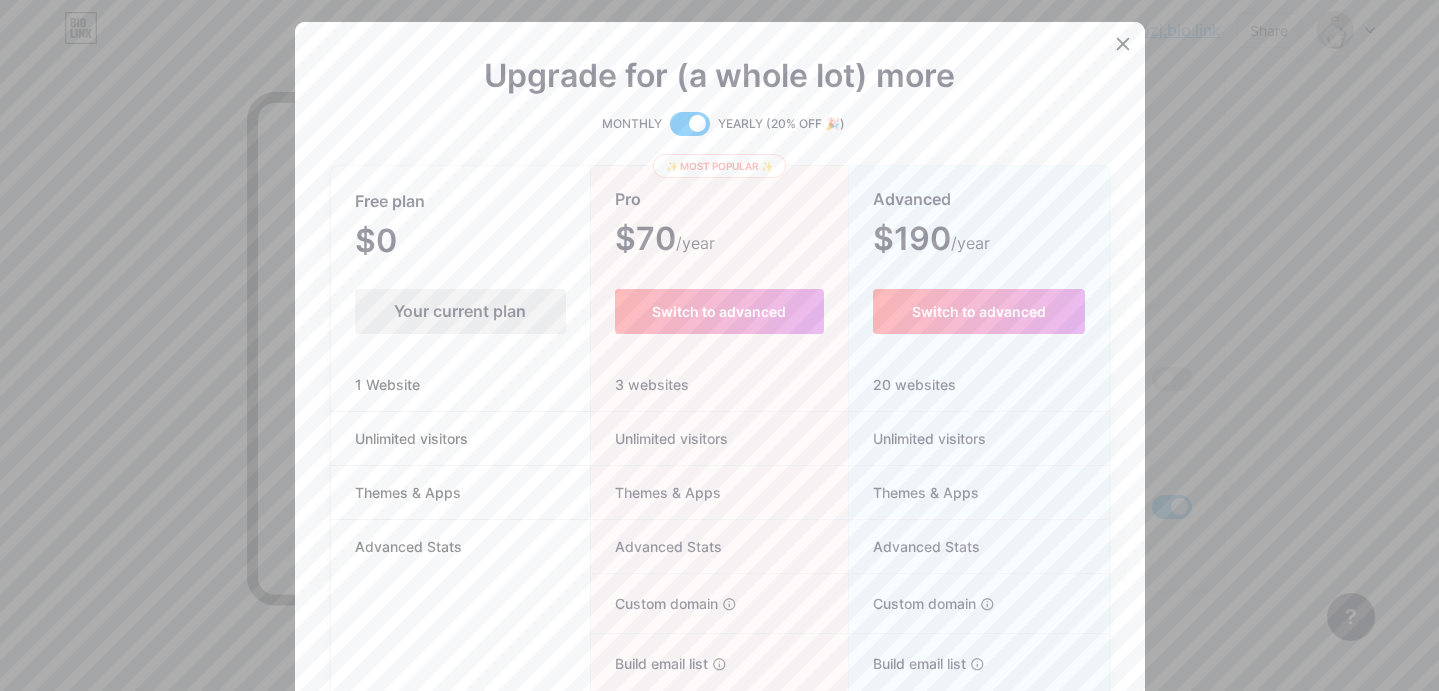 click at bounding box center (690, 124) 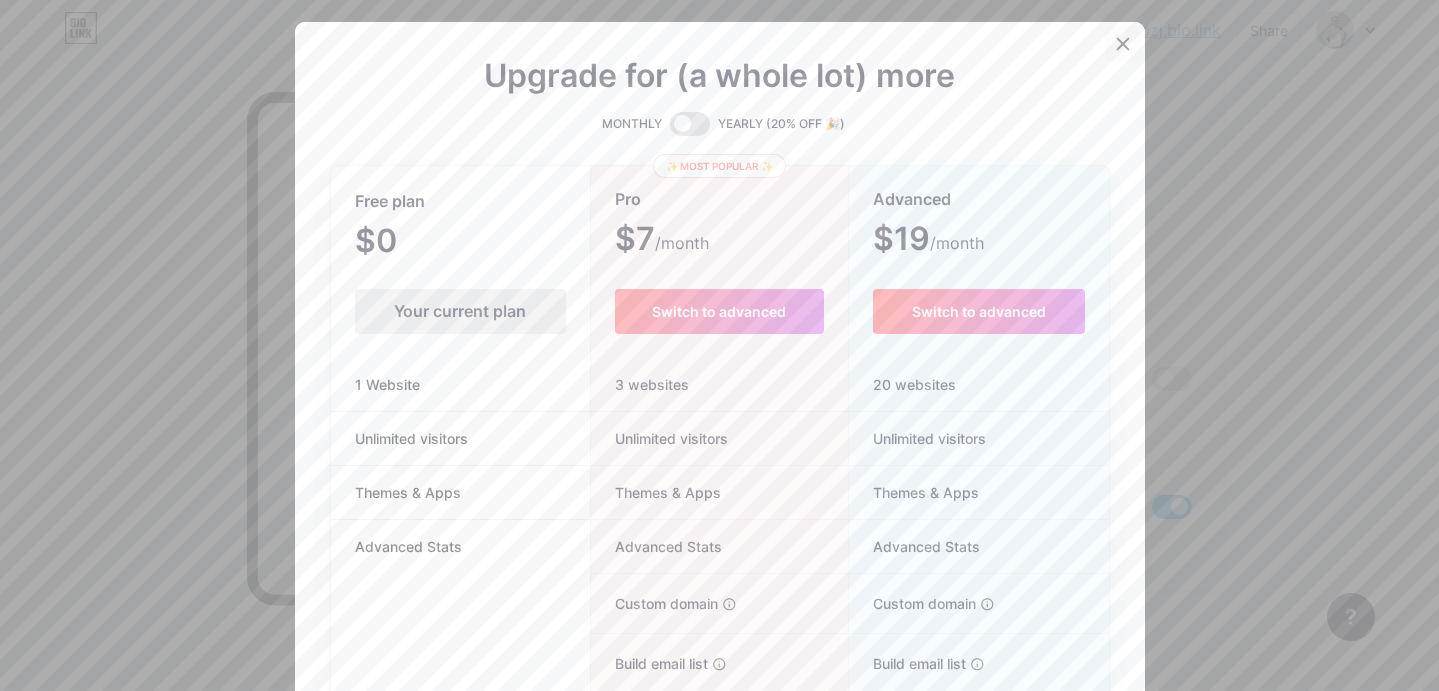 click at bounding box center (1123, 44) 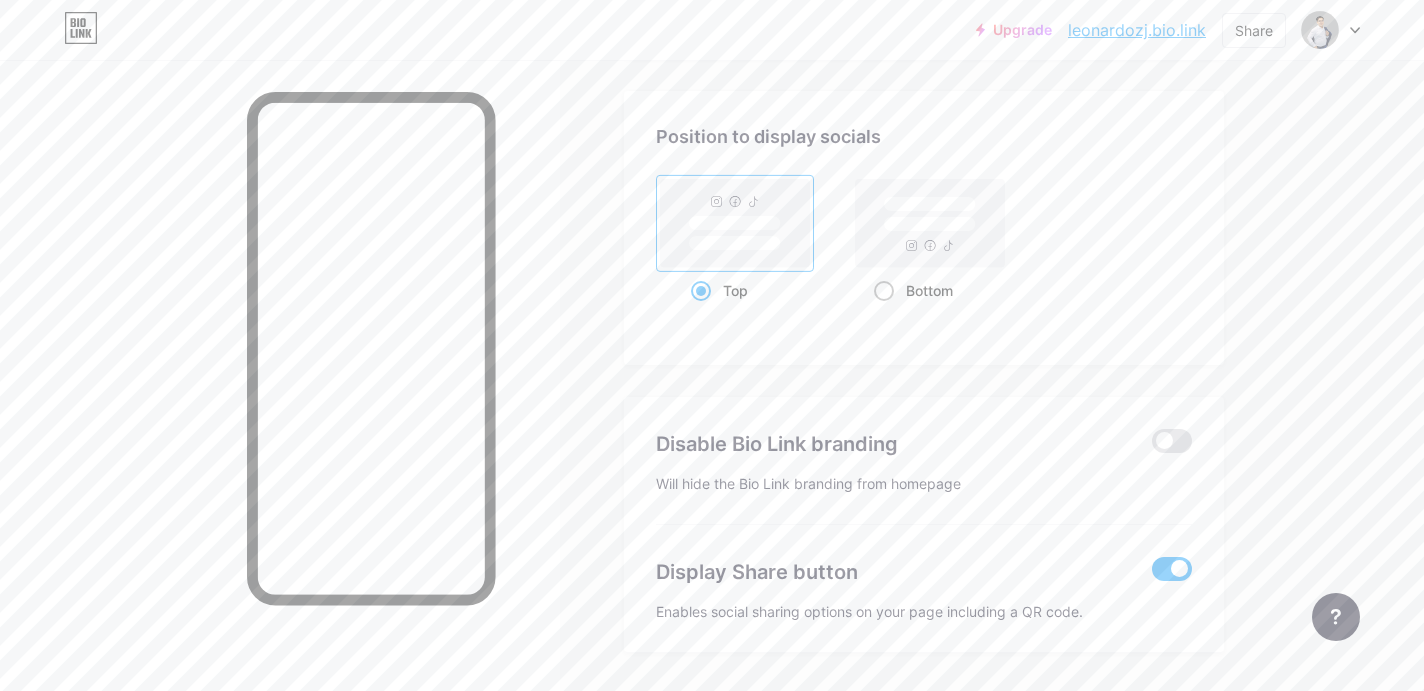 scroll, scrollTop: 2641, scrollLeft: 0, axis: vertical 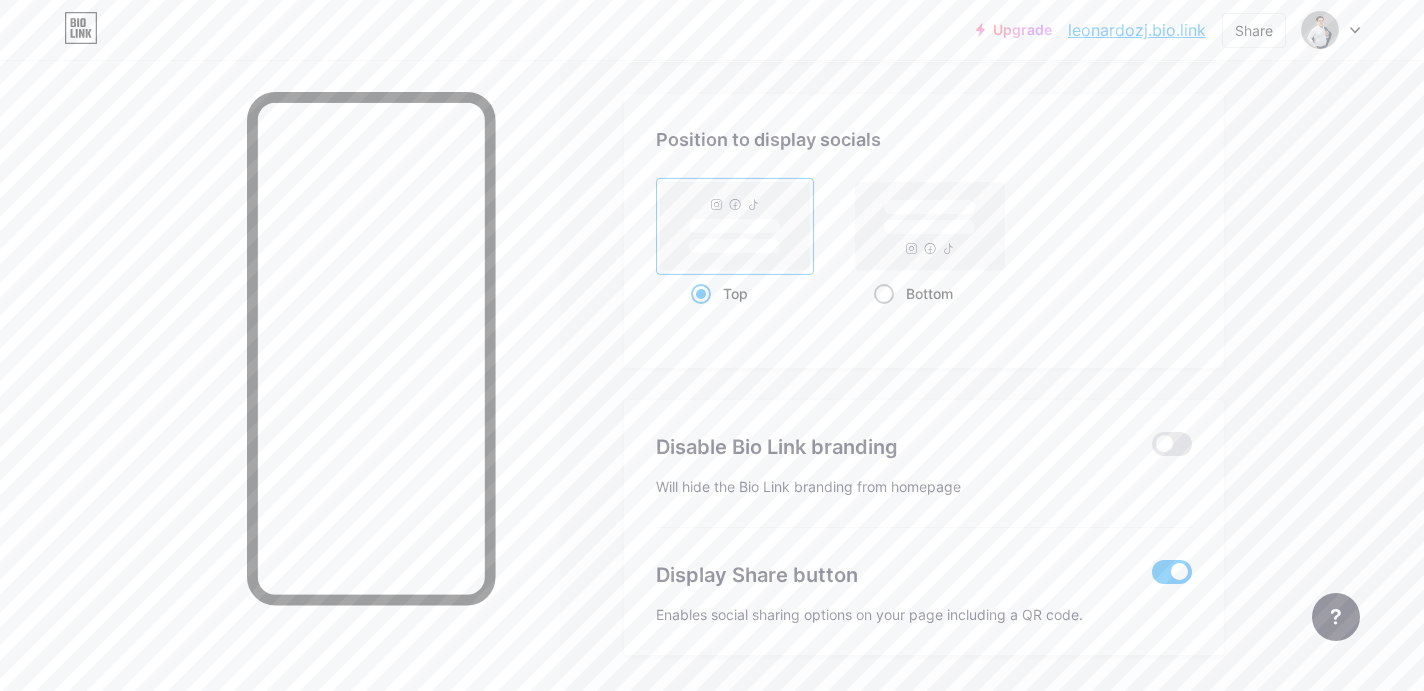 click 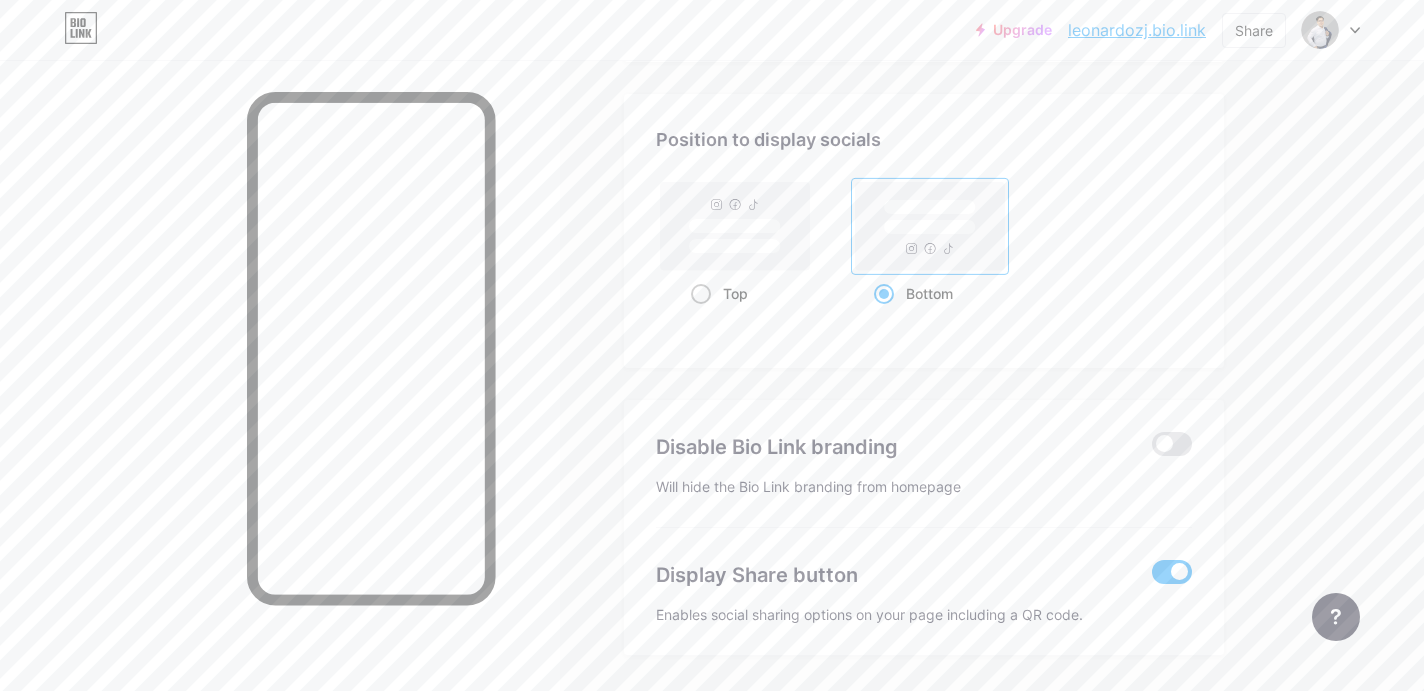 click 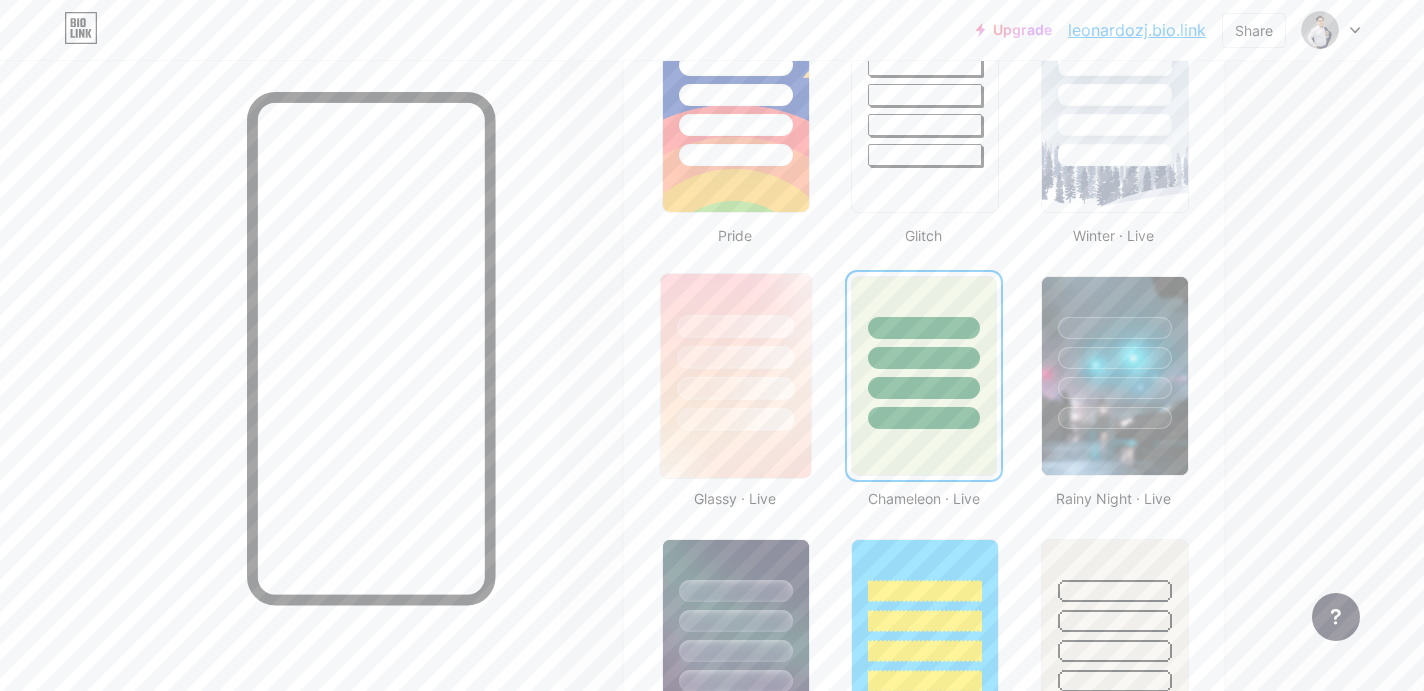 scroll, scrollTop: 847, scrollLeft: 0, axis: vertical 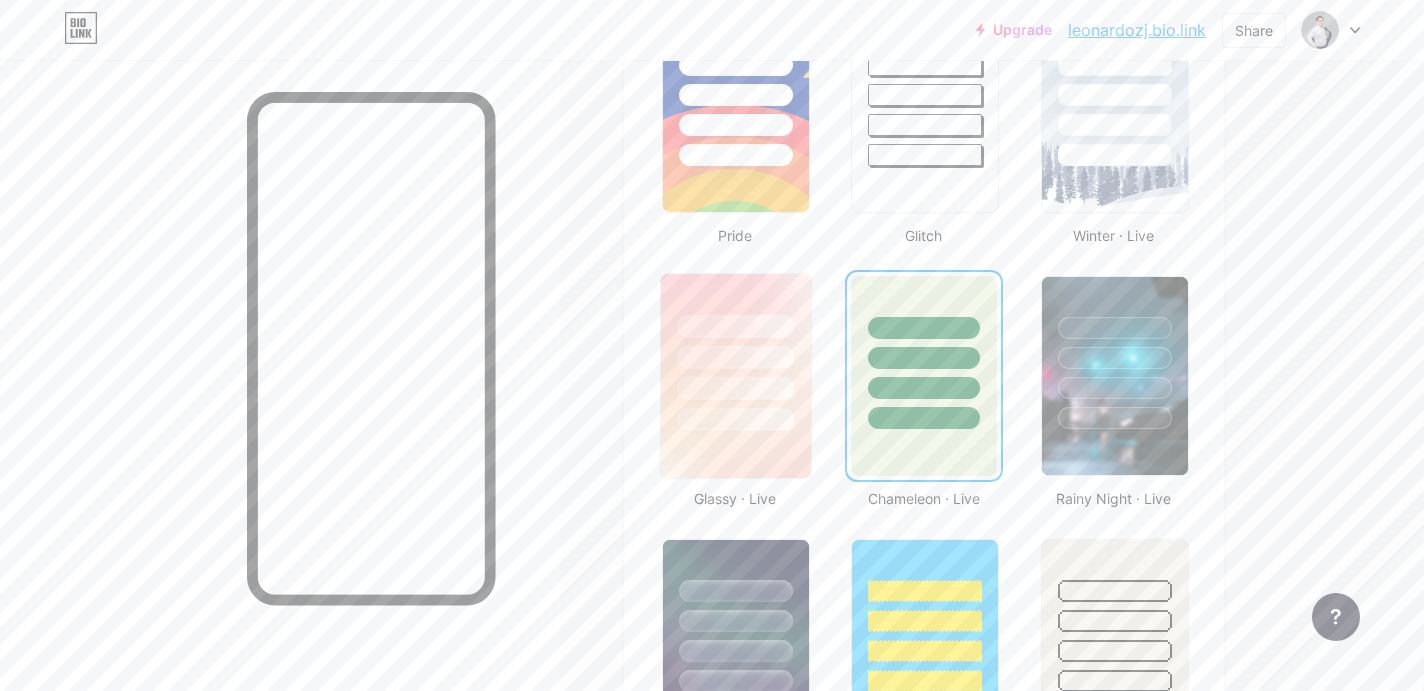 click at bounding box center (736, 352) 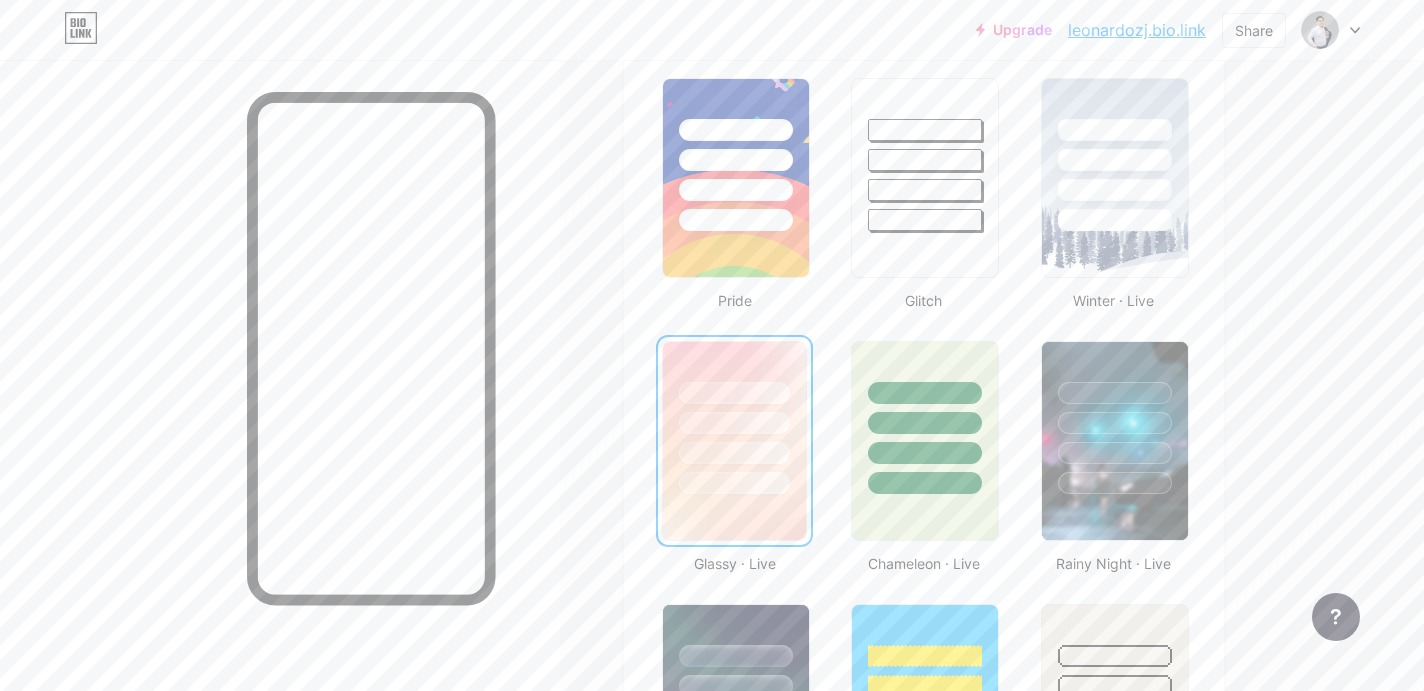 scroll, scrollTop: 0, scrollLeft: 0, axis: both 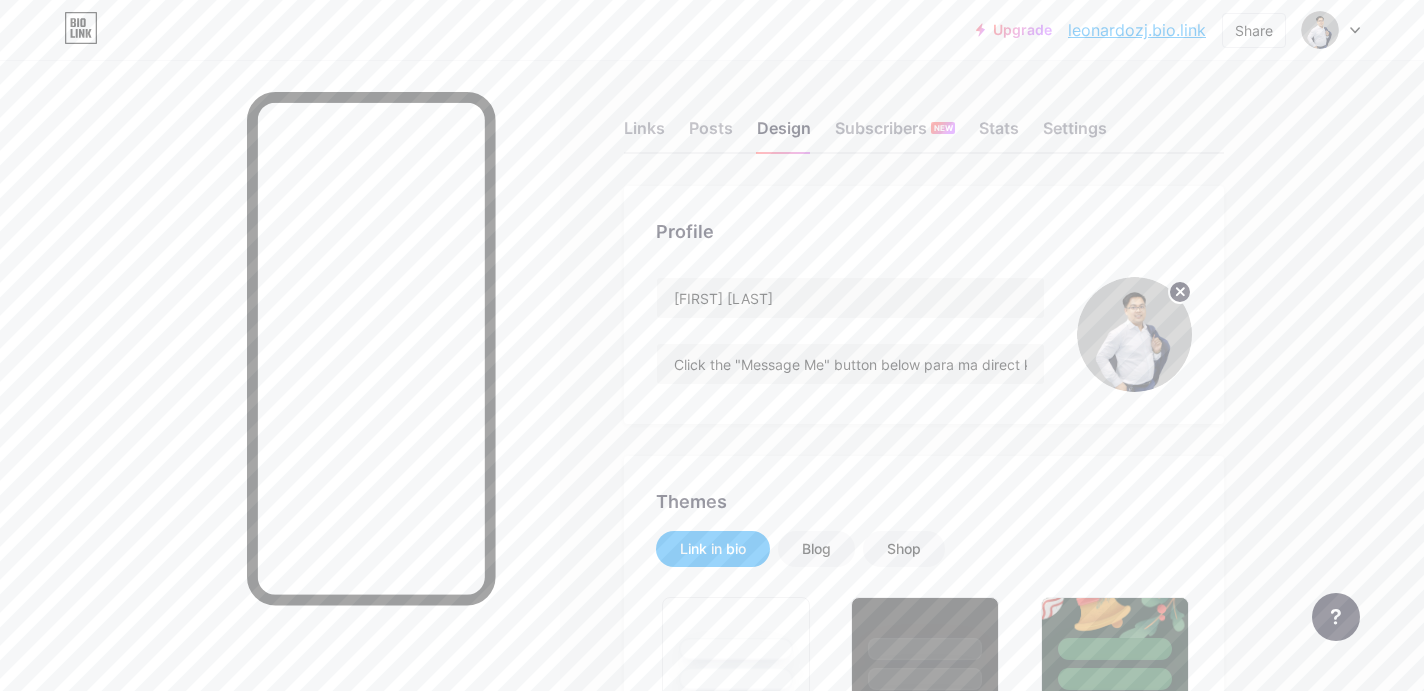 click on "leonardozj.bio.link" at bounding box center [1137, 30] 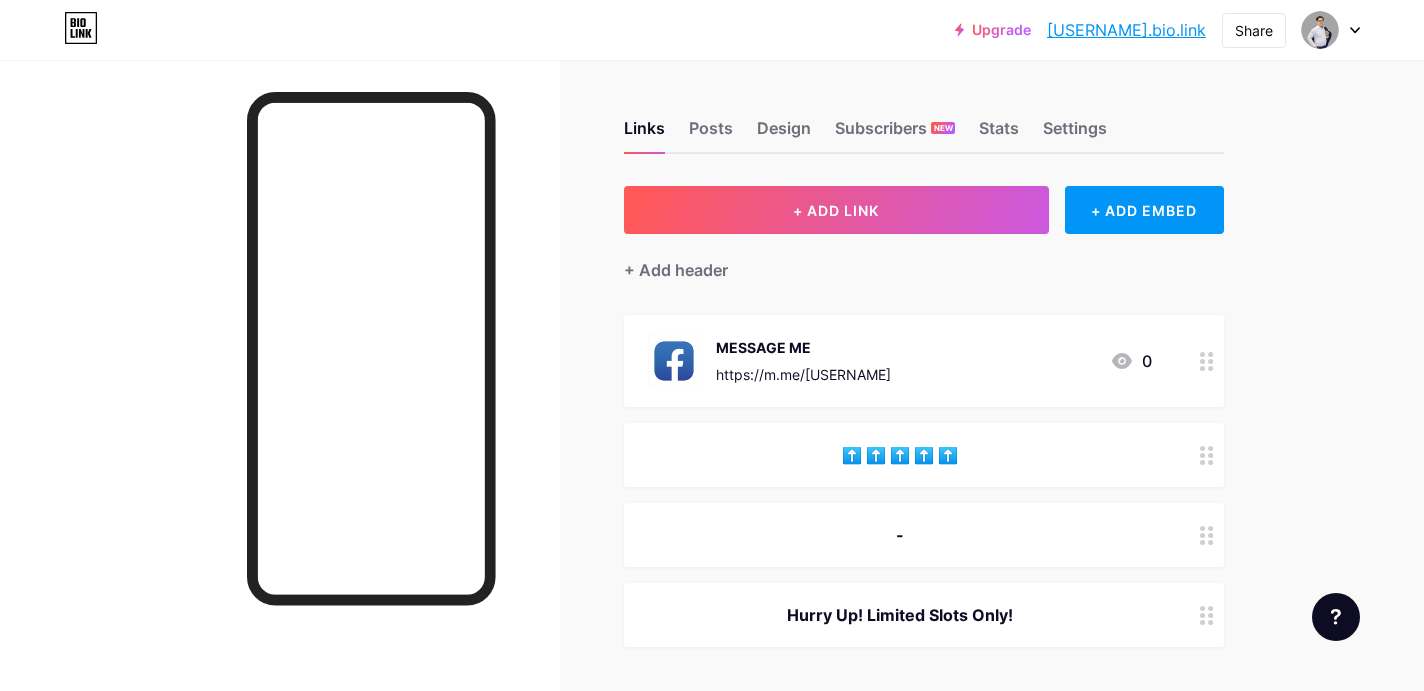 scroll, scrollTop: 0, scrollLeft: 0, axis: both 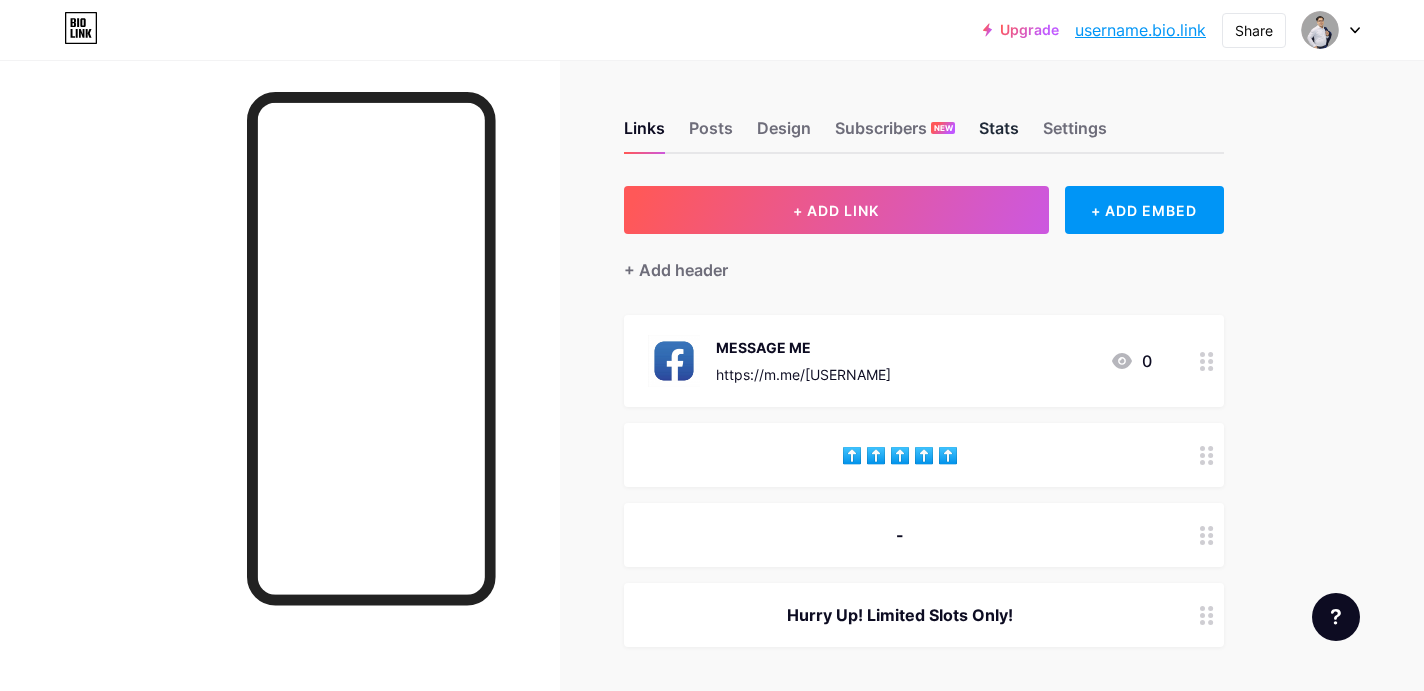 click on "Stats" at bounding box center (999, 134) 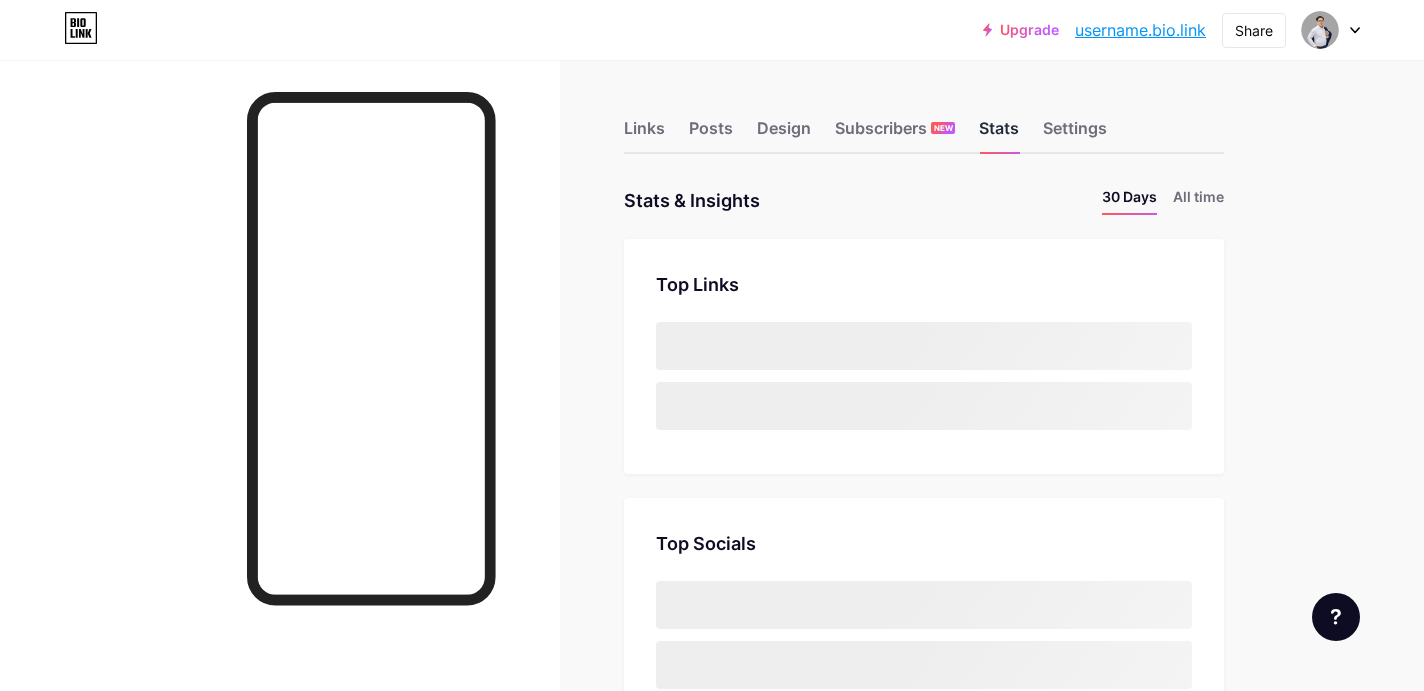 scroll, scrollTop: 999309, scrollLeft: 998576, axis: both 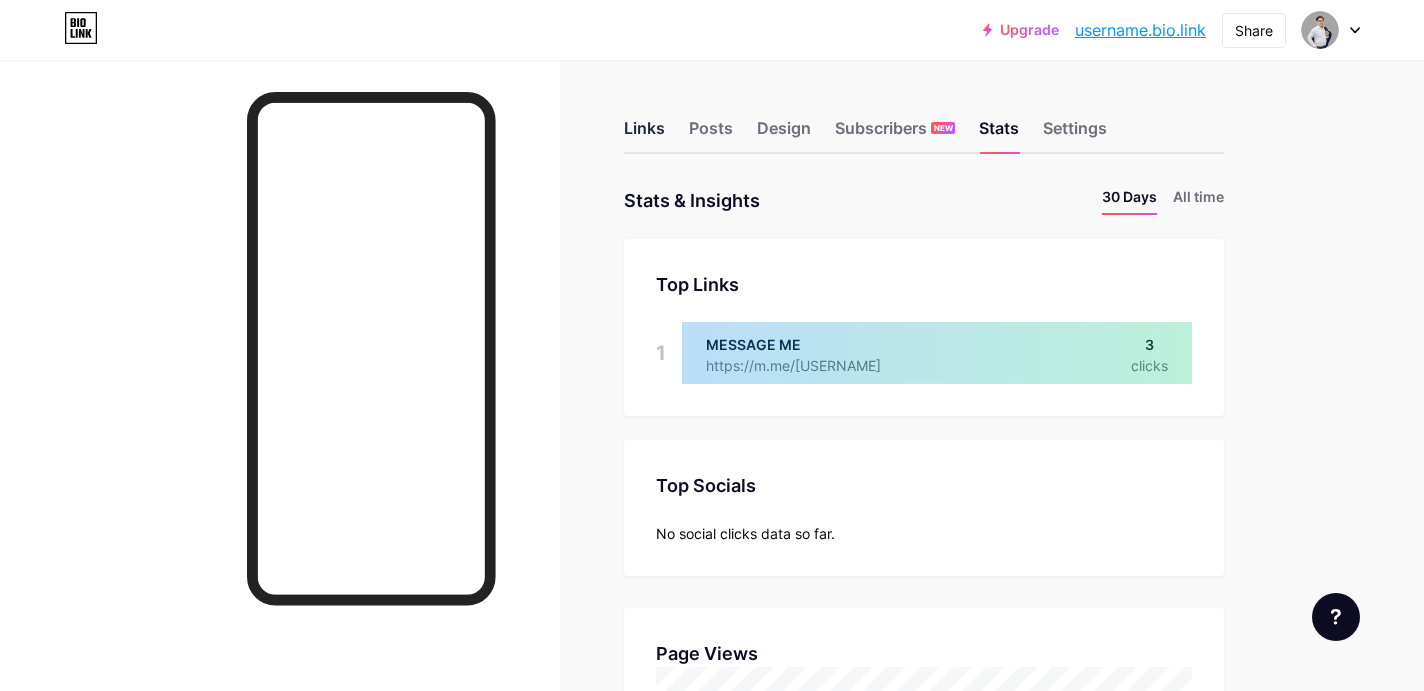 click on "Links" at bounding box center [644, 134] 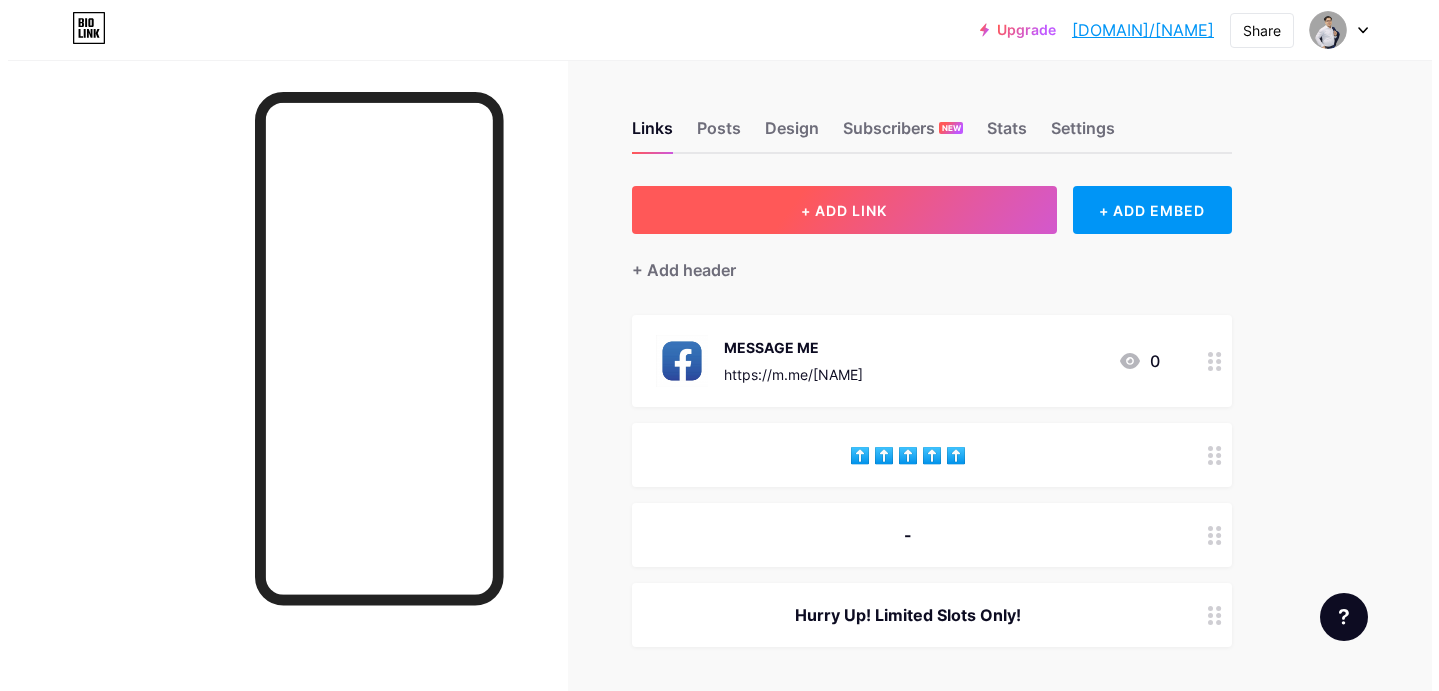 scroll, scrollTop: 0, scrollLeft: 0, axis: both 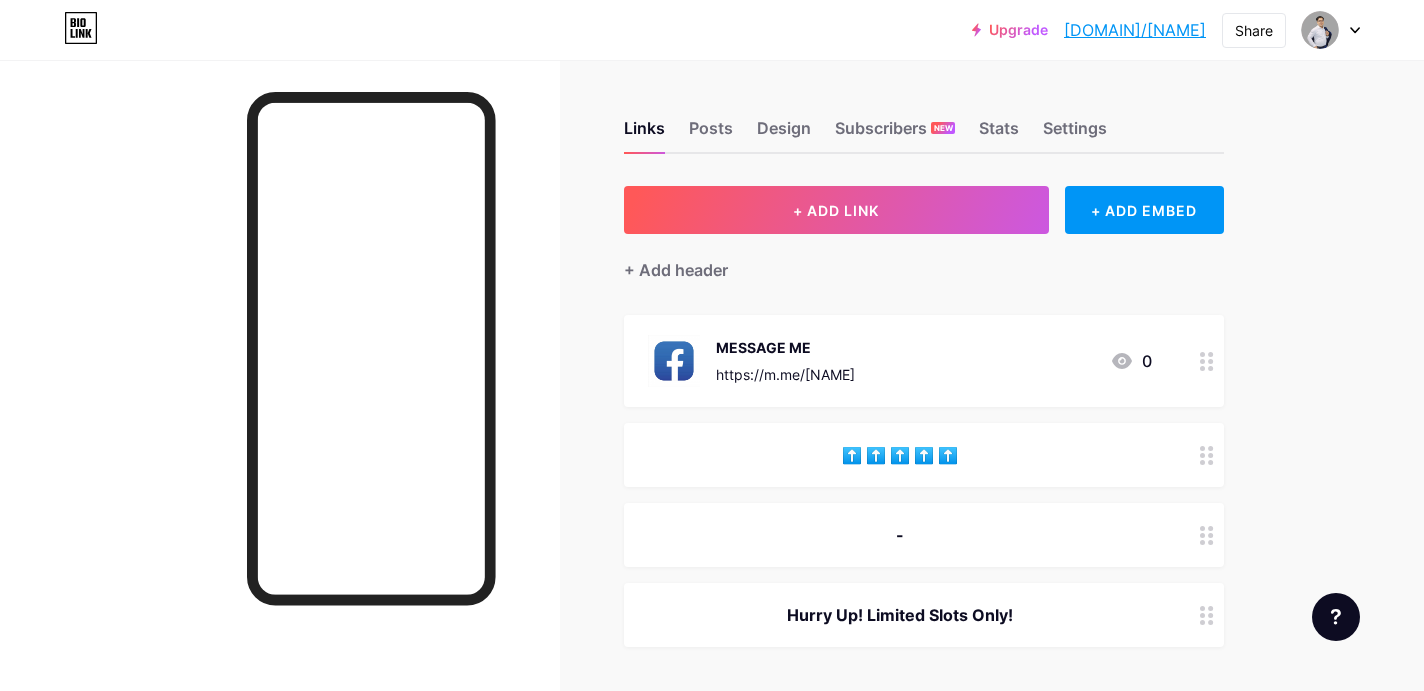 click at bounding box center (1207, 361) 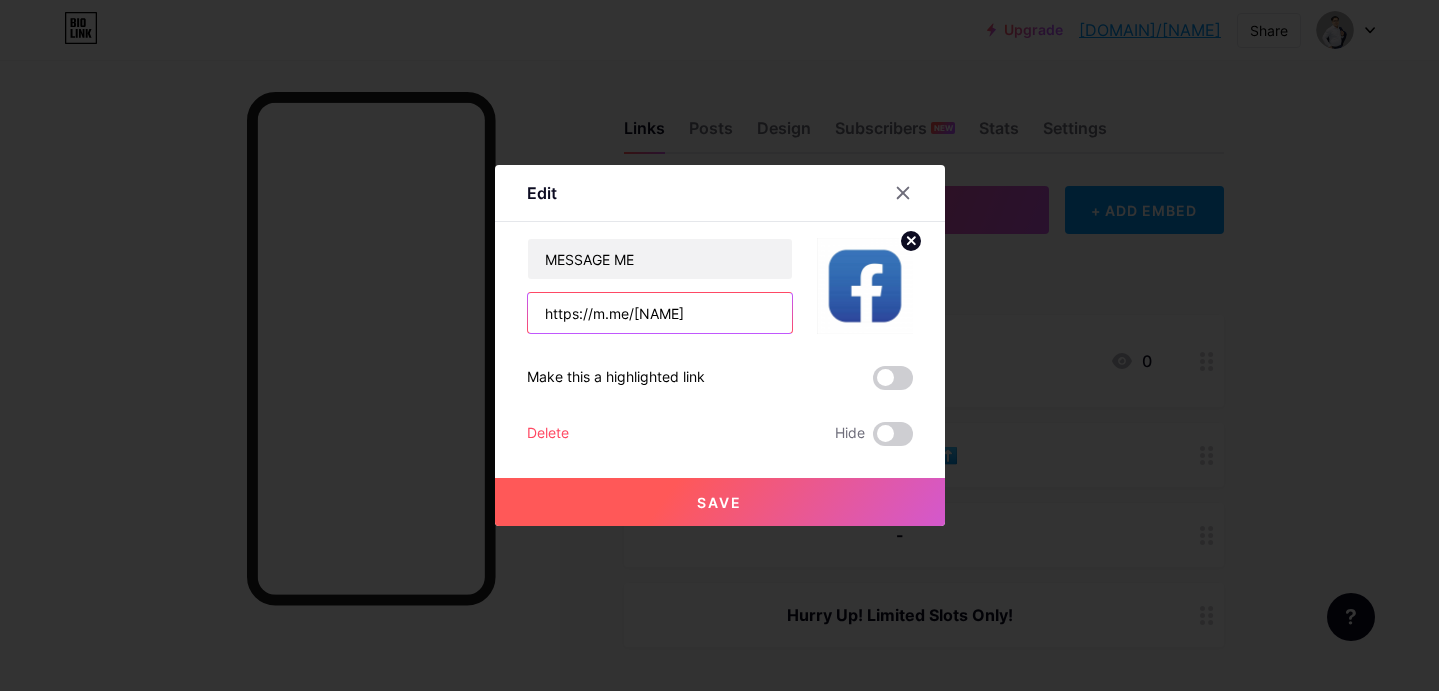 scroll, scrollTop: 0, scrollLeft: 73, axis: horizontal 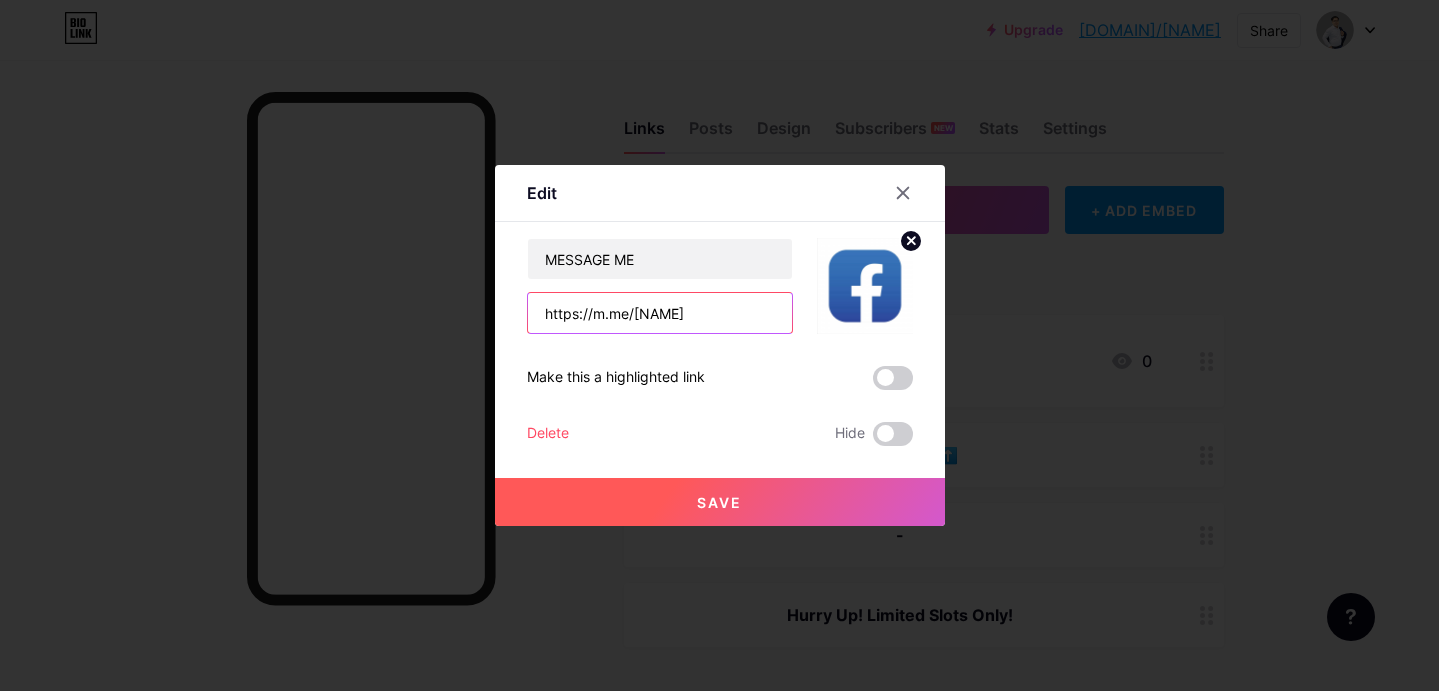 paste on "www.facebook.com/OnlineMasterLeonardoOritz" 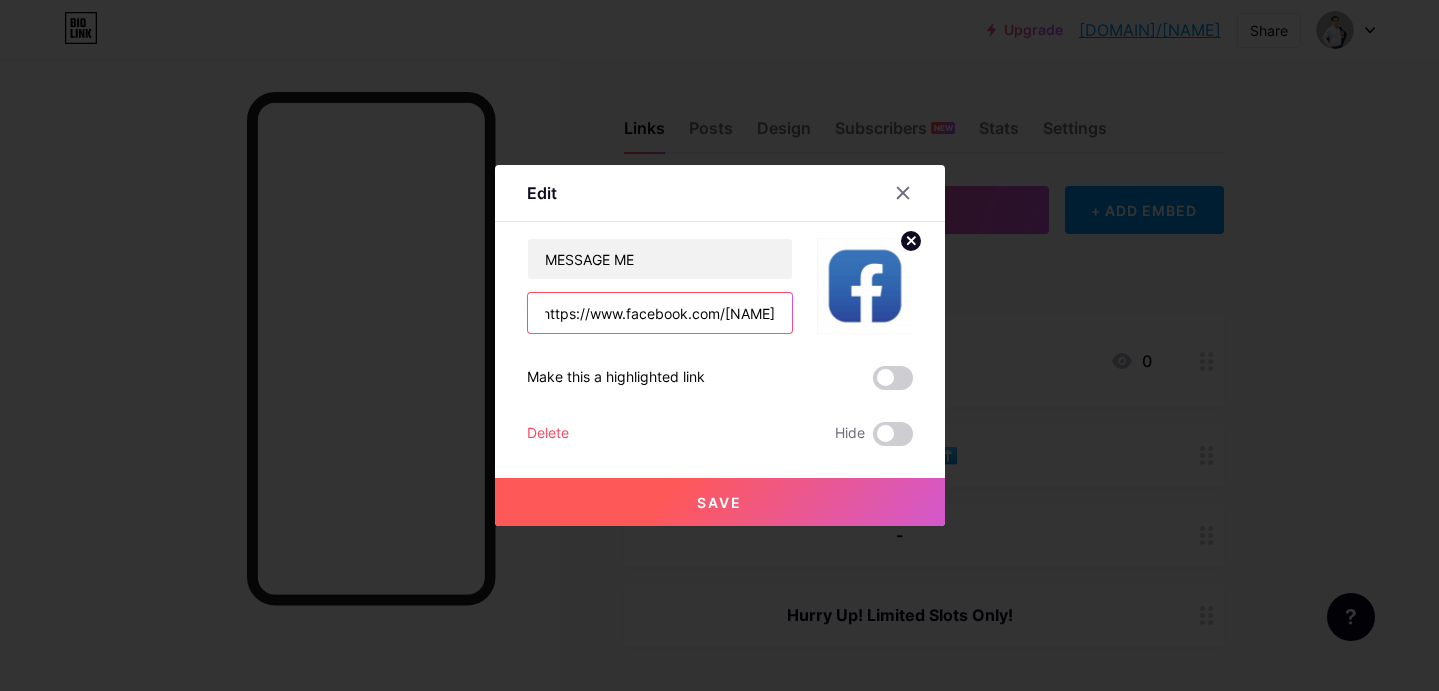 scroll, scrollTop: 0, scrollLeft: 136, axis: horizontal 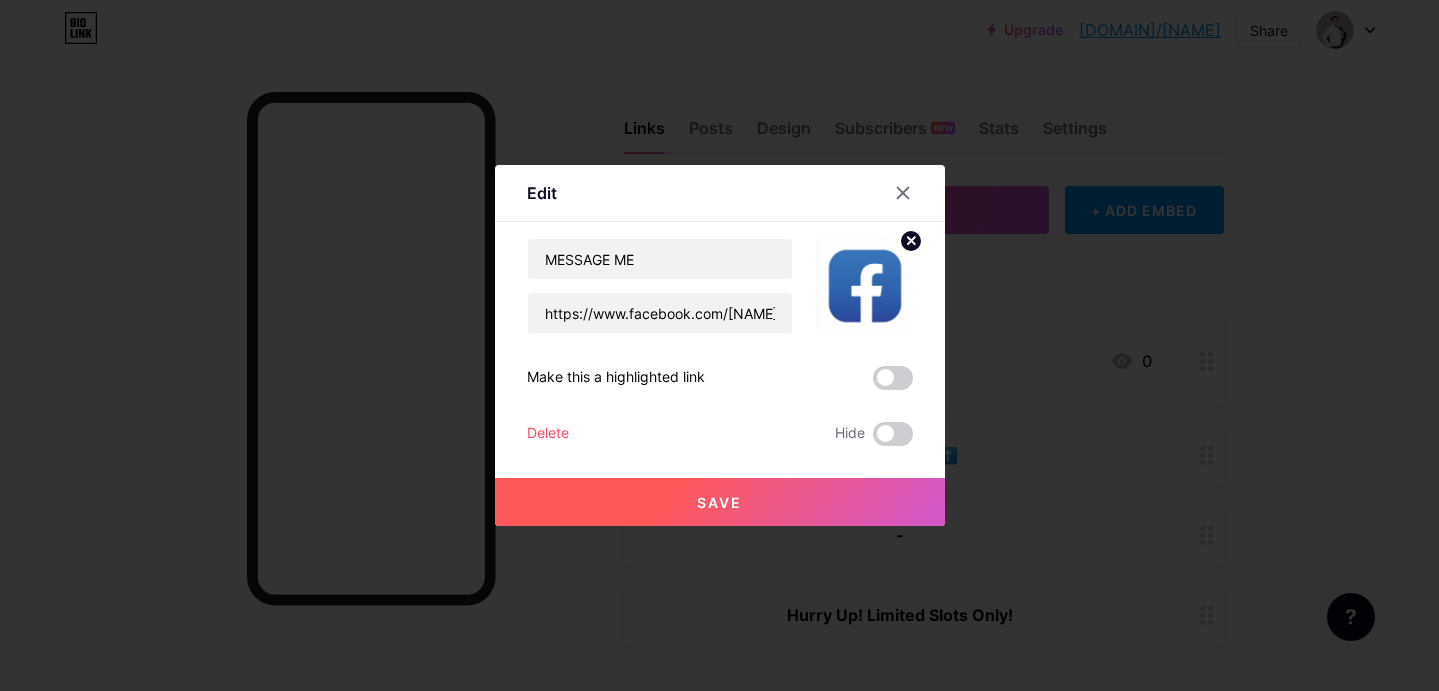 click on "Save" at bounding box center (720, 502) 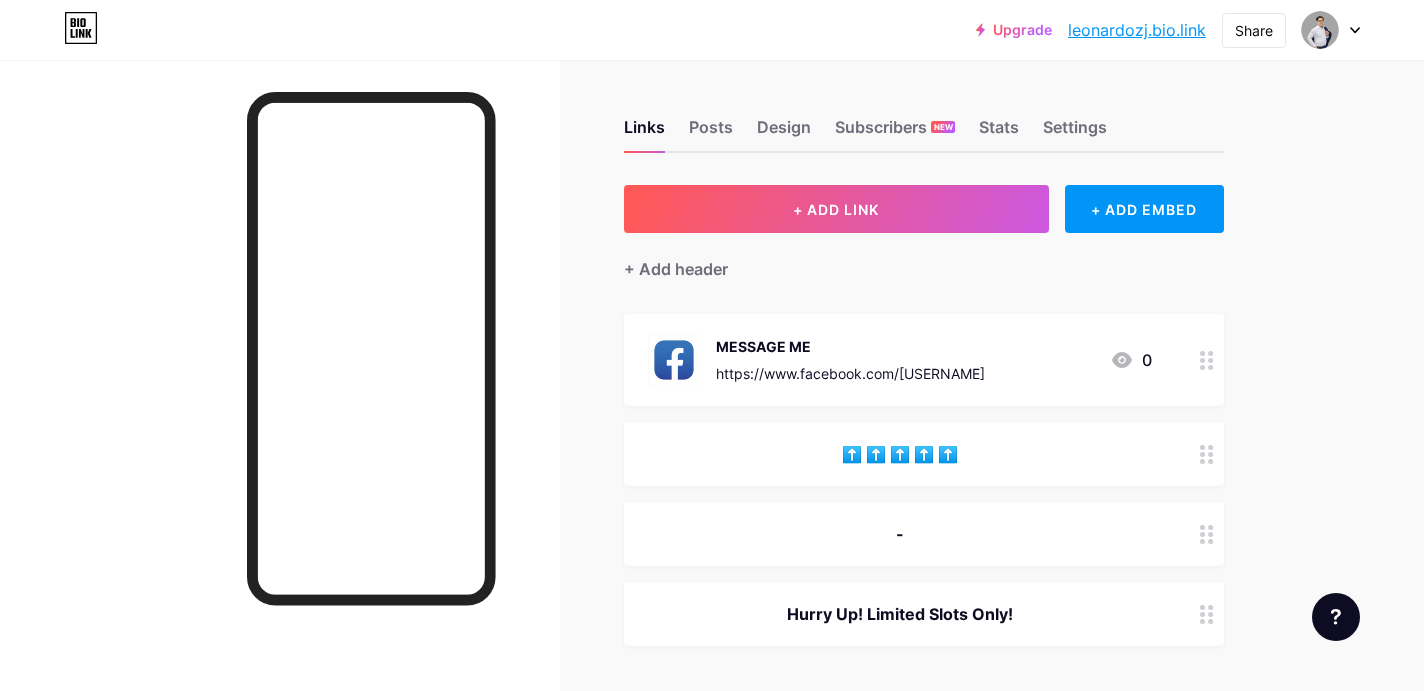 scroll, scrollTop: 0, scrollLeft: 0, axis: both 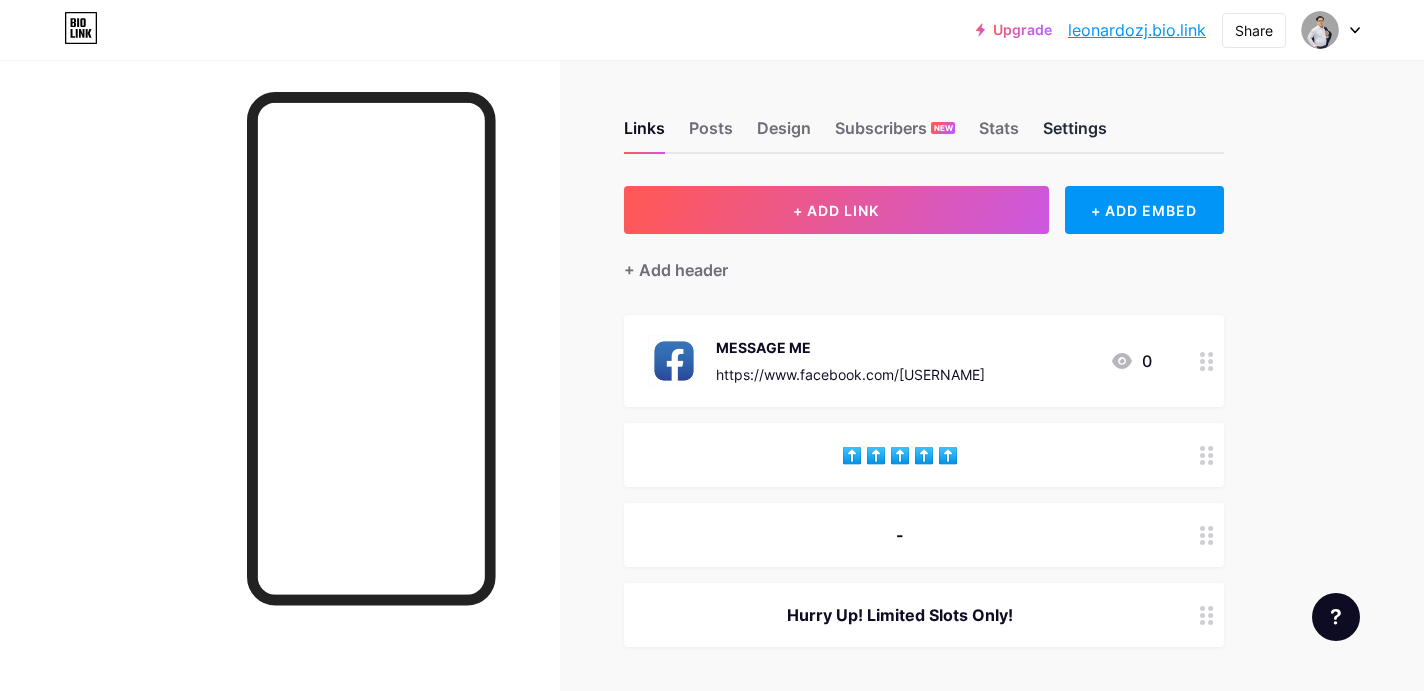 click on "Settings" at bounding box center (1075, 134) 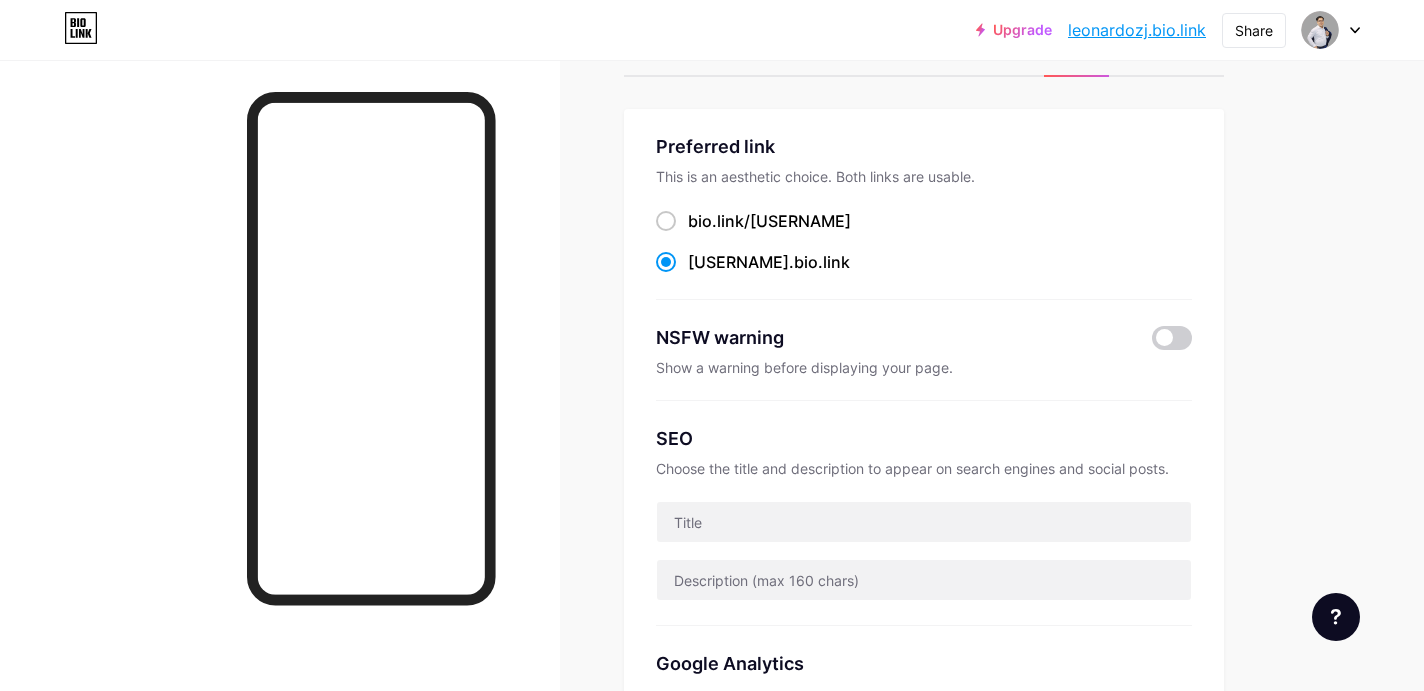 scroll, scrollTop: 0, scrollLeft: 0, axis: both 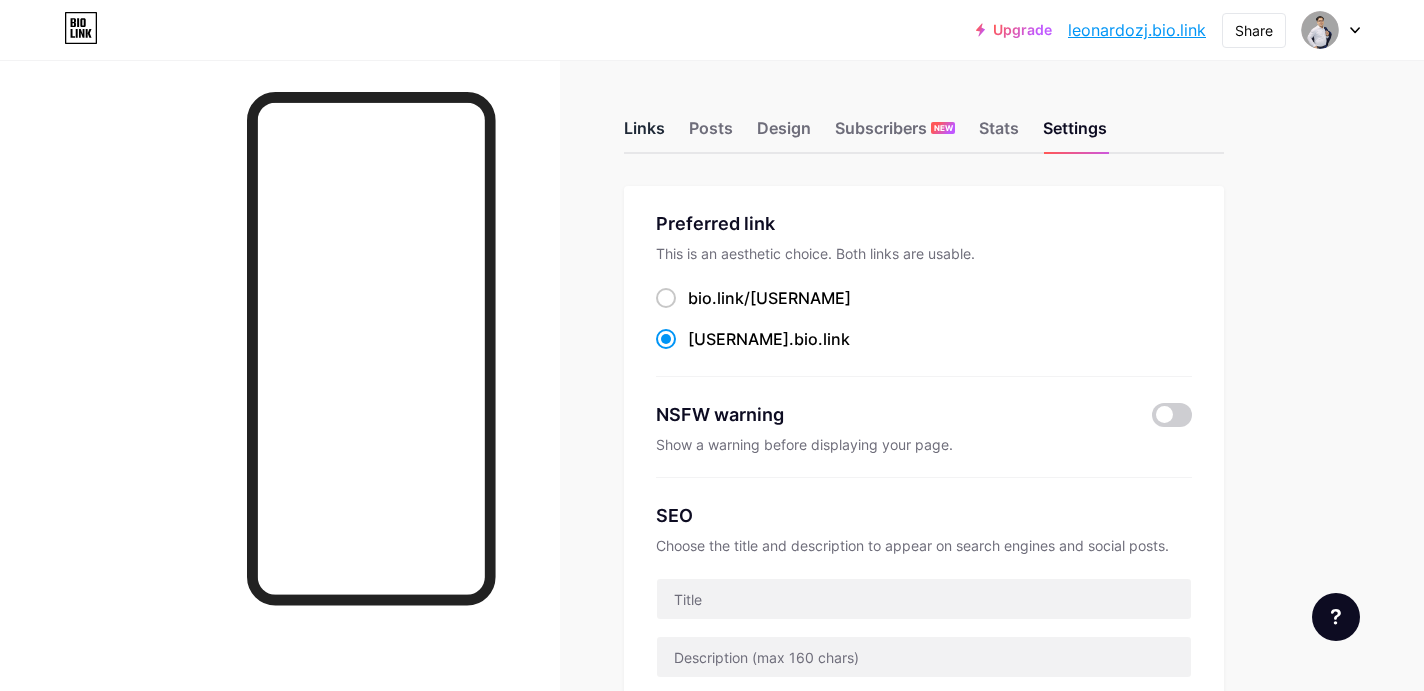 click on "Links" at bounding box center [644, 134] 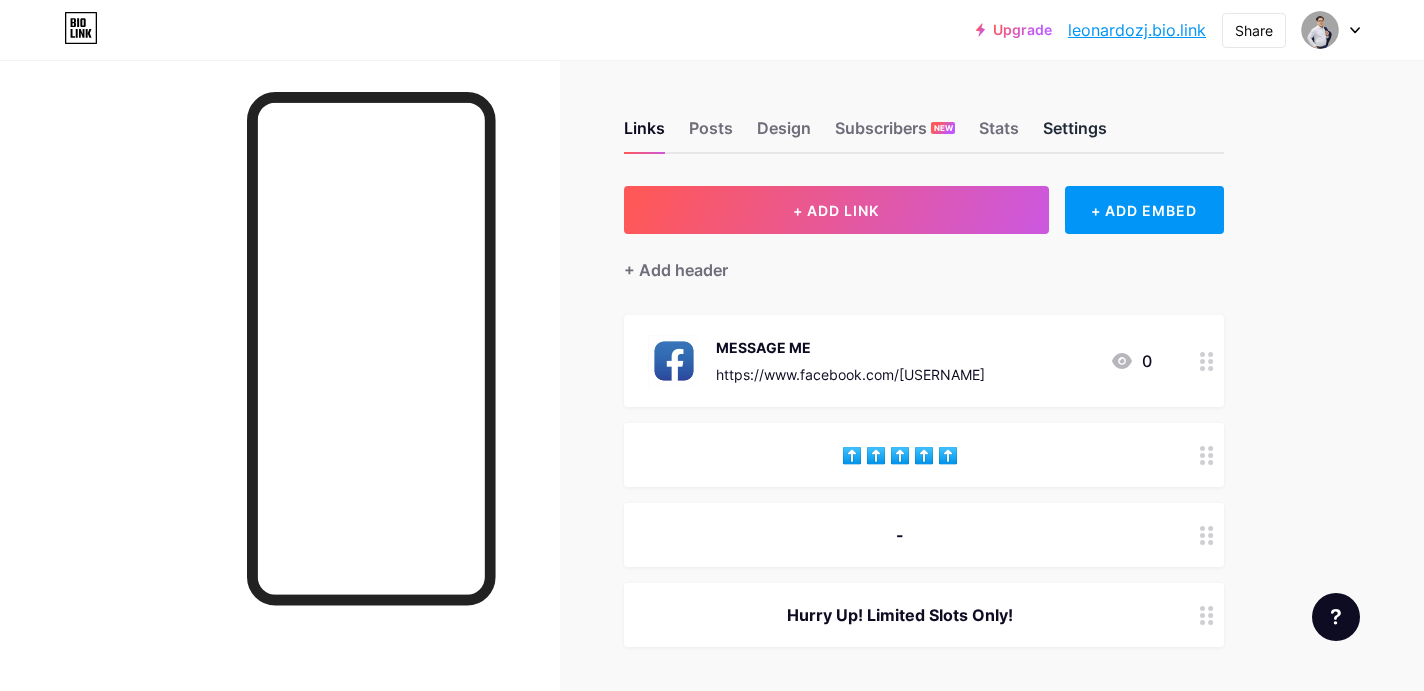 click on "Settings" at bounding box center (1075, 134) 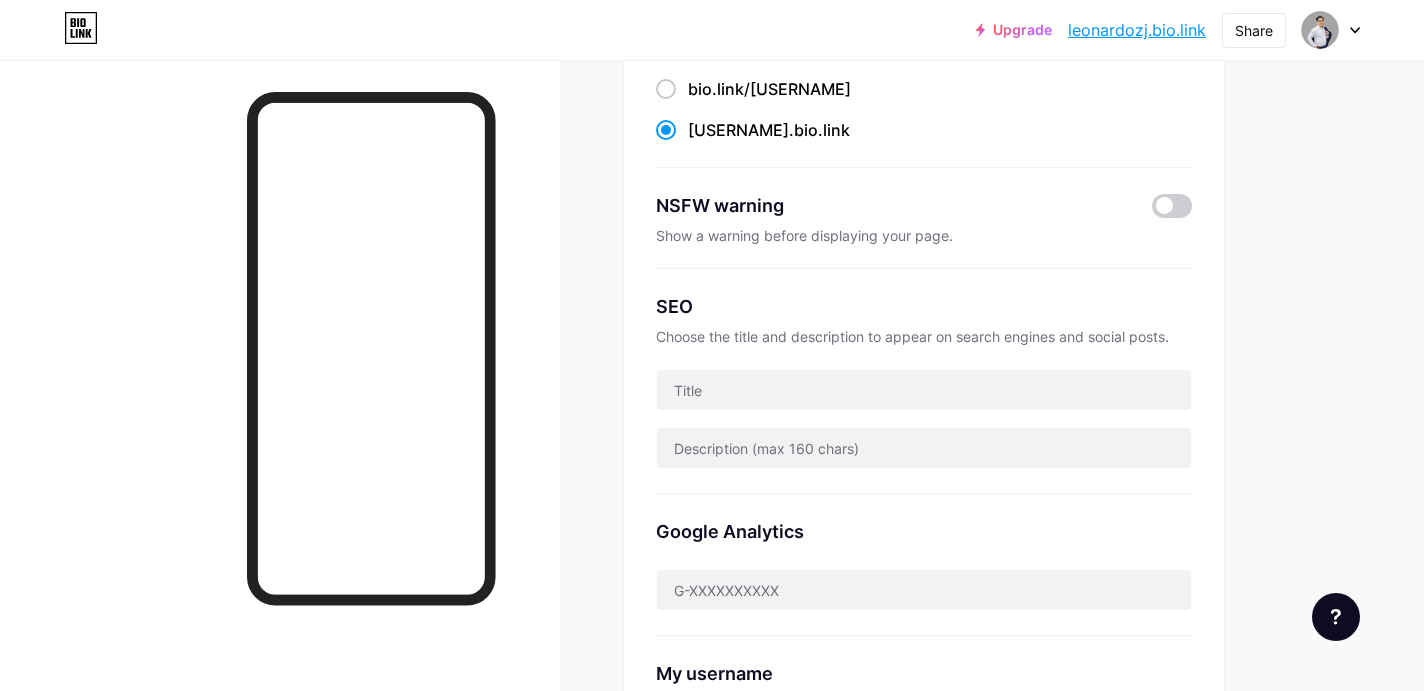 scroll, scrollTop: 0, scrollLeft: 0, axis: both 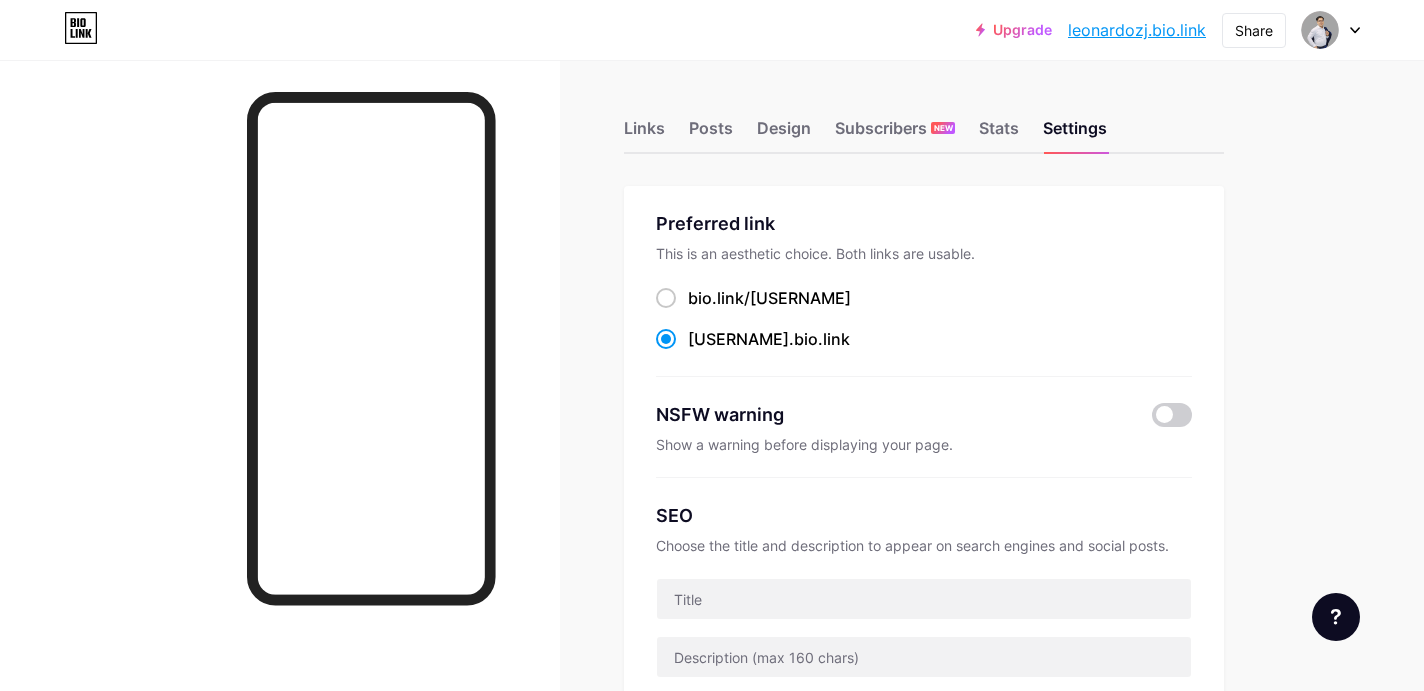 click on "Links
Posts
Design
Subscribers
NEW
Stats
Settings" at bounding box center (924, 119) 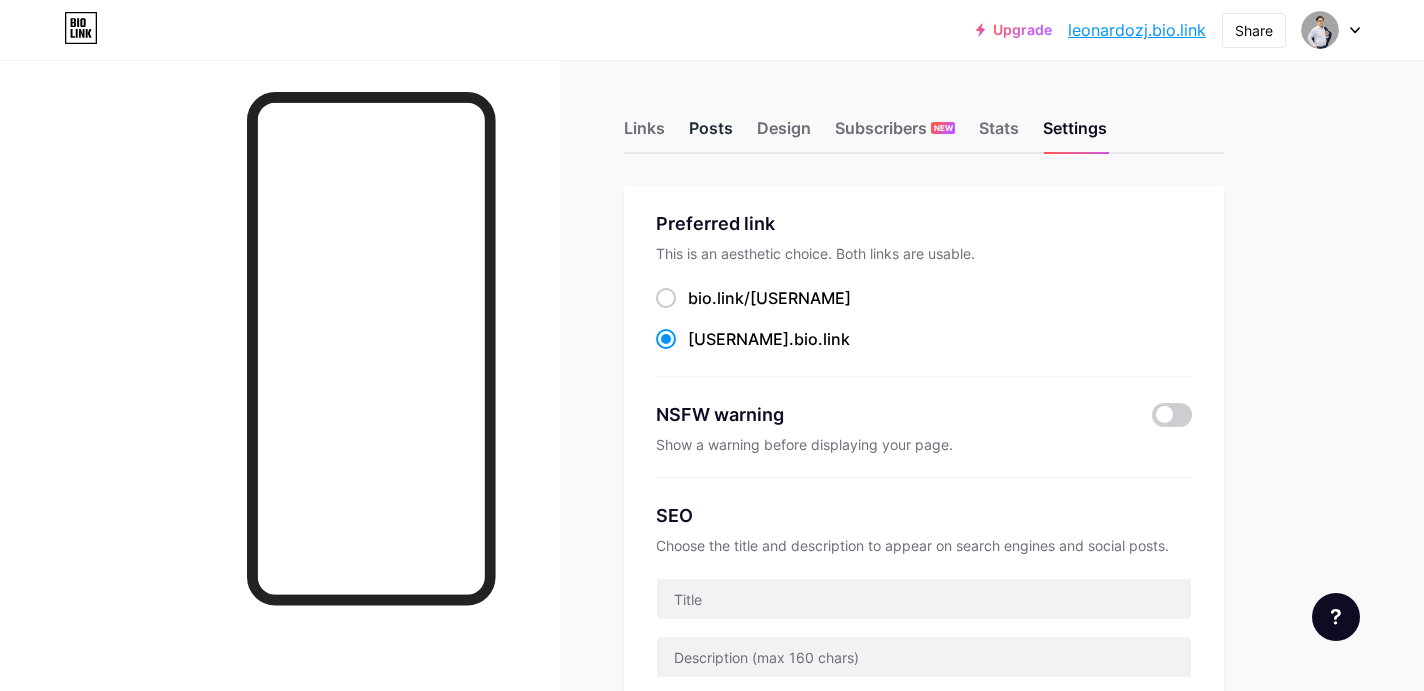 click on "Posts" at bounding box center (711, 134) 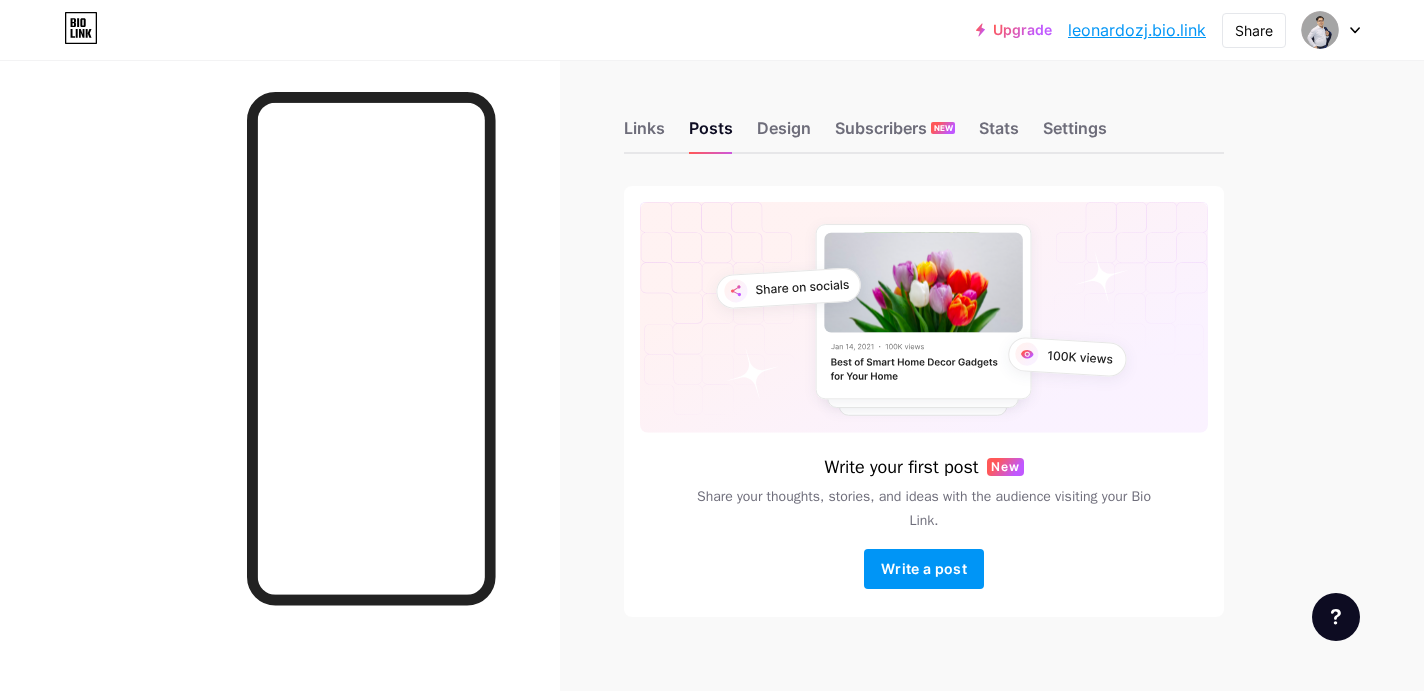click 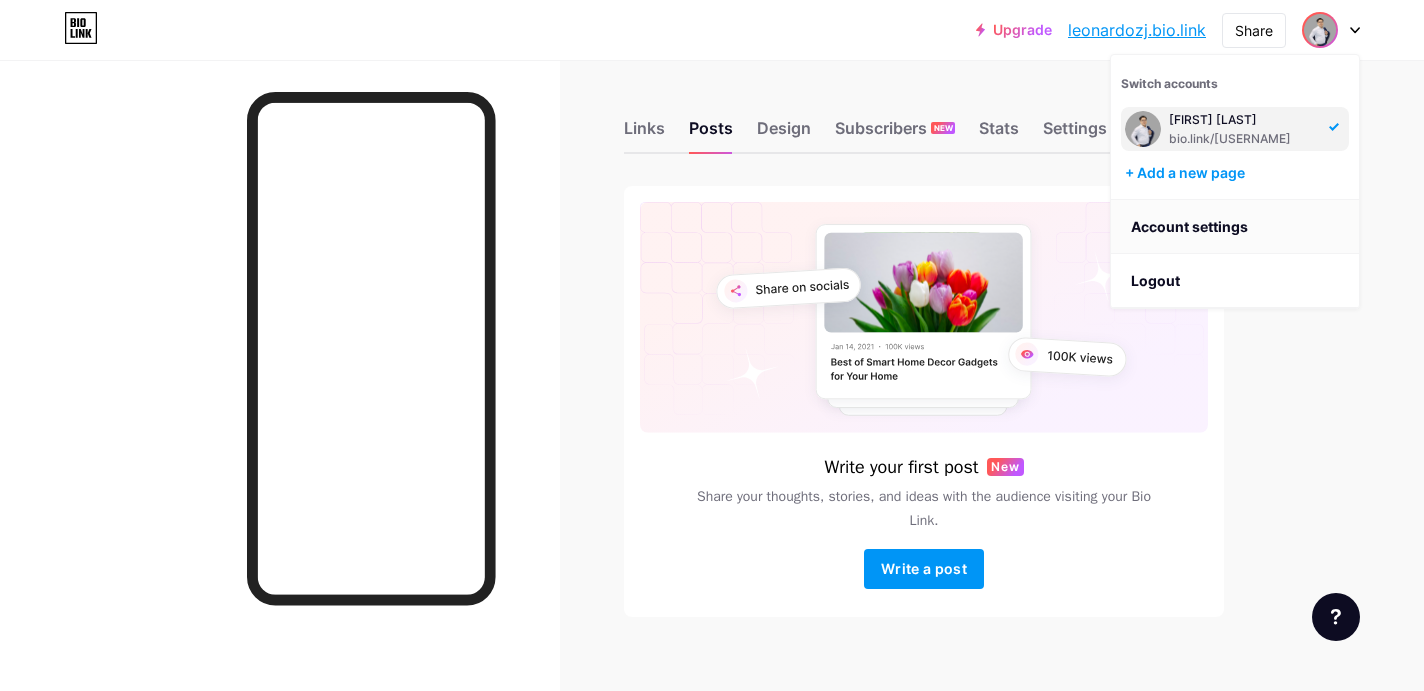 click on "Account settings" at bounding box center [1235, 227] 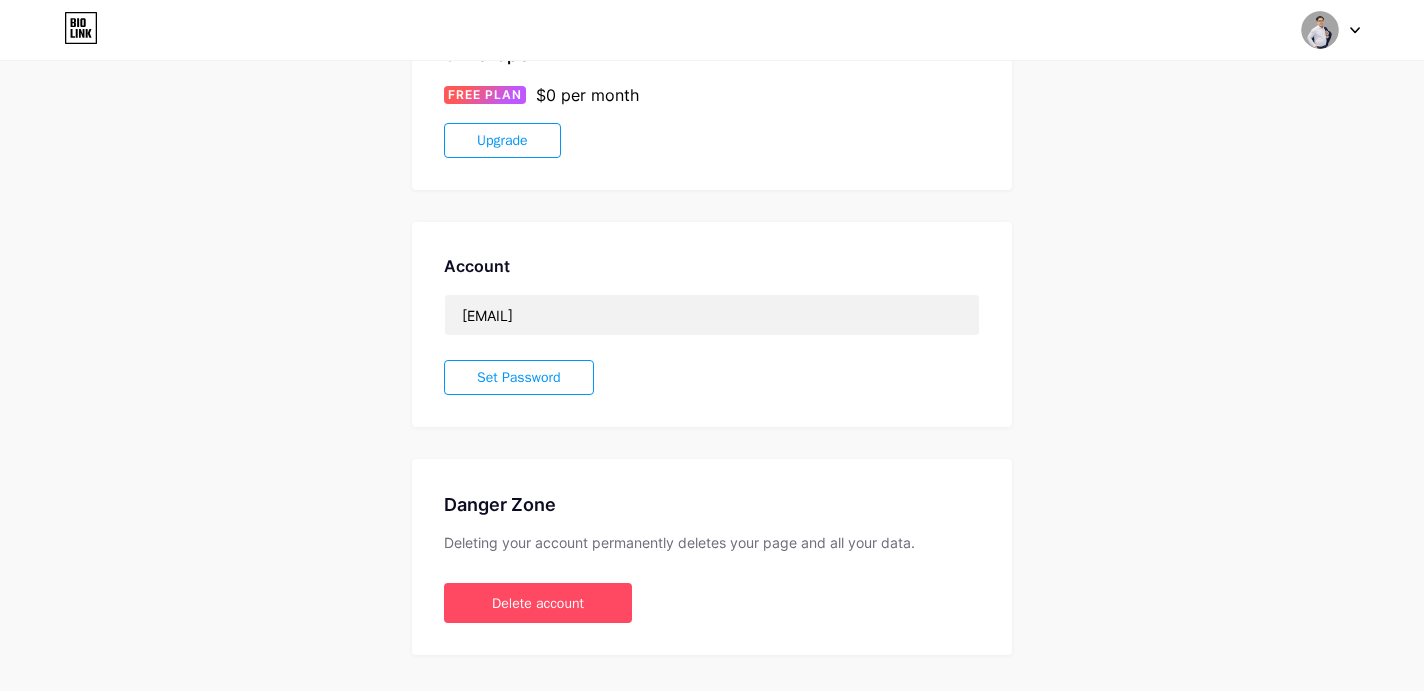 scroll, scrollTop: 0, scrollLeft: 0, axis: both 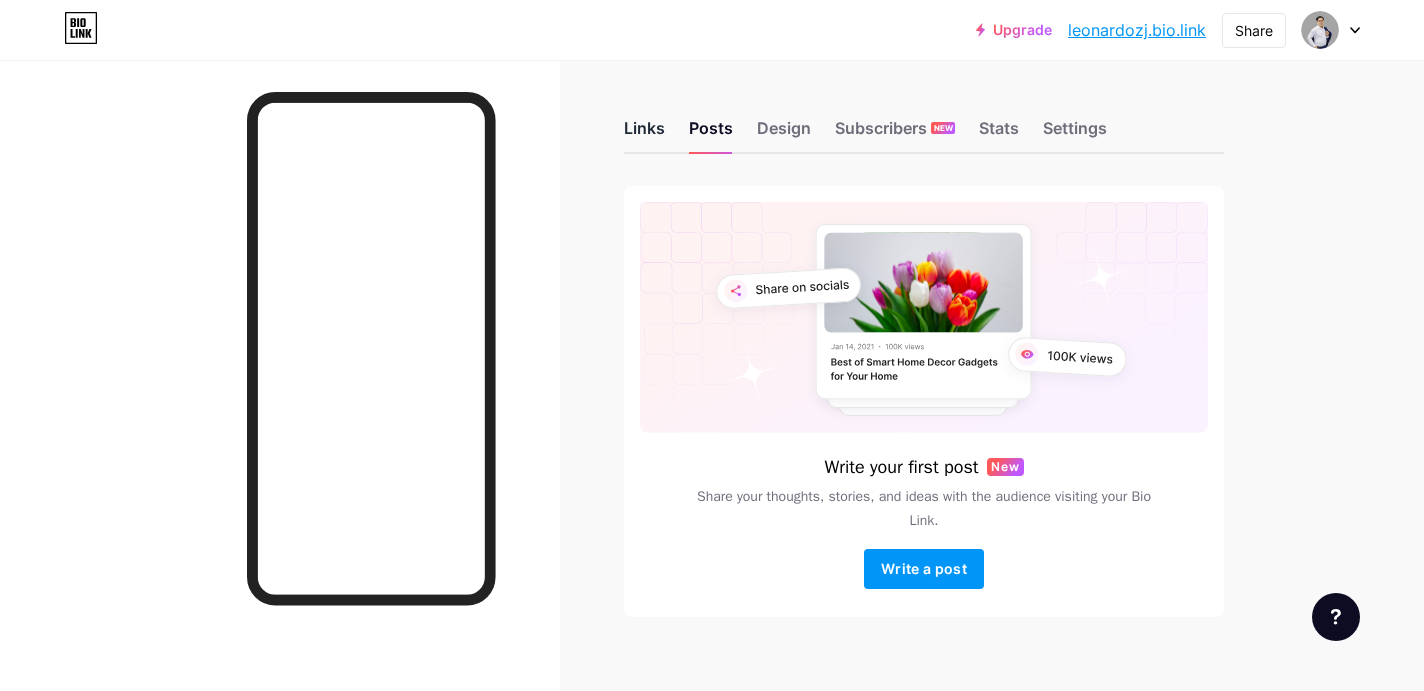 click on "Links" at bounding box center (644, 134) 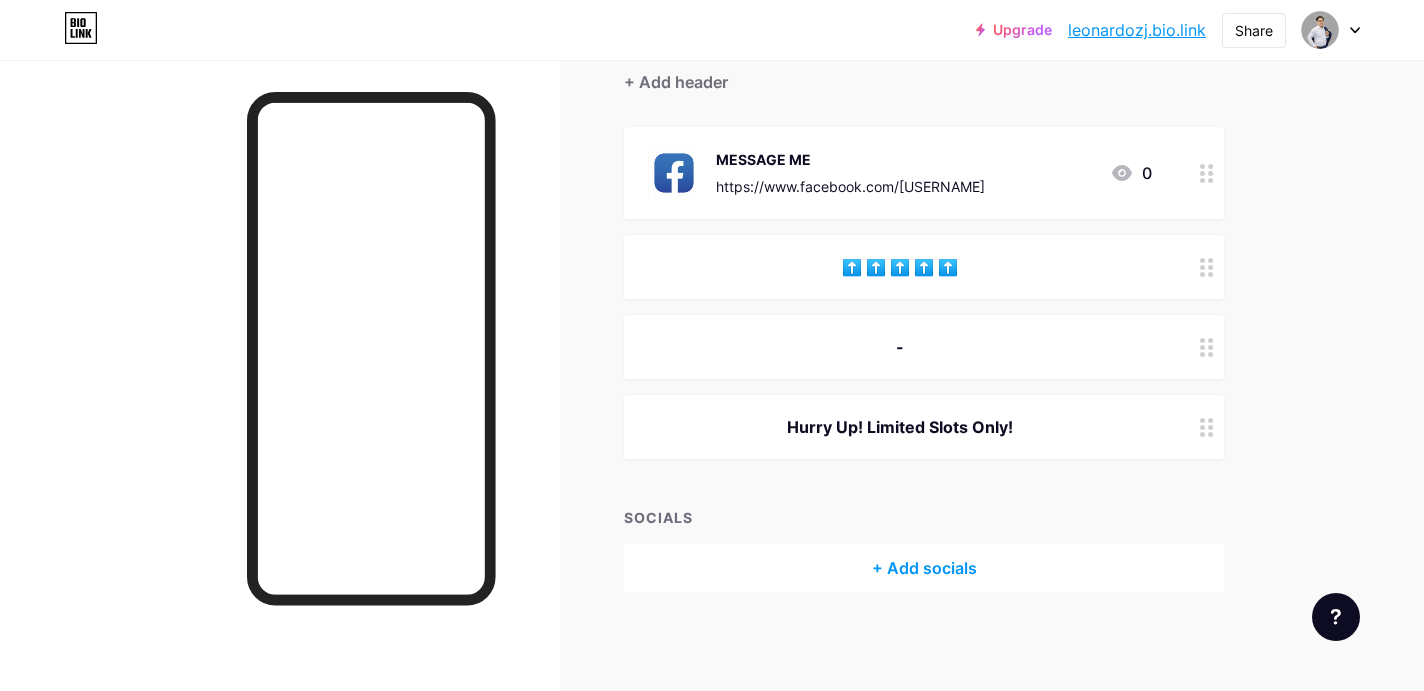 scroll, scrollTop: 0, scrollLeft: 0, axis: both 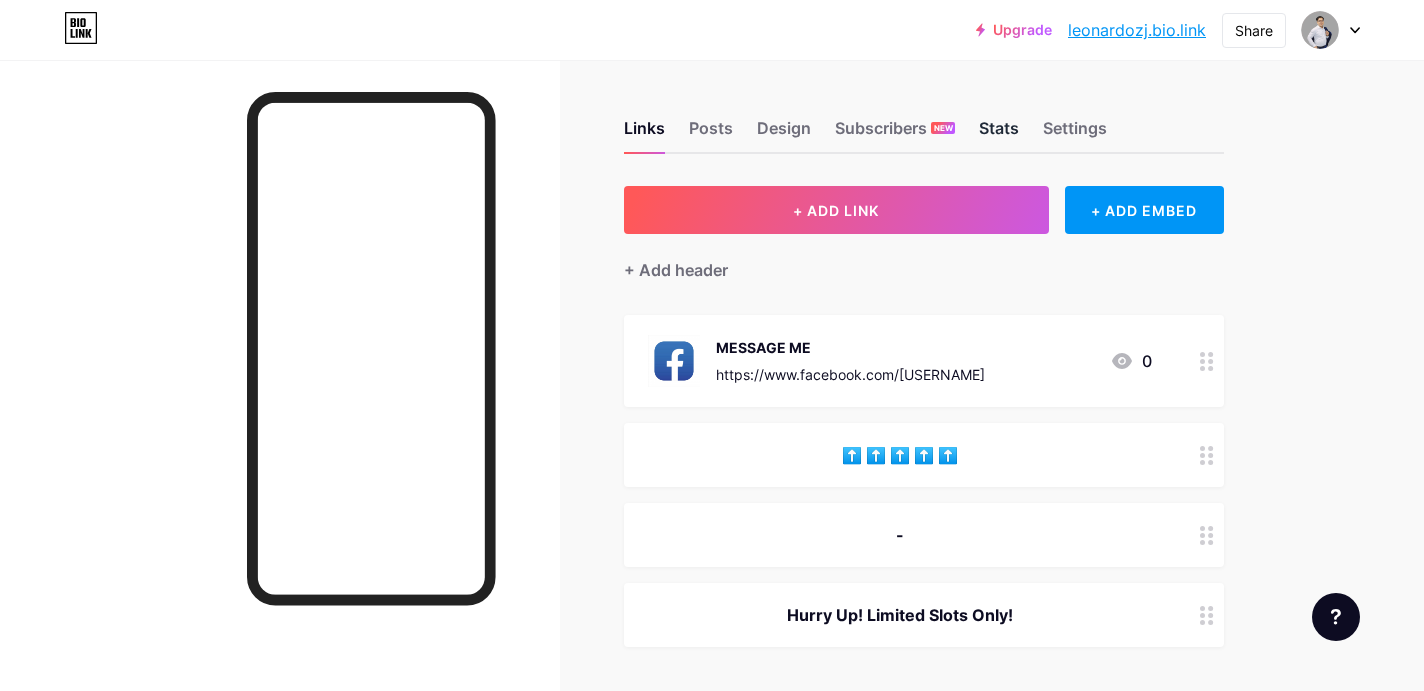 click on "Stats" at bounding box center (999, 134) 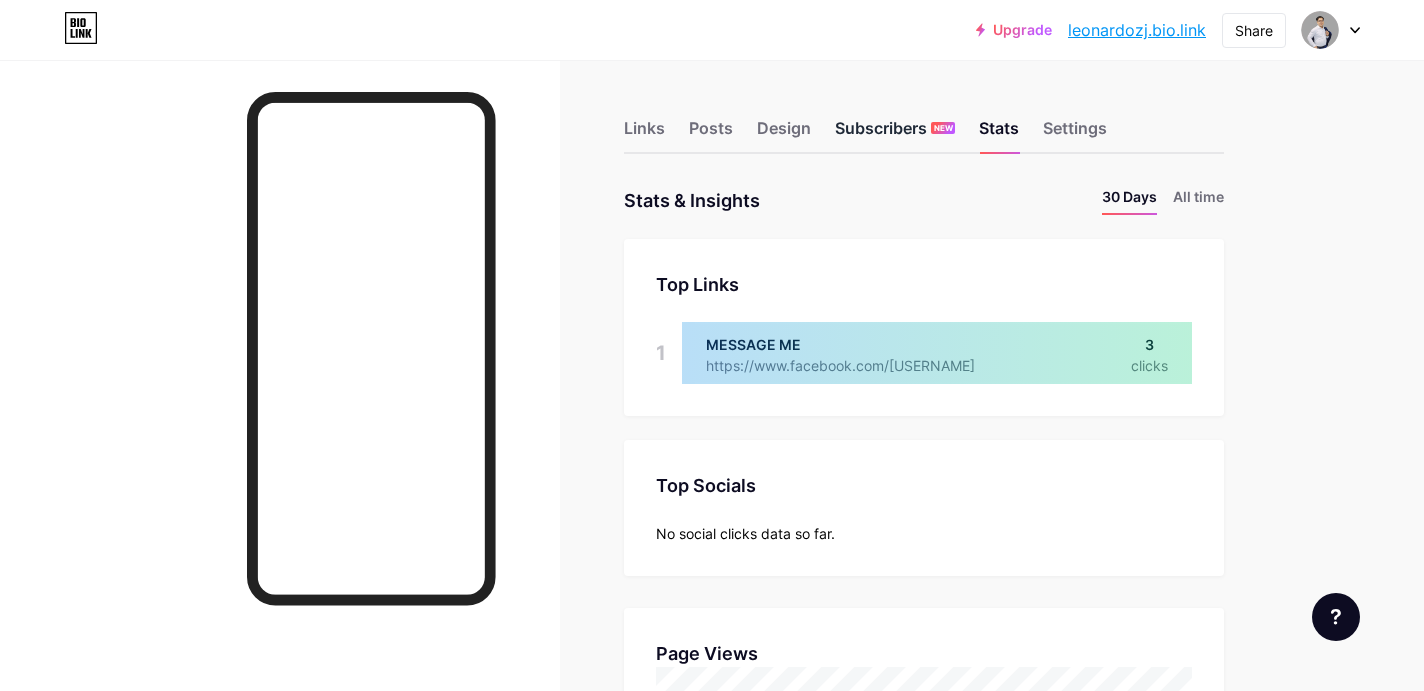 scroll, scrollTop: 999309, scrollLeft: 998576, axis: both 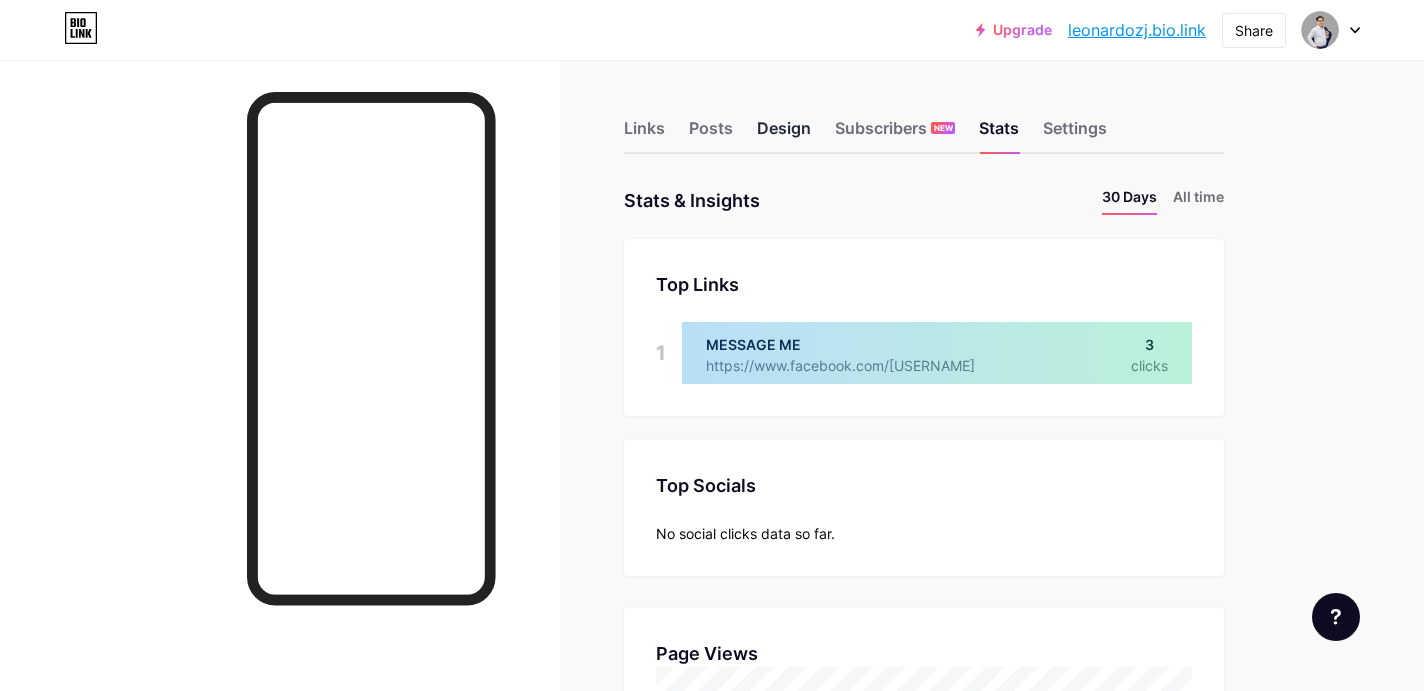 click on "Design" at bounding box center (784, 134) 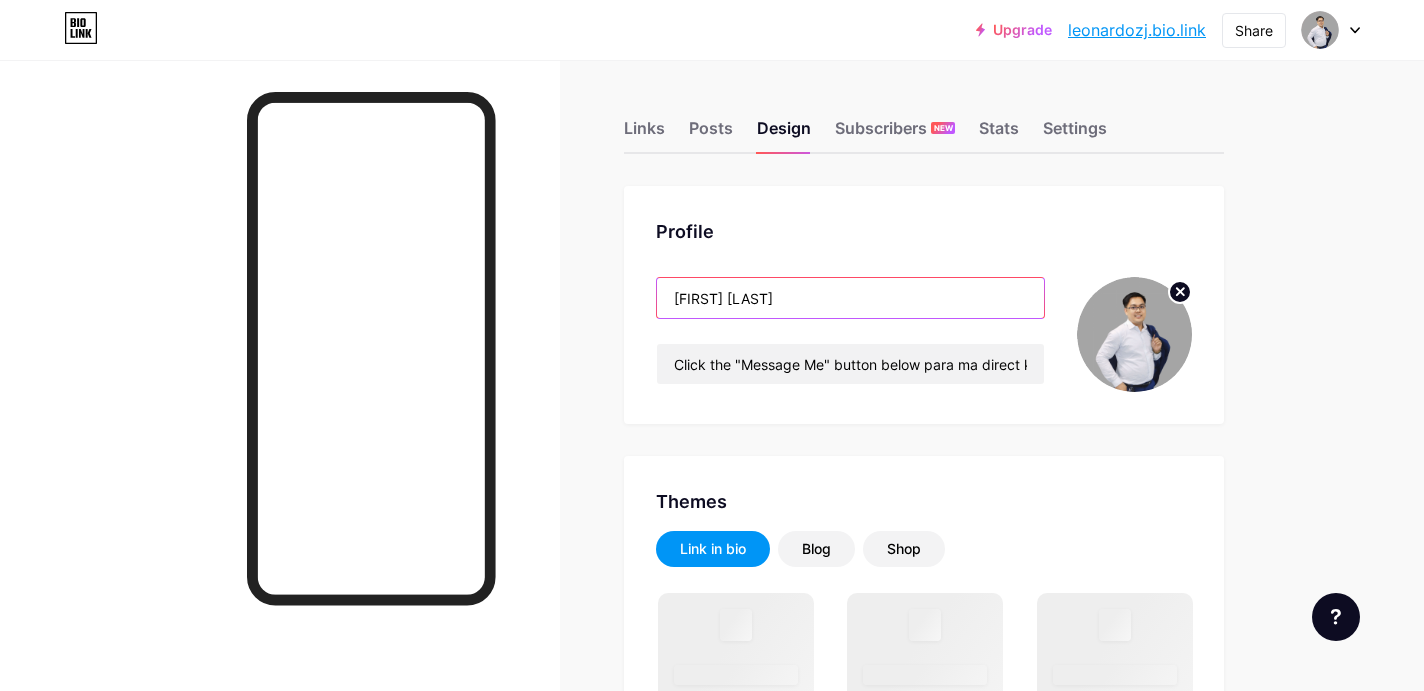 click on "Leonardo Antolin Ortiz" at bounding box center (850, 298) 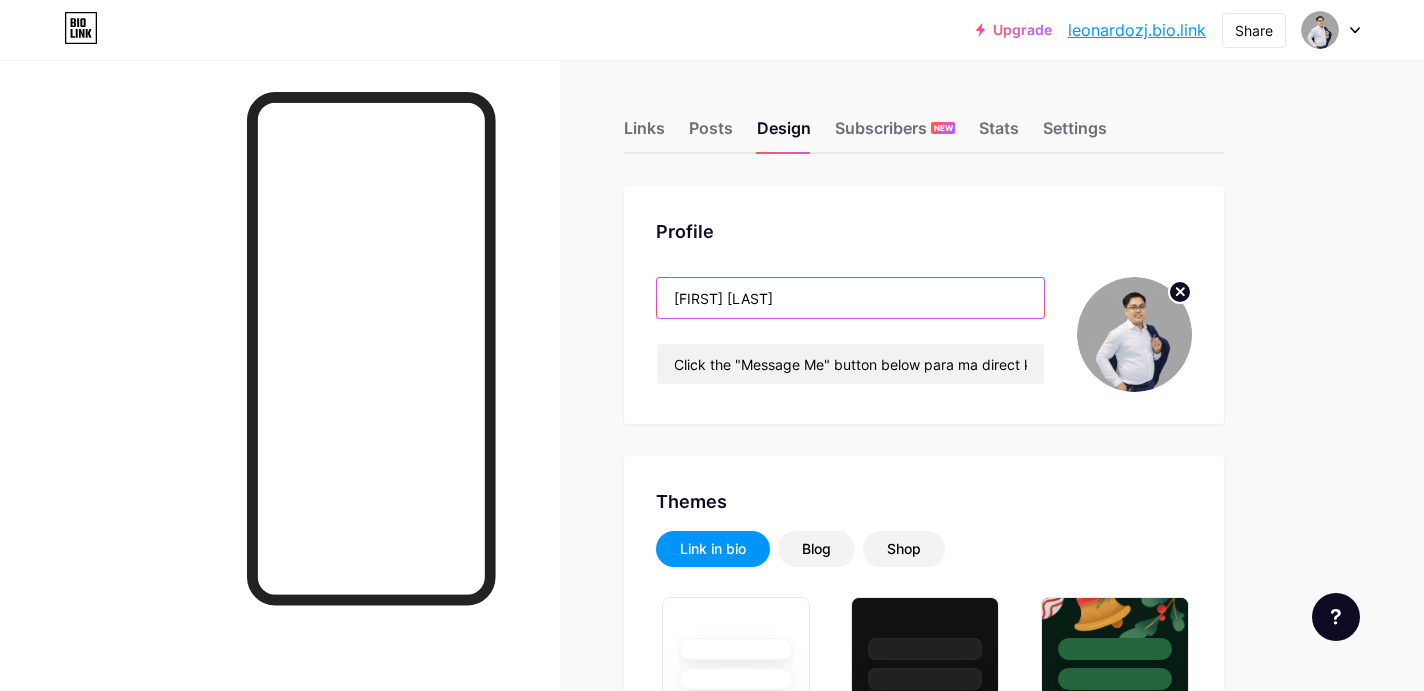 click on "Leonardo Antolin Ortiz" at bounding box center (850, 298) 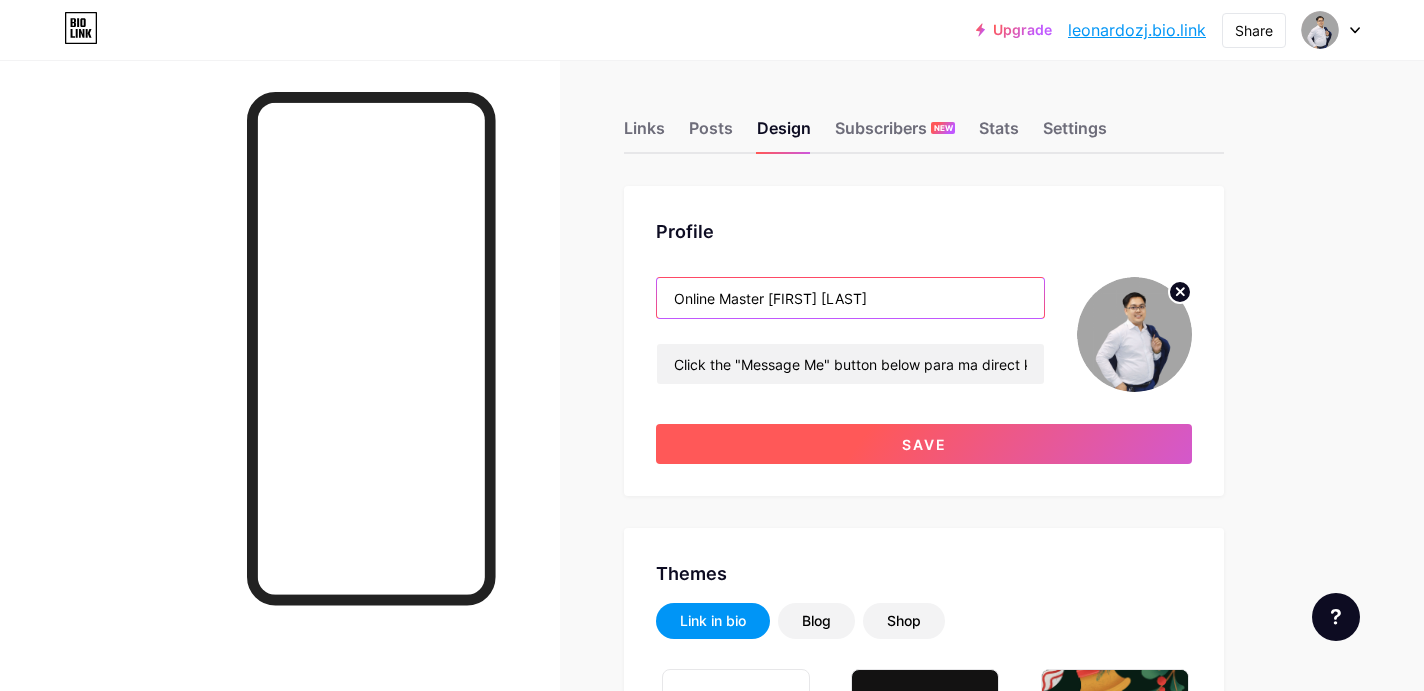 type on "Online Master [NAME] [NAME]" 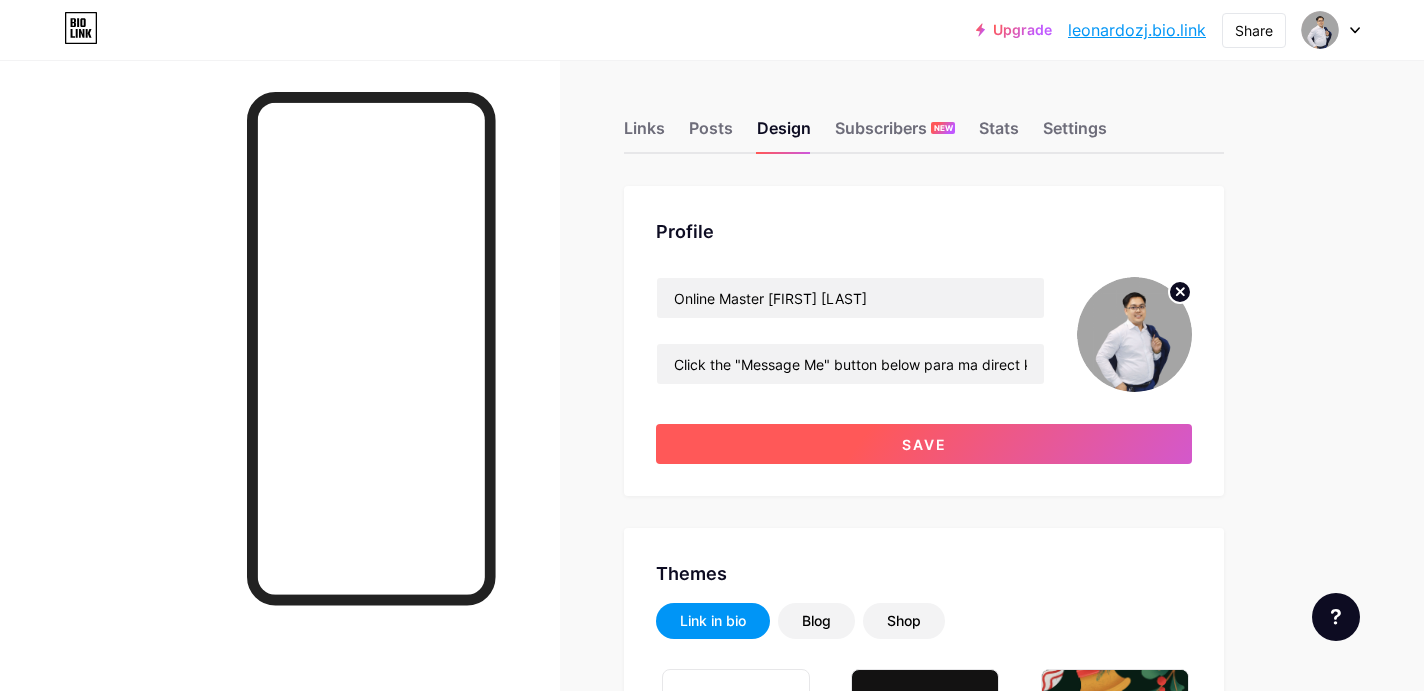 click on "Save" at bounding box center [924, 444] 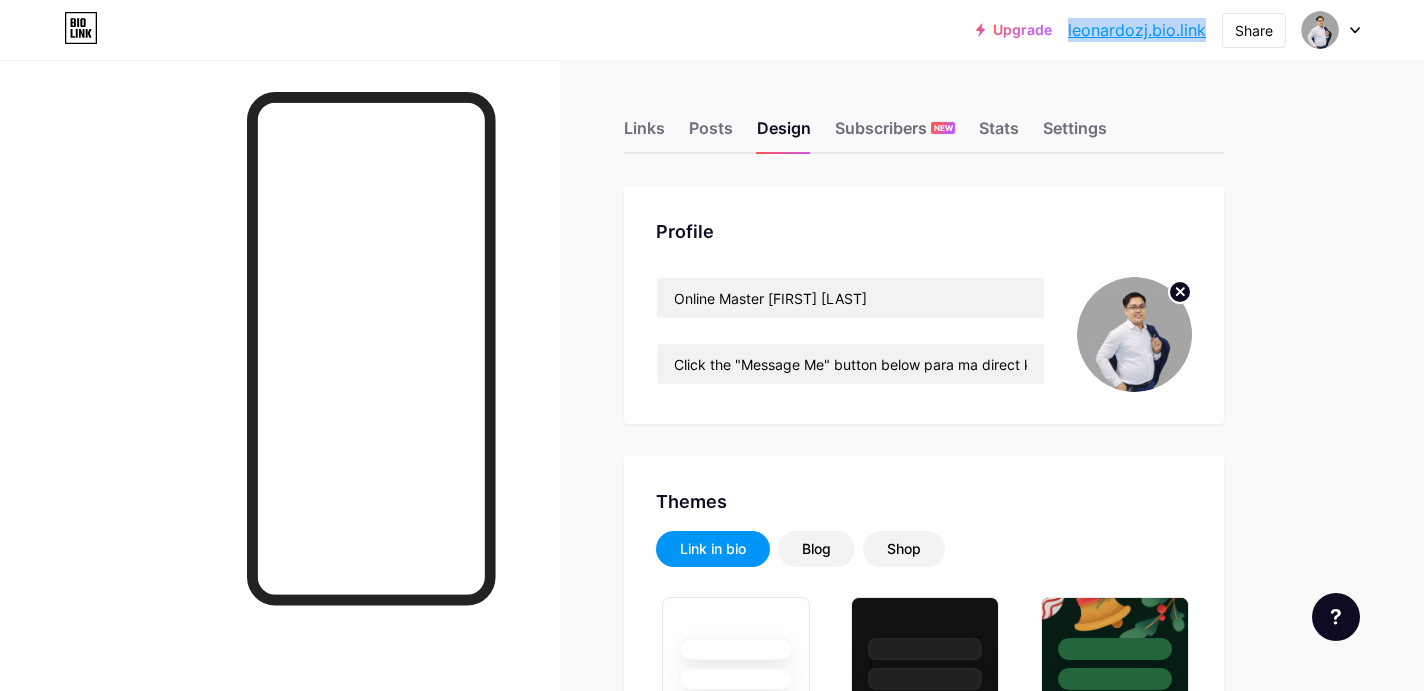 copy on "leonardozj.bio.link" 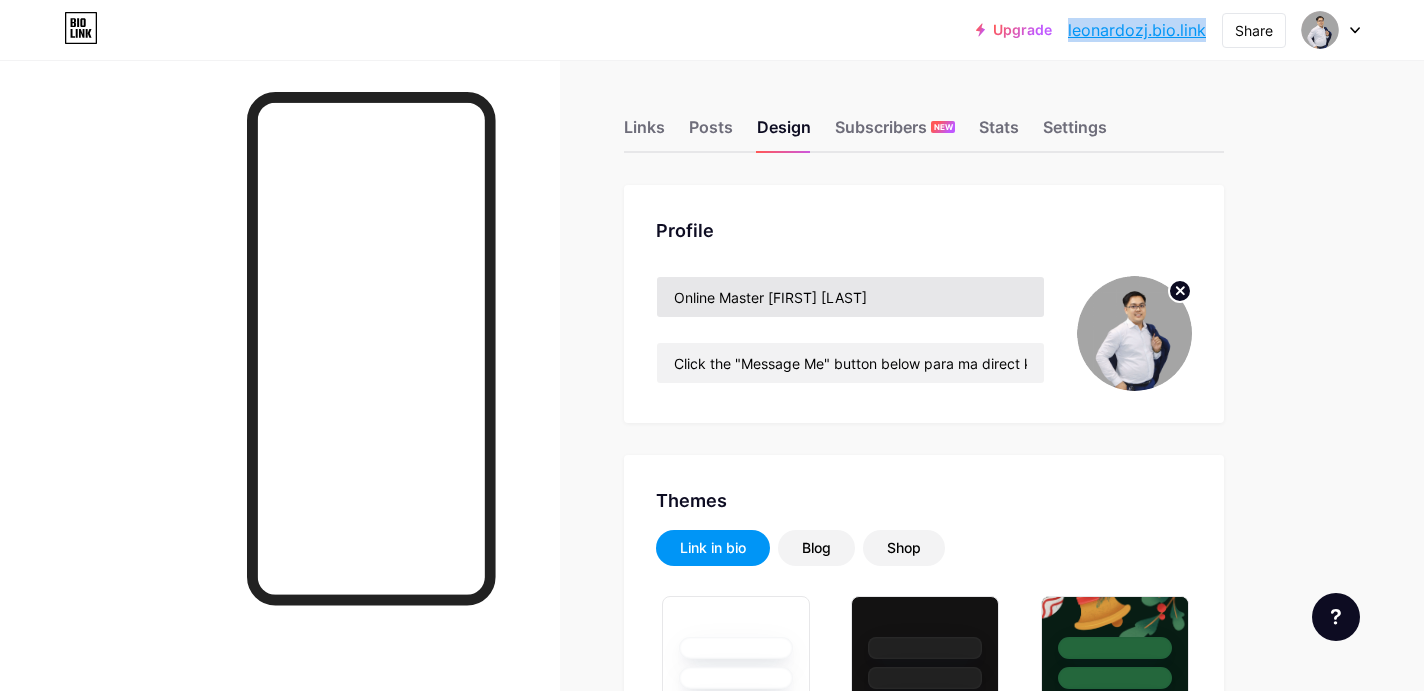 scroll, scrollTop: 0, scrollLeft: 0, axis: both 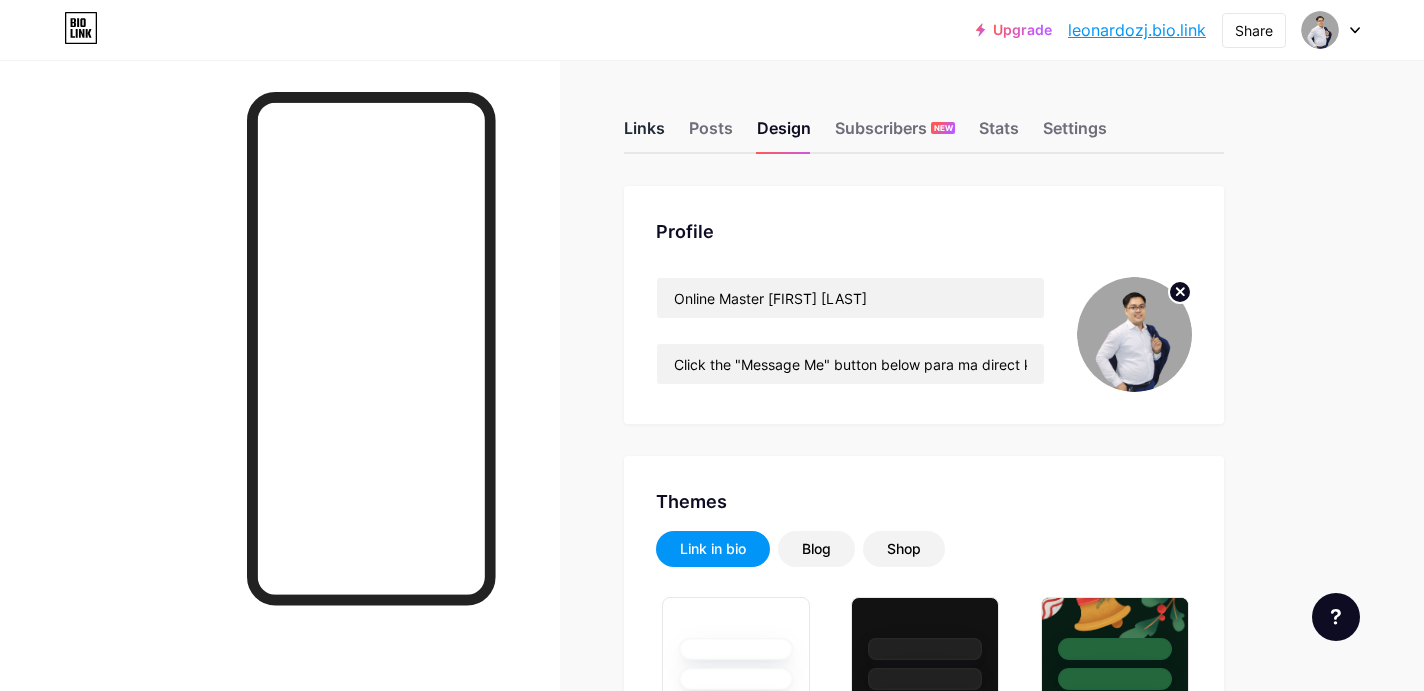 click on "Links" at bounding box center (644, 134) 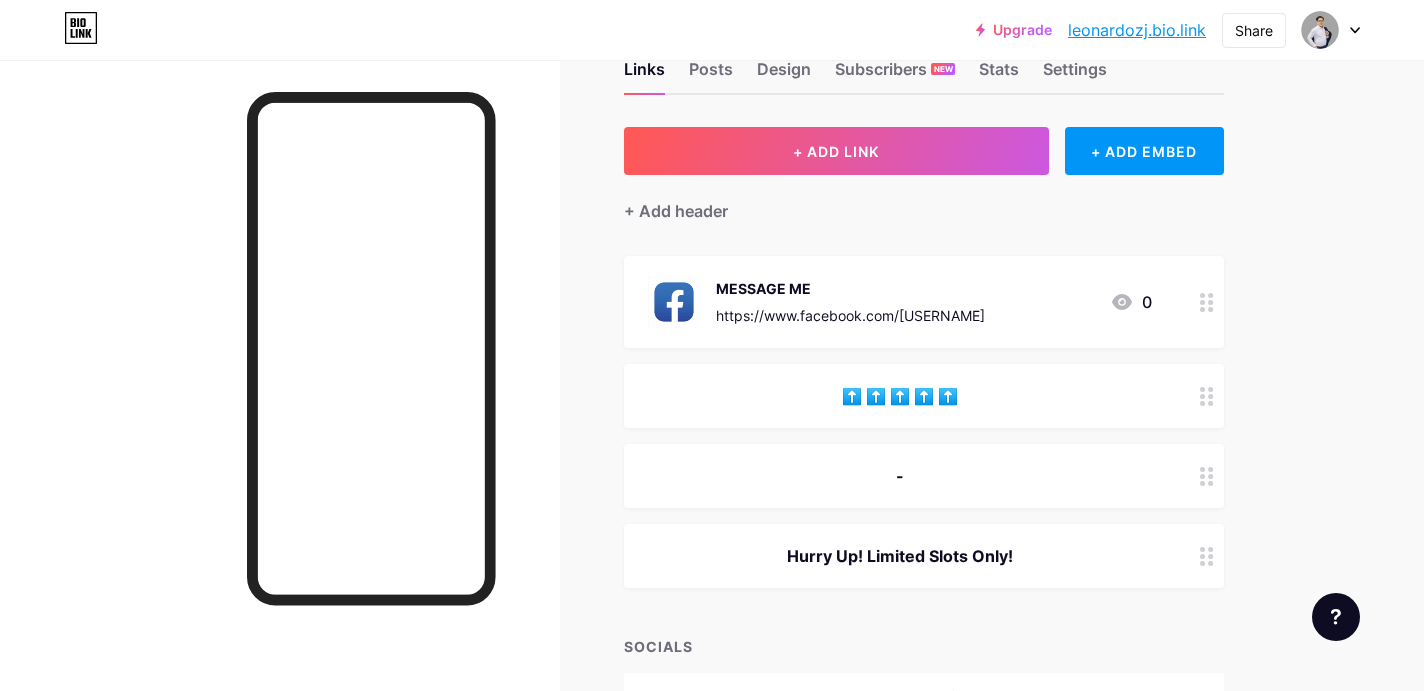 scroll, scrollTop: 12, scrollLeft: 0, axis: vertical 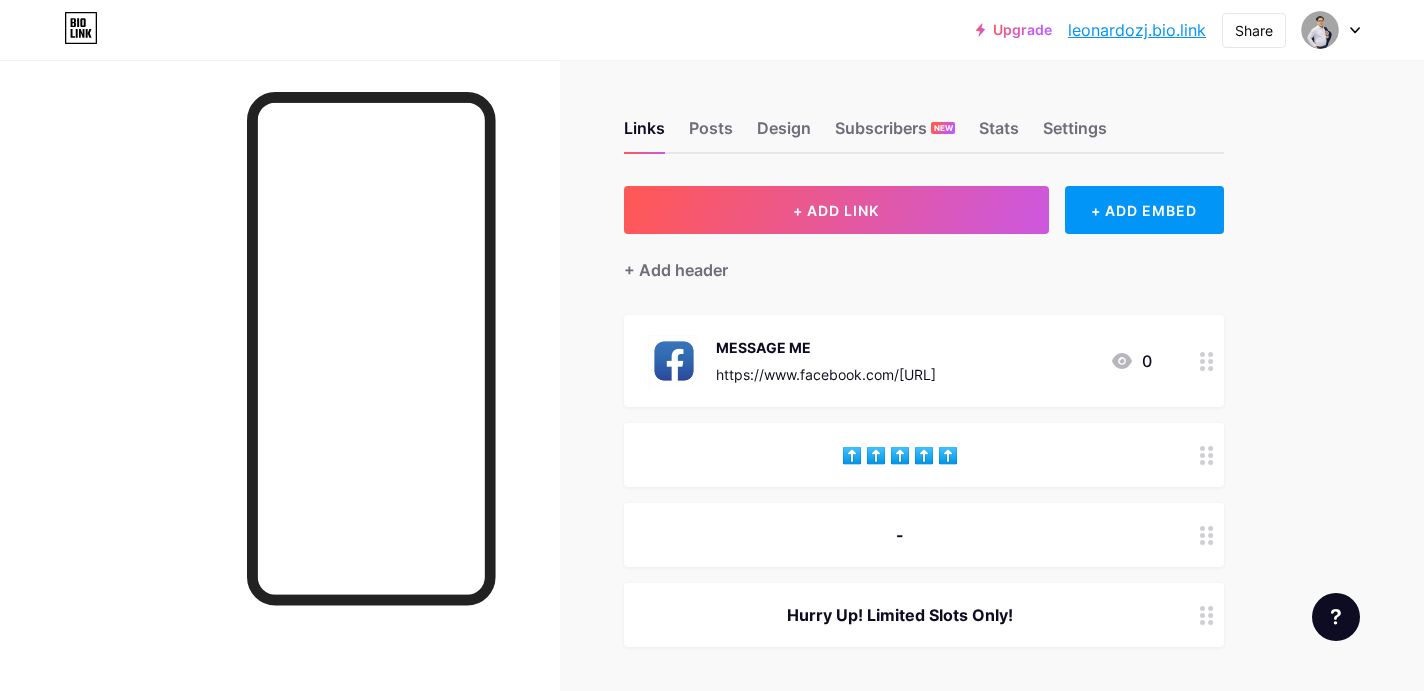 click 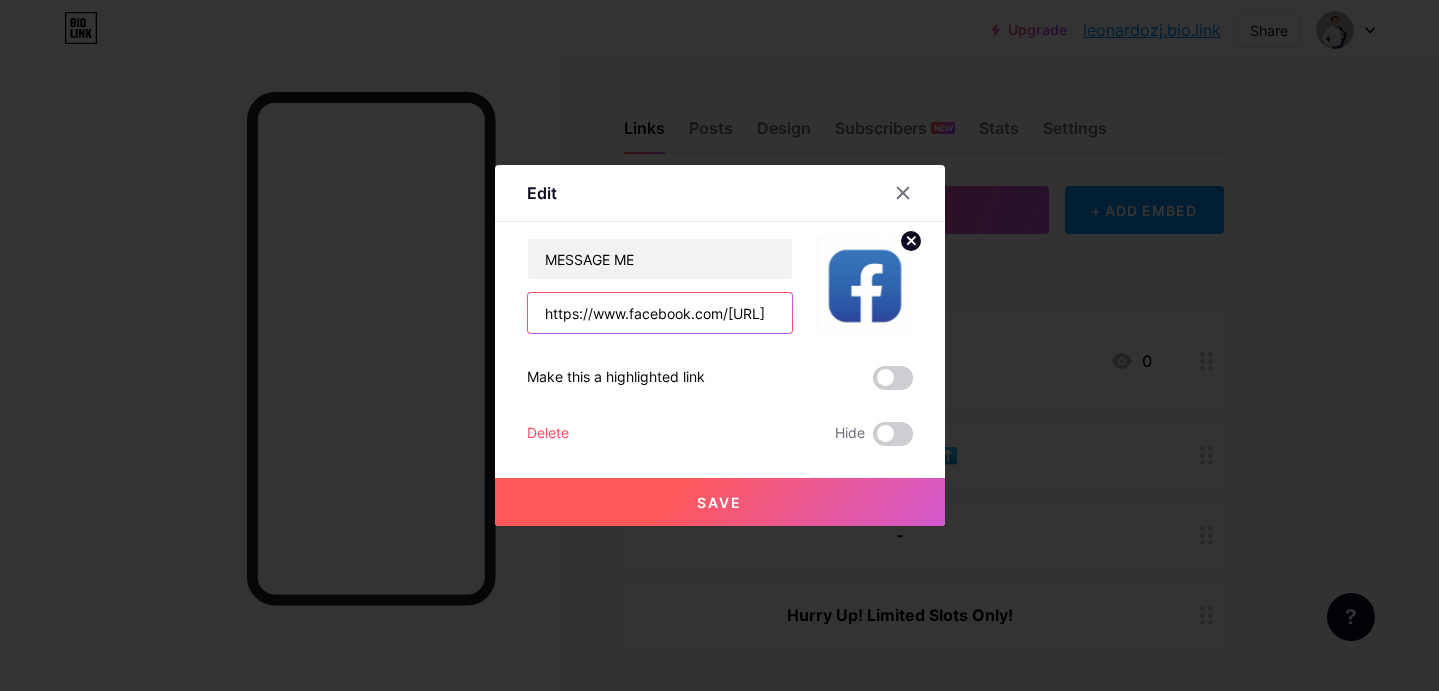 scroll, scrollTop: 0, scrollLeft: 136, axis: horizontal 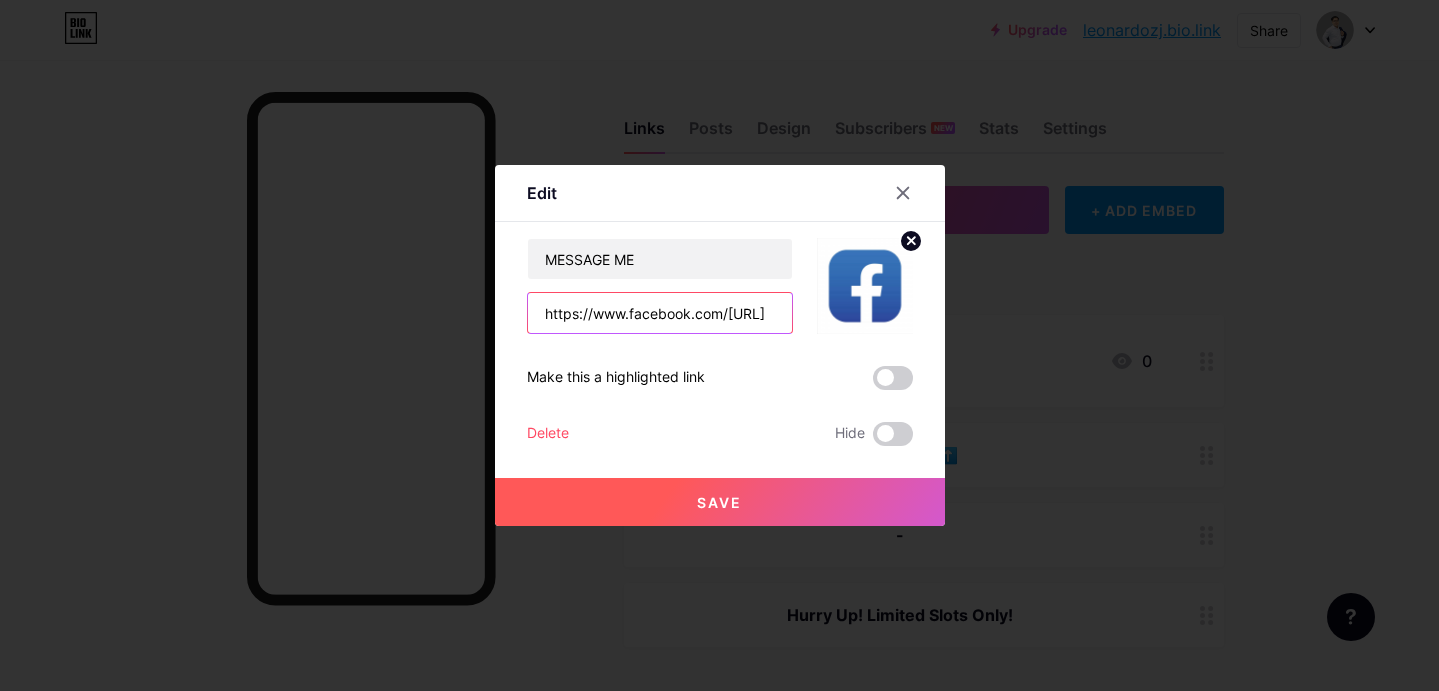 paste on "m.me" 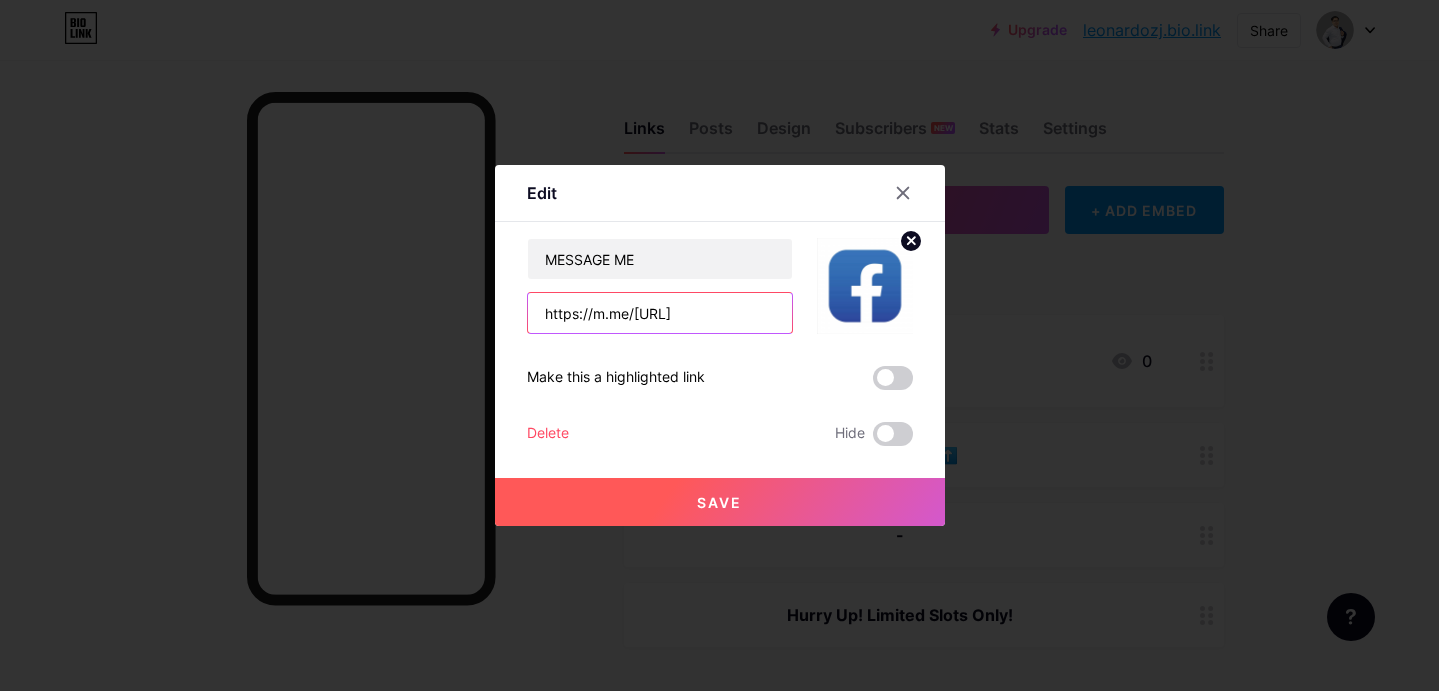 scroll, scrollTop: 0, scrollLeft: 41, axis: horizontal 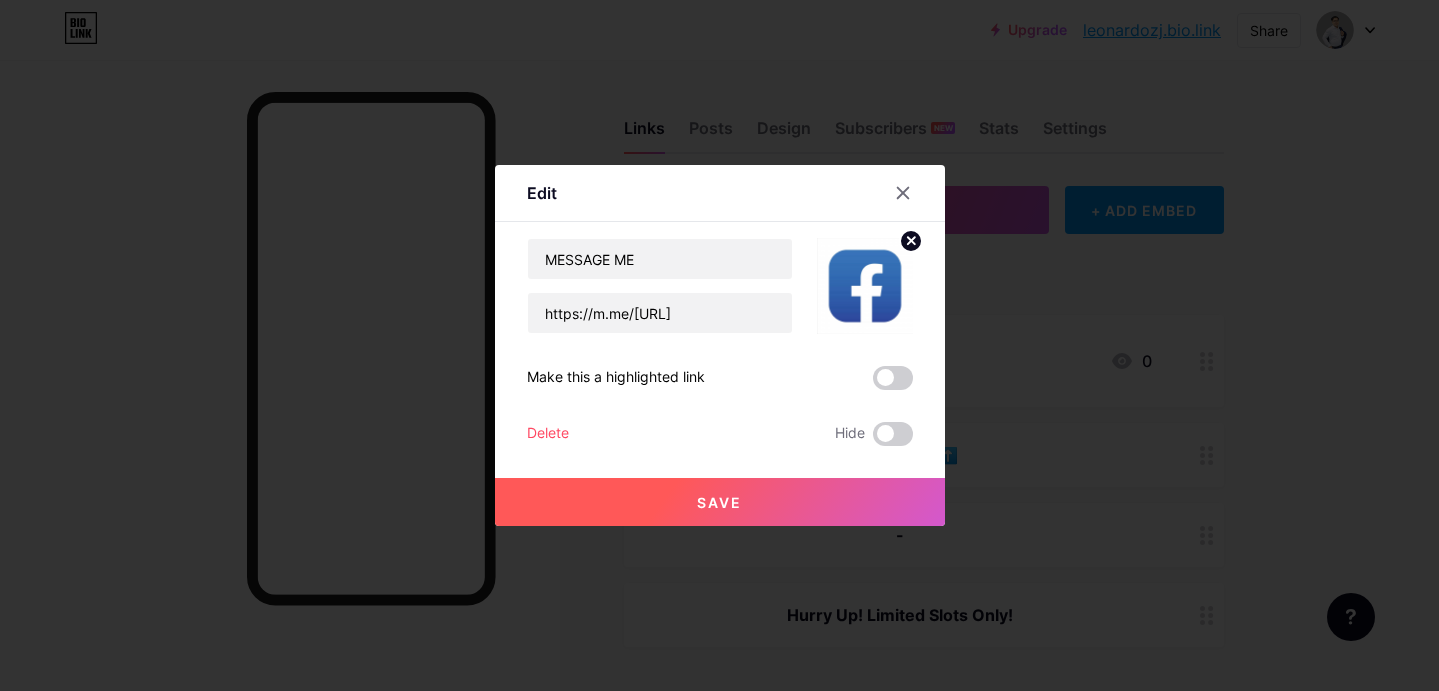 click on "Save" at bounding box center [720, 502] 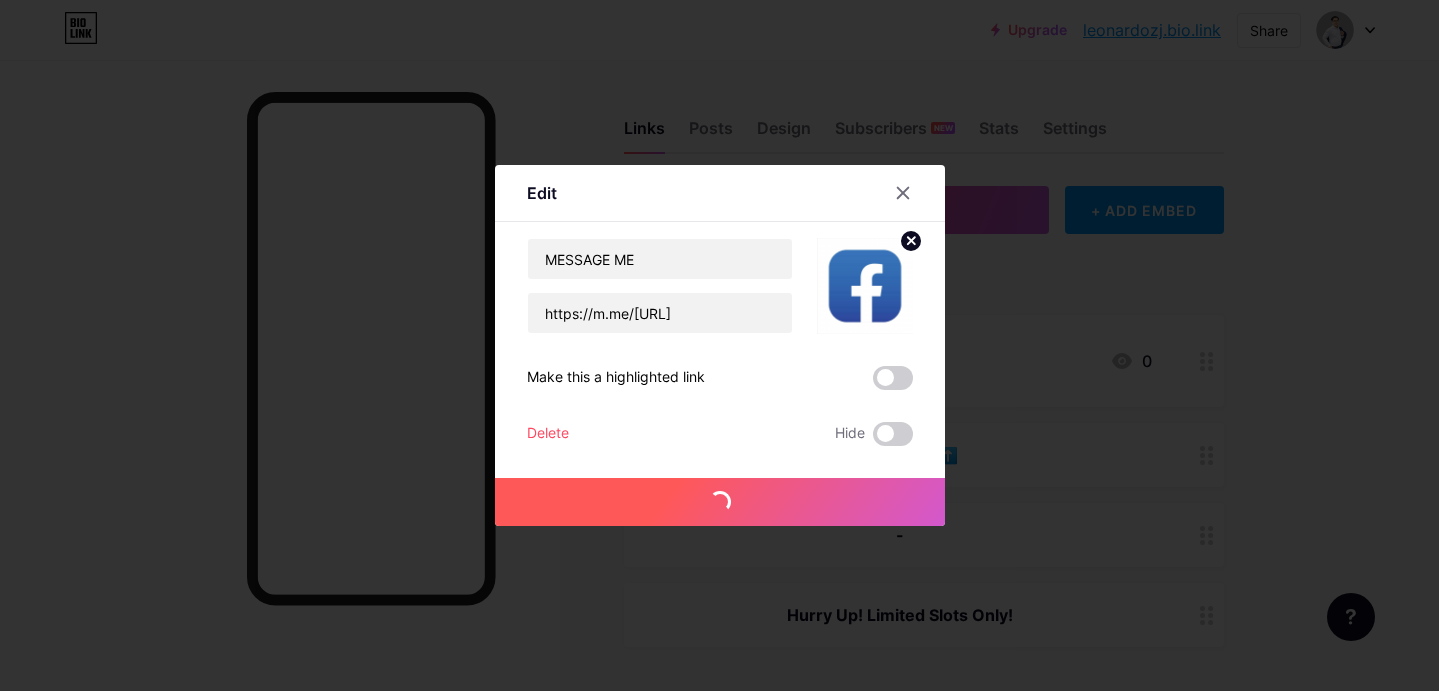 click on "Save" at bounding box center (720, 502) 